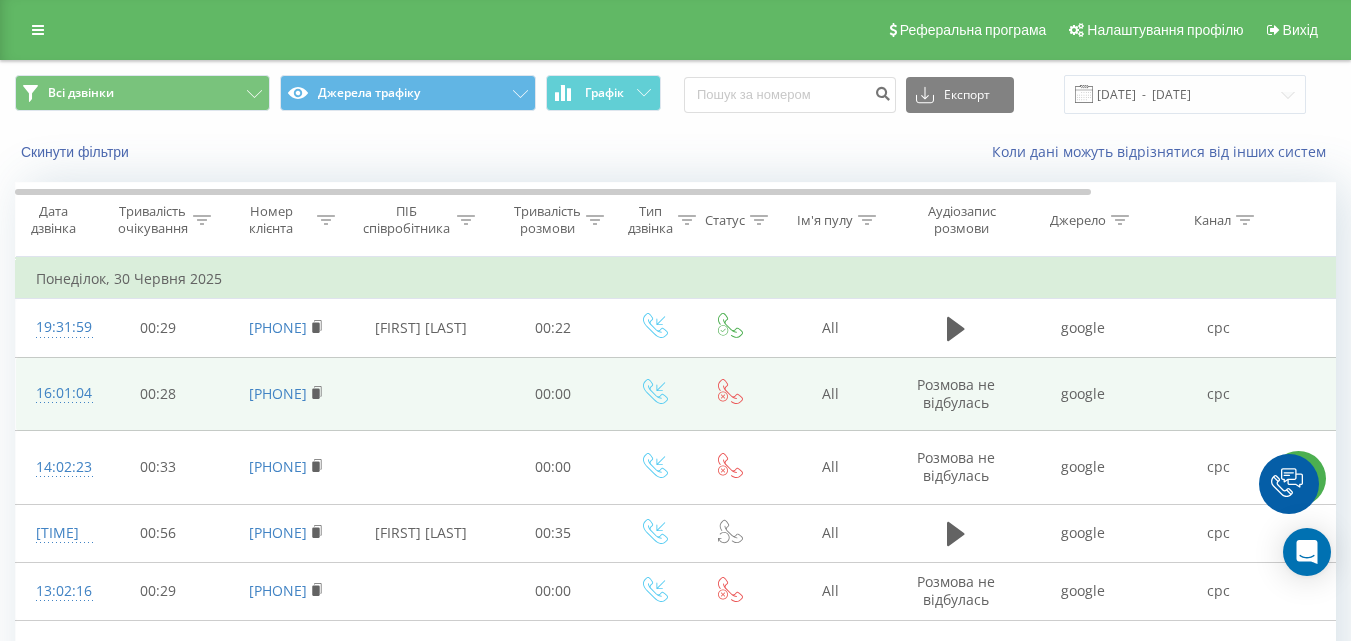 scroll, scrollTop: 0, scrollLeft: 0, axis: both 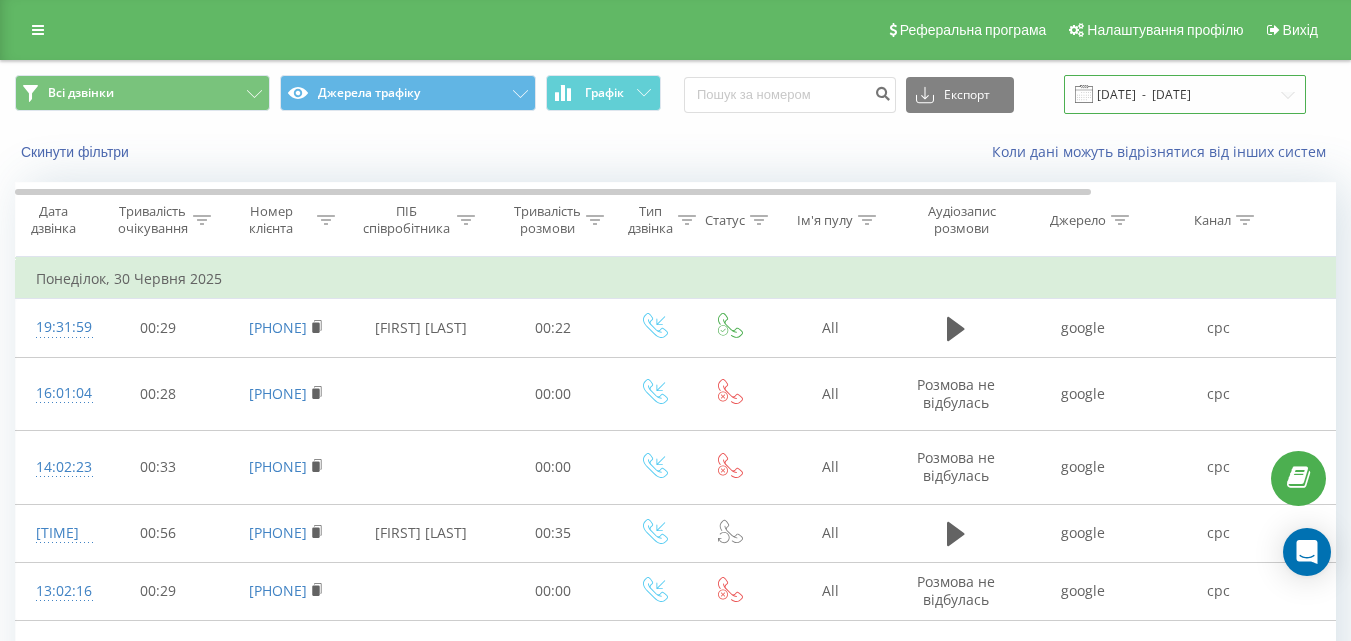 click on "[DATE]  -  [DATE]" at bounding box center (1185, 94) 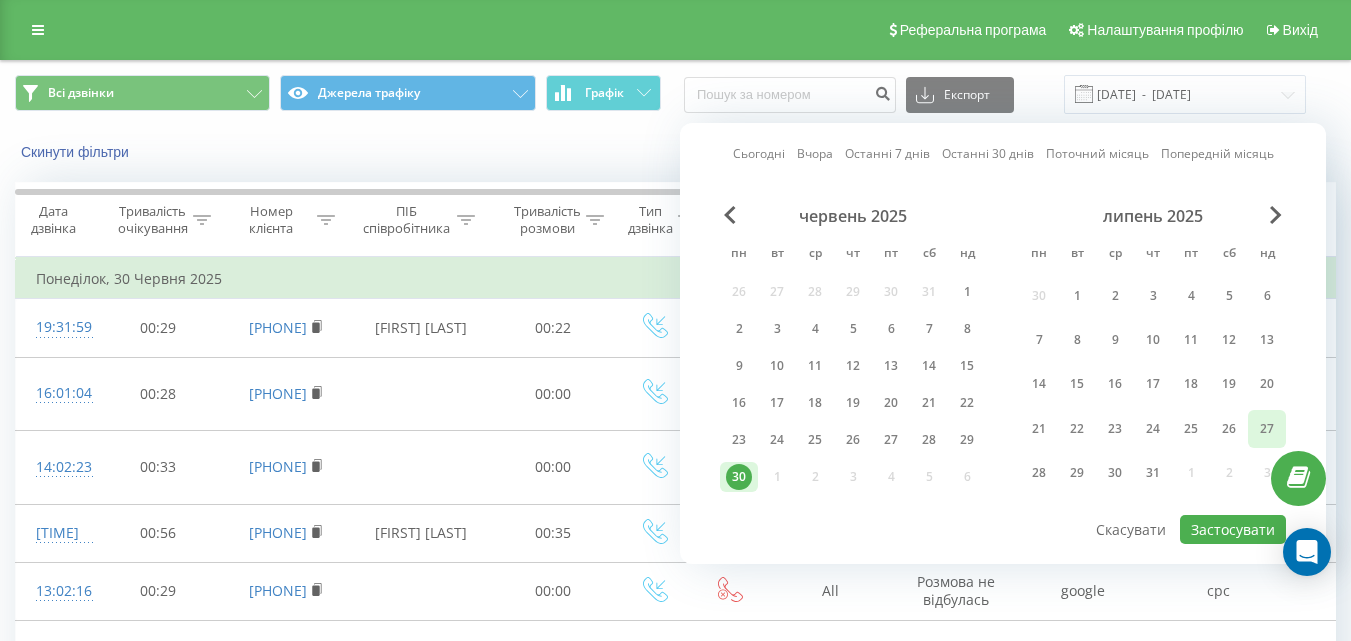 click on "27" at bounding box center (1267, 429) 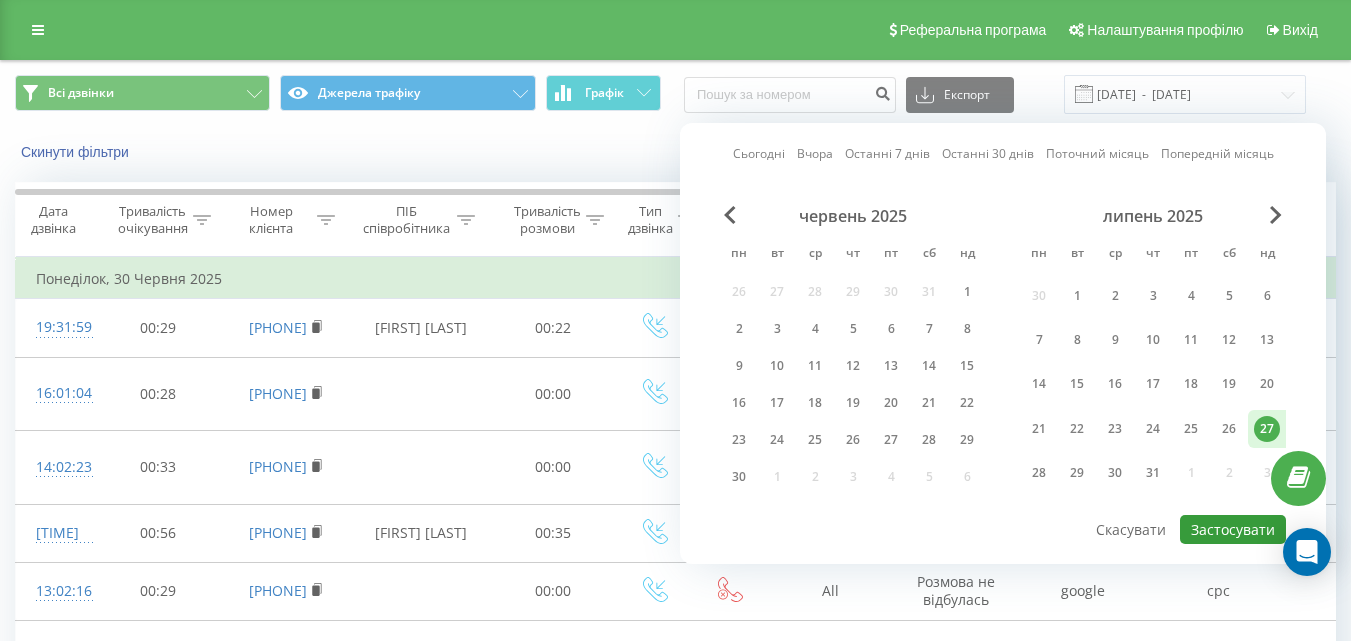 click on "Застосувати" at bounding box center [1233, 529] 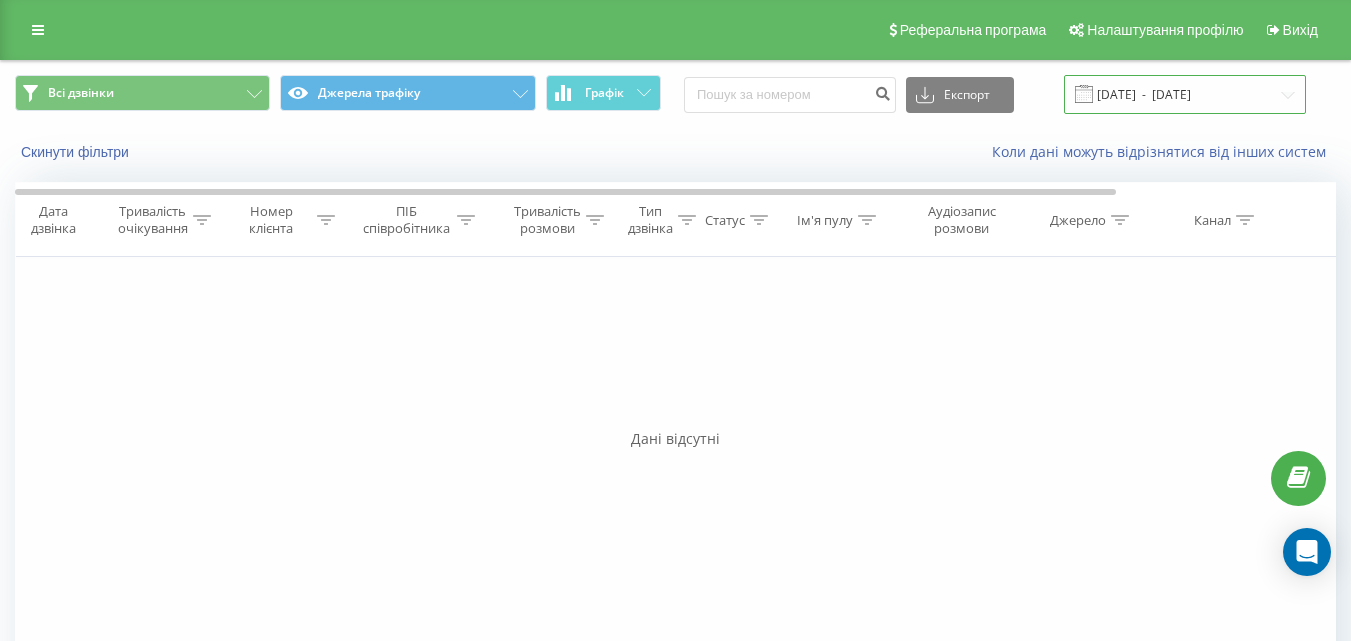 click on "27.07.2025  -  27.07.2025" at bounding box center (1185, 94) 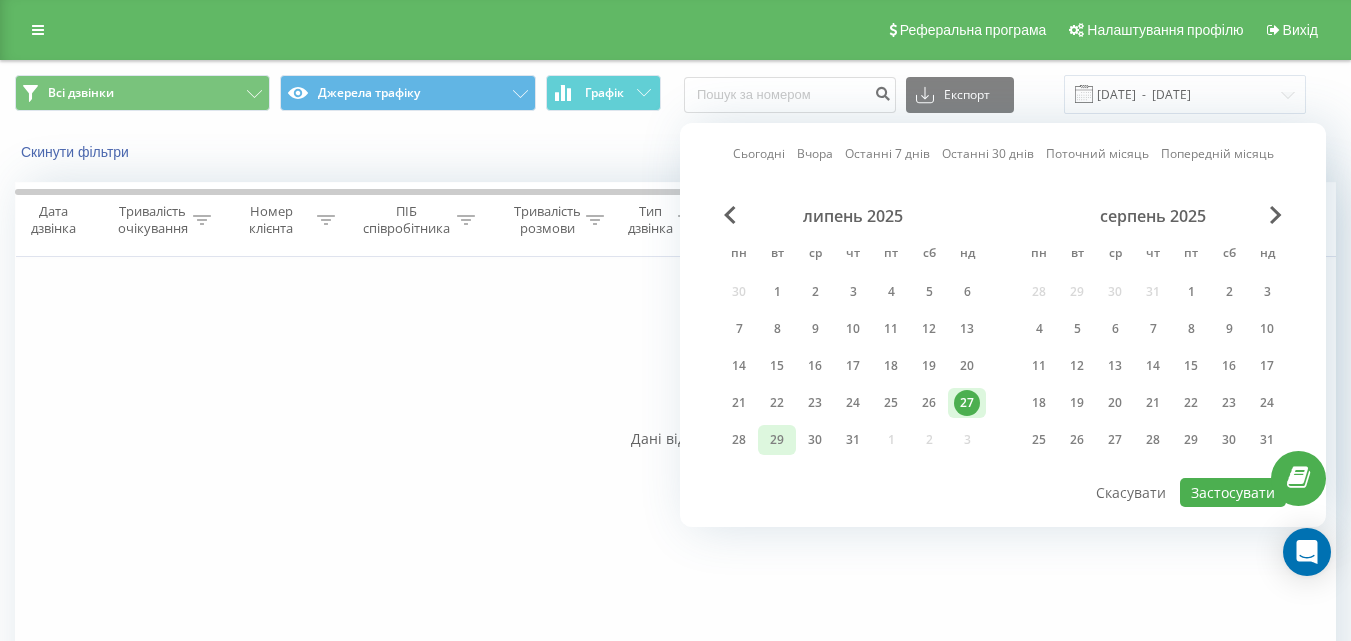 drag, startPoint x: 743, startPoint y: 441, endPoint x: 759, endPoint y: 442, distance: 16.03122 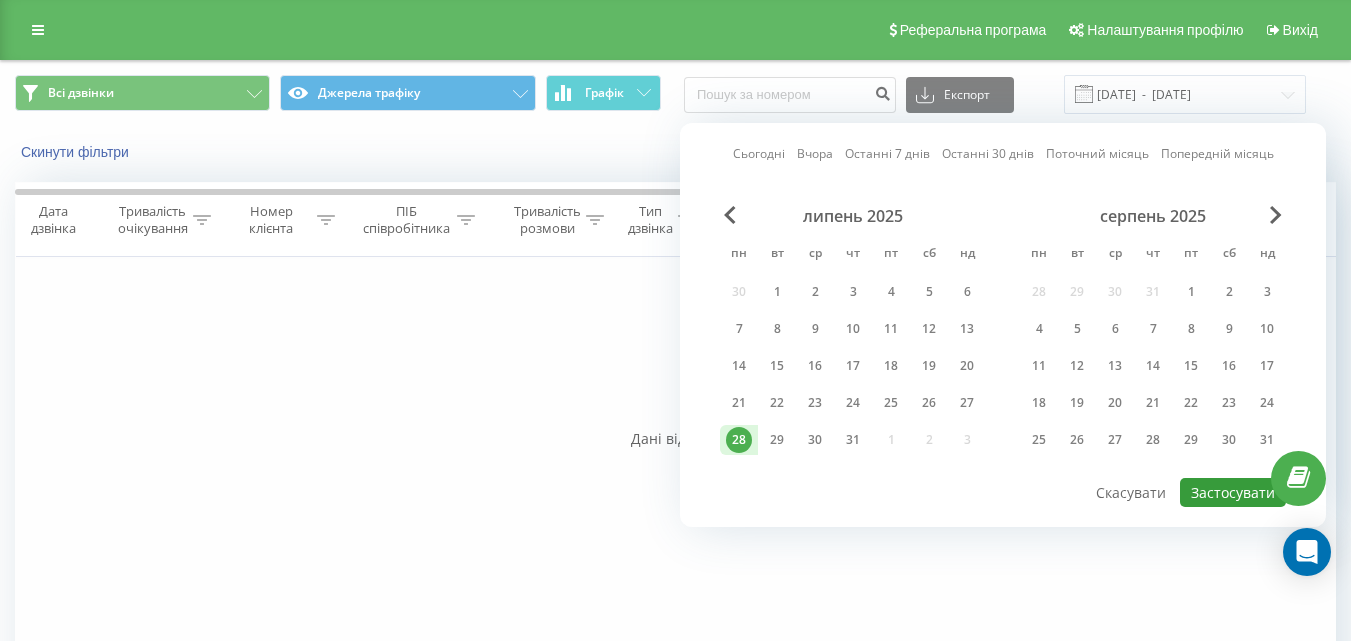 click on "Застосувати" at bounding box center (1233, 492) 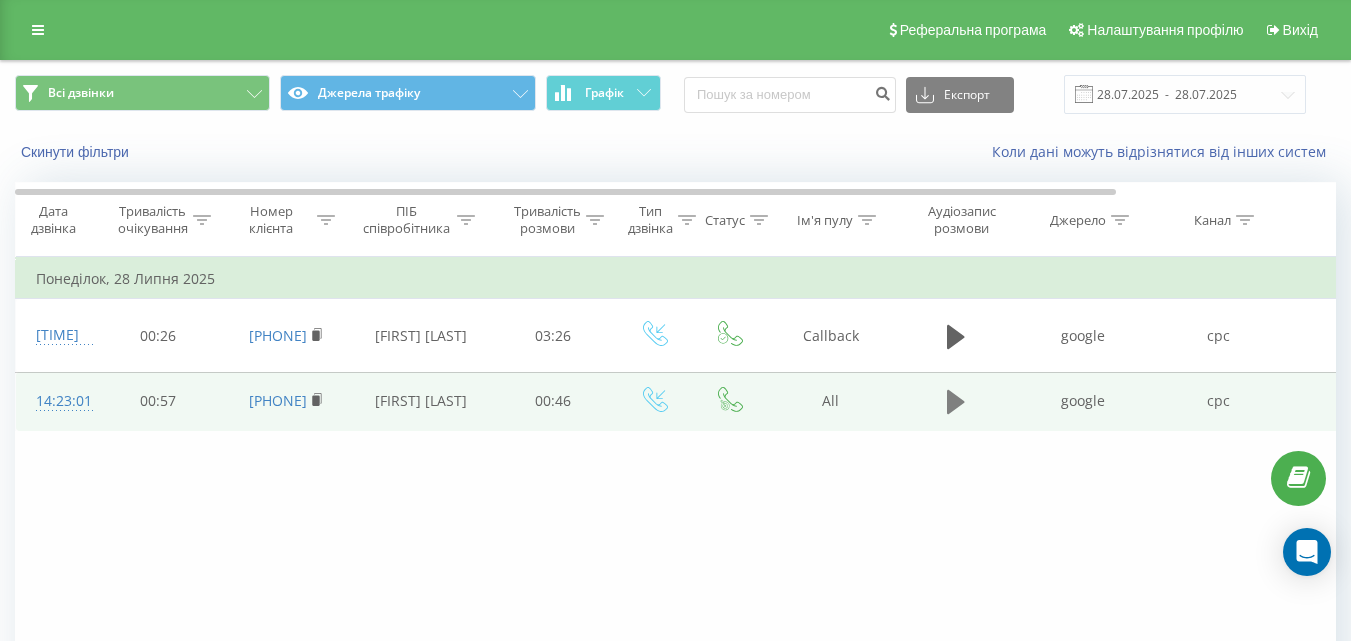 click 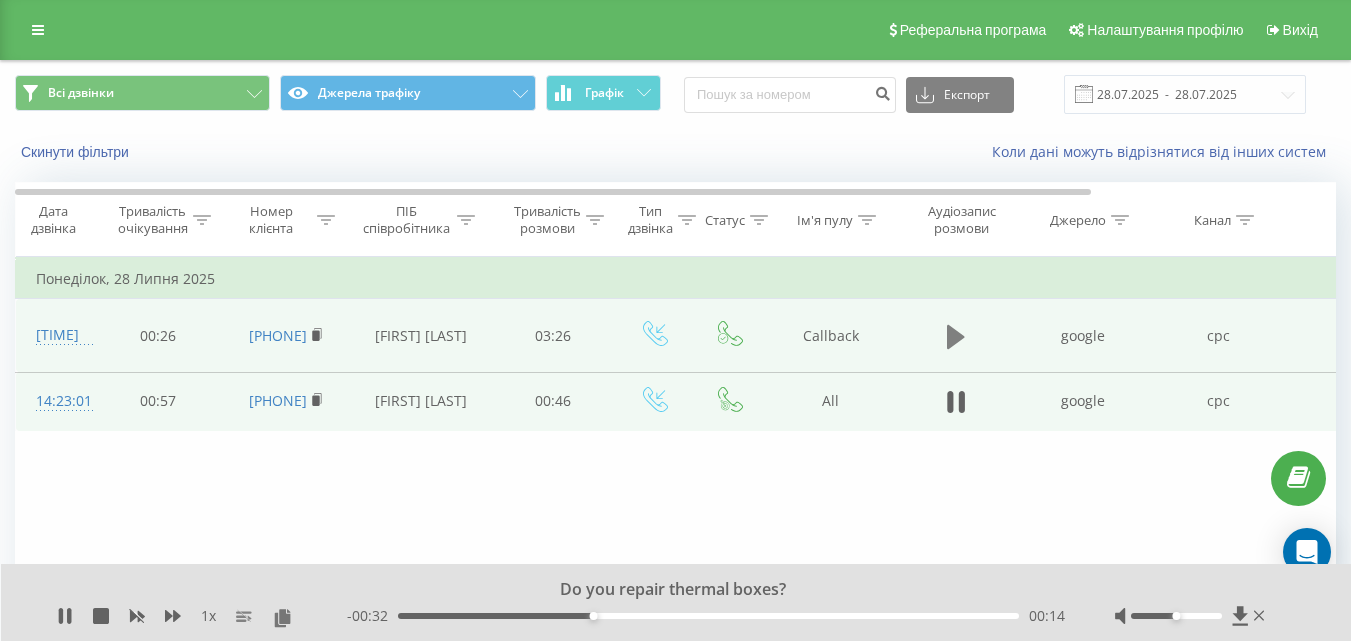 click 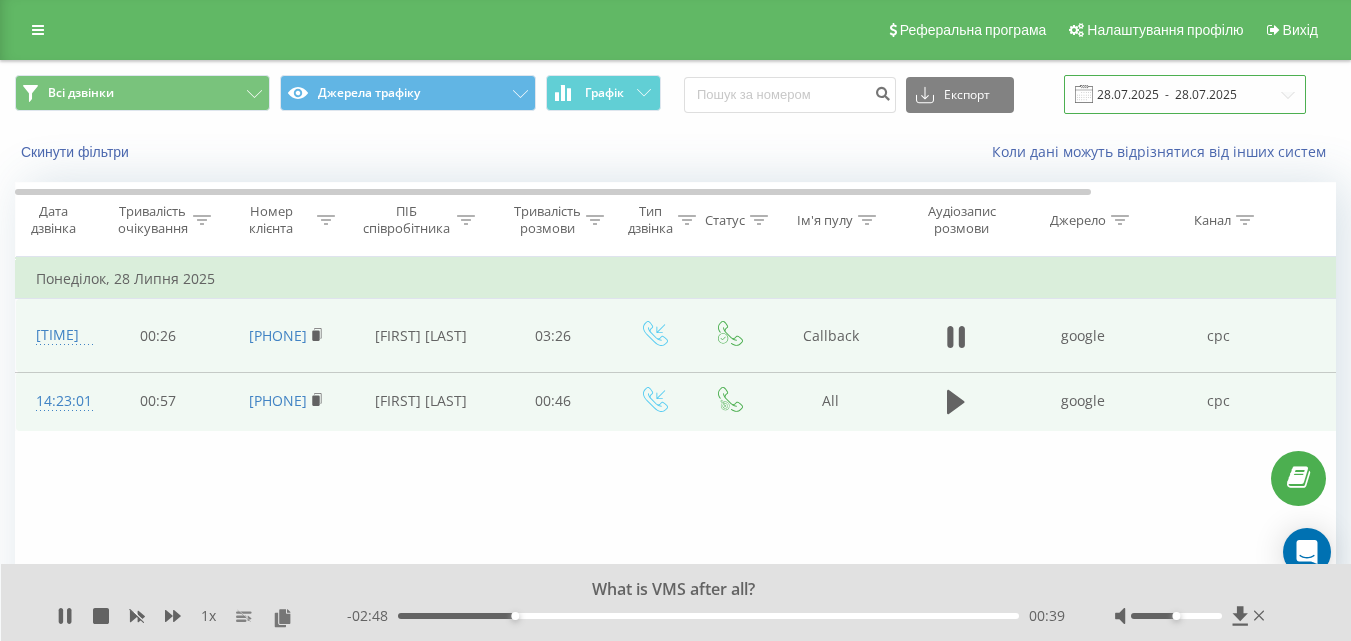 click on "28.07.2025  -  28.07.2025" at bounding box center [1185, 94] 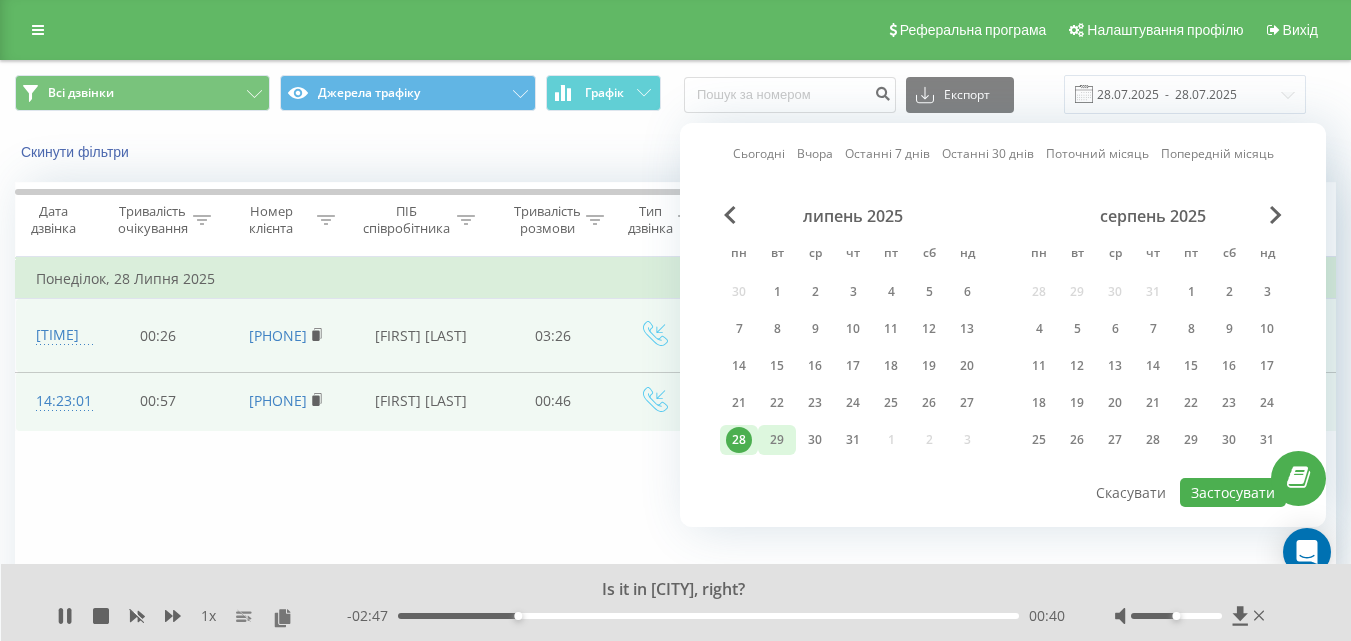 drag, startPoint x: 779, startPoint y: 442, endPoint x: 794, endPoint y: 443, distance: 15.033297 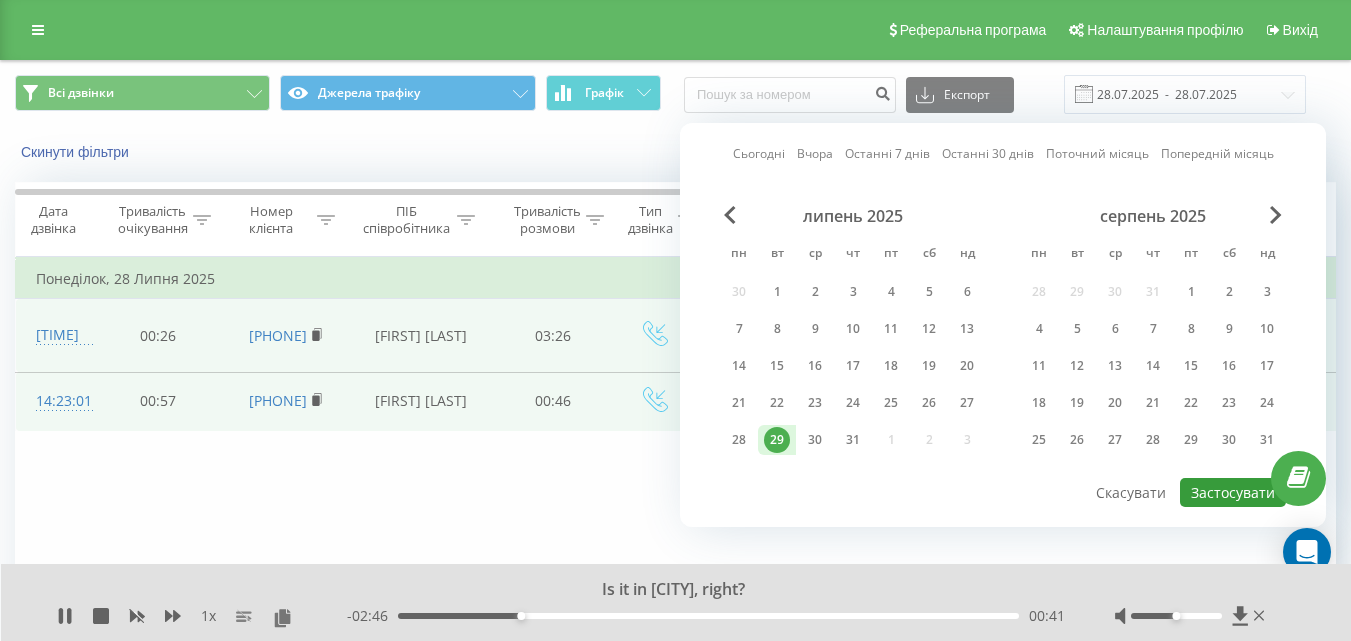 click on "Застосувати" at bounding box center (1233, 492) 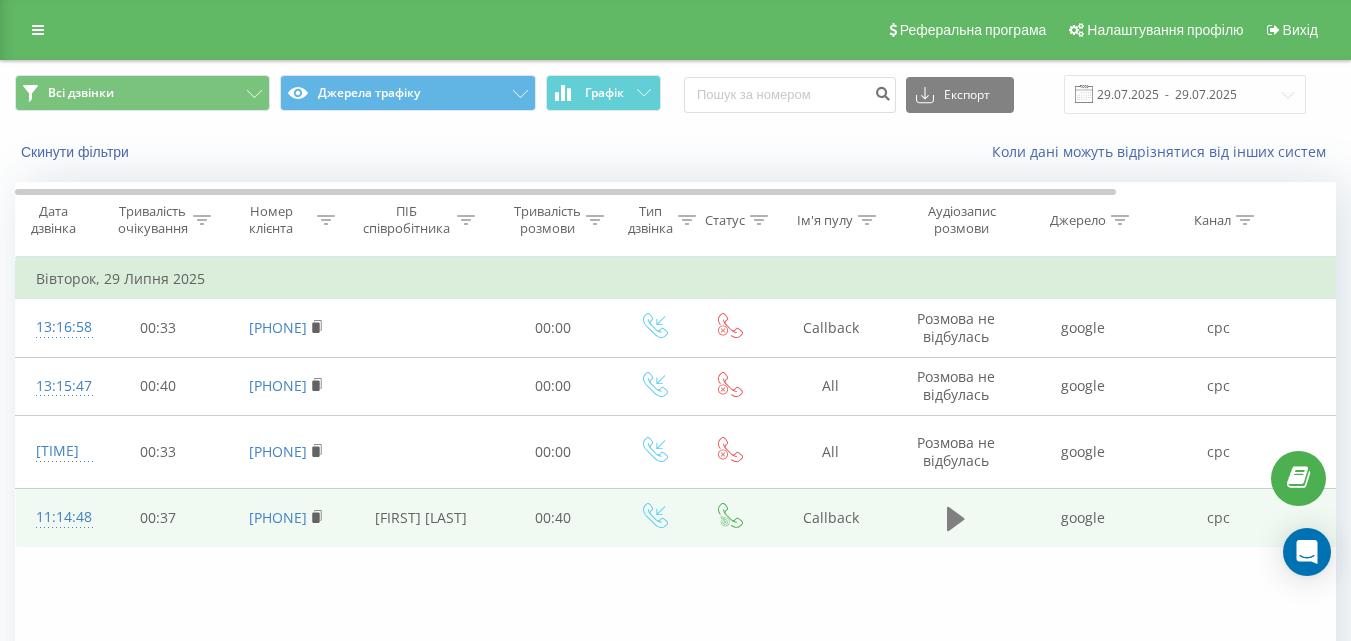 click 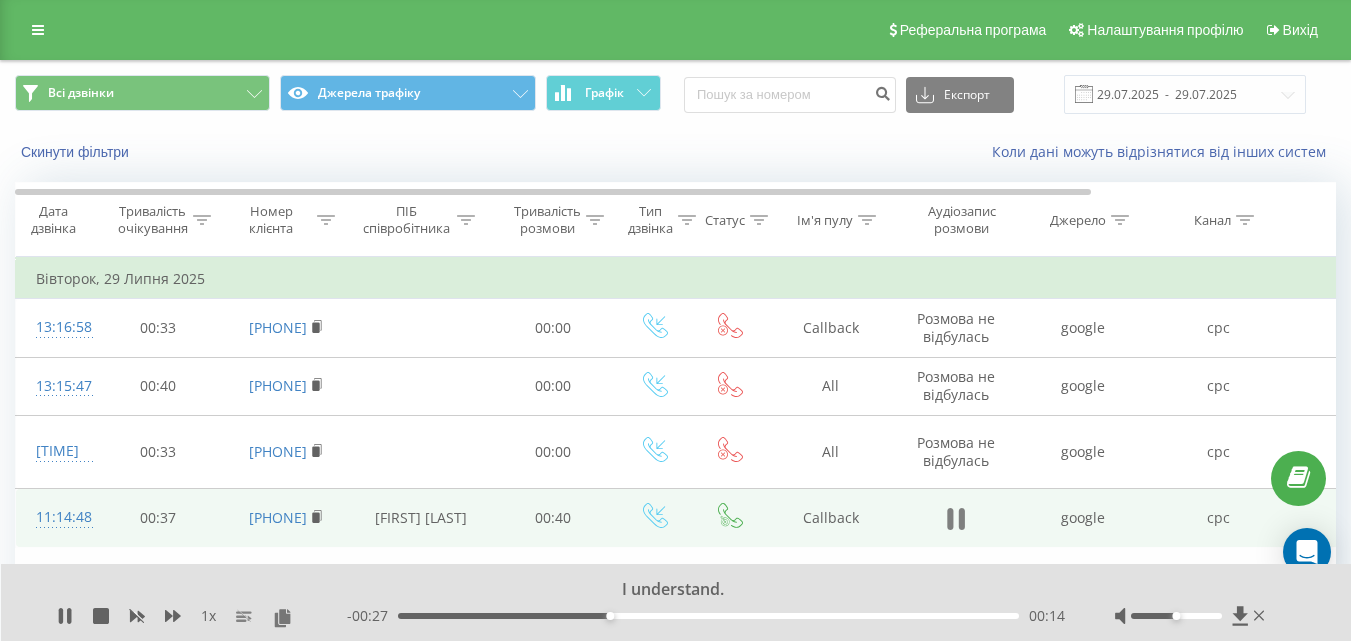 click 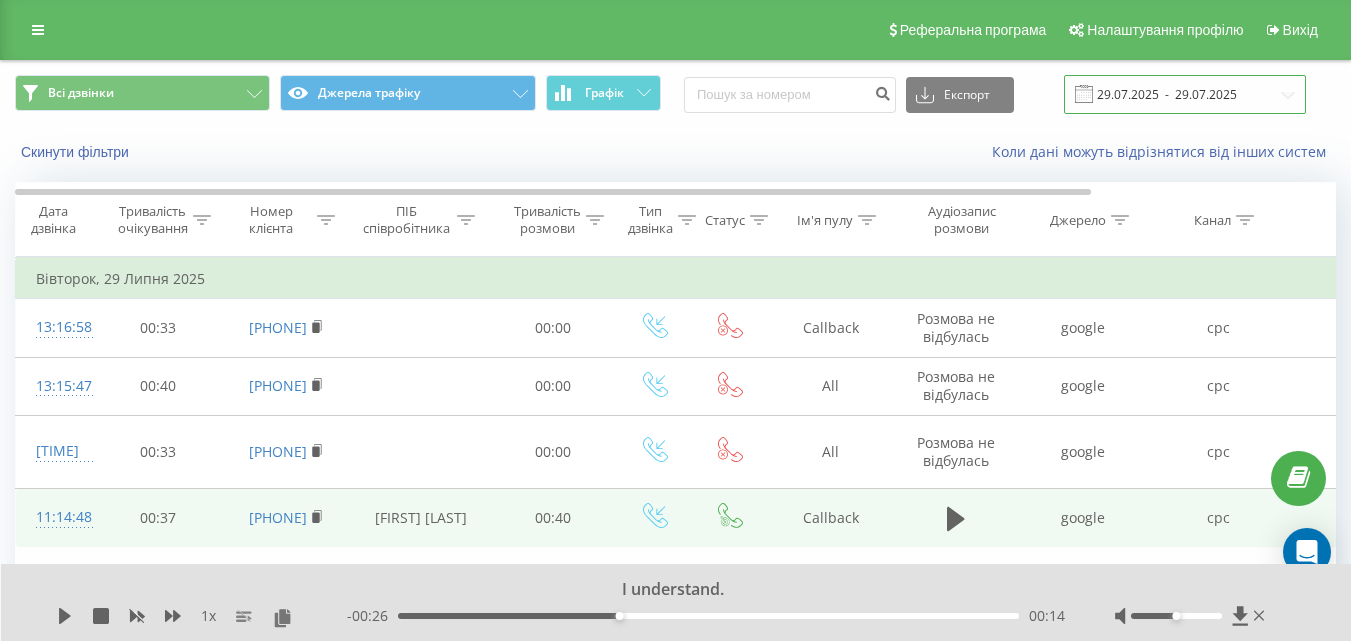 click on "29.07.2025  -  29.07.2025" at bounding box center (1185, 94) 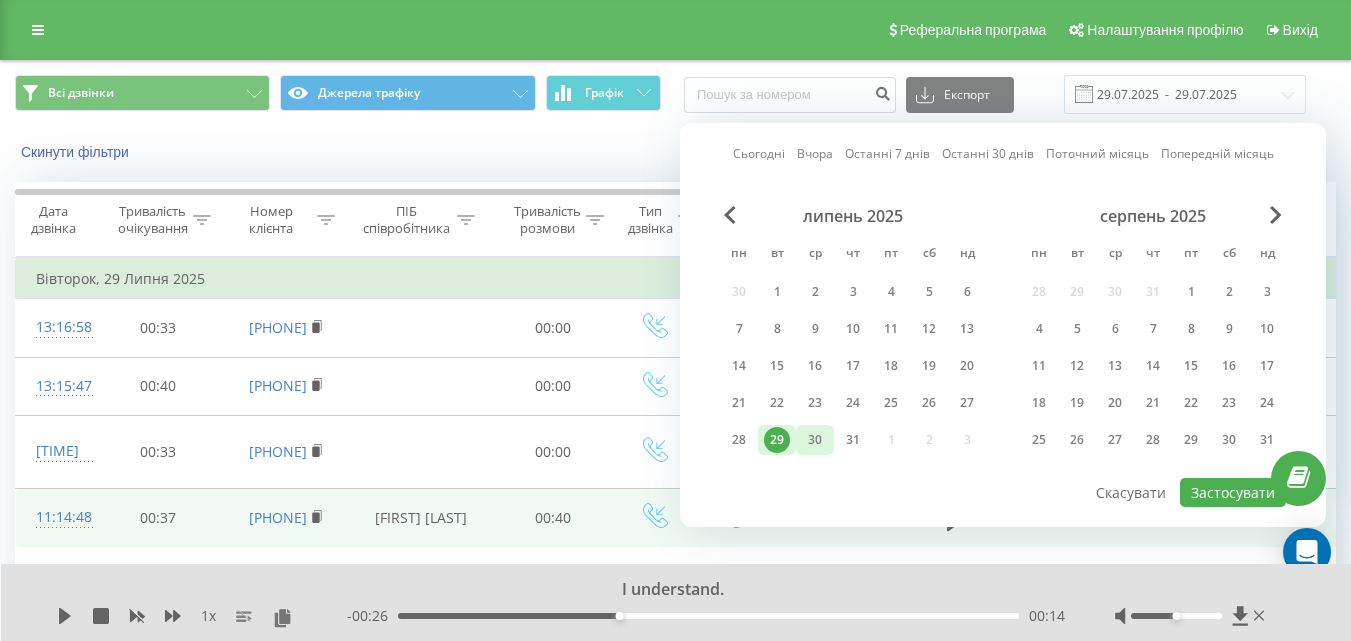click on "30" at bounding box center (815, 440) 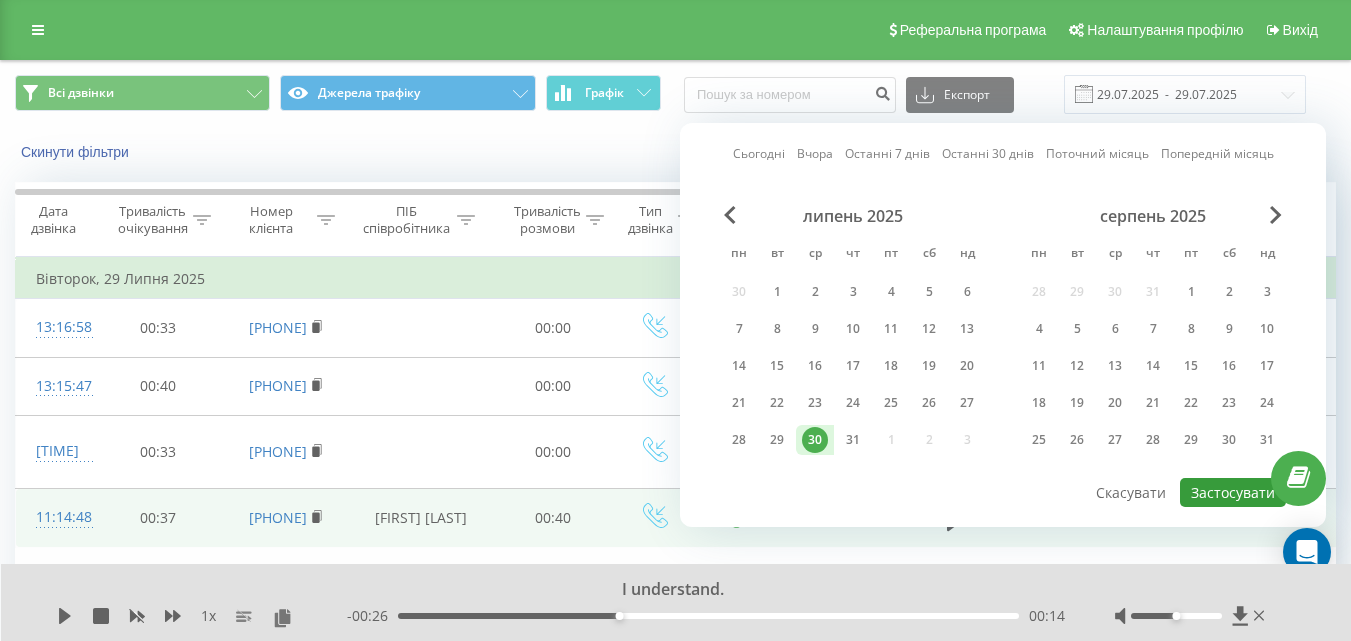 drag, startPoint x: 1218, startPoint y: 486, endPoint x: 1204, endPoint y: 487, distance: 14.035668 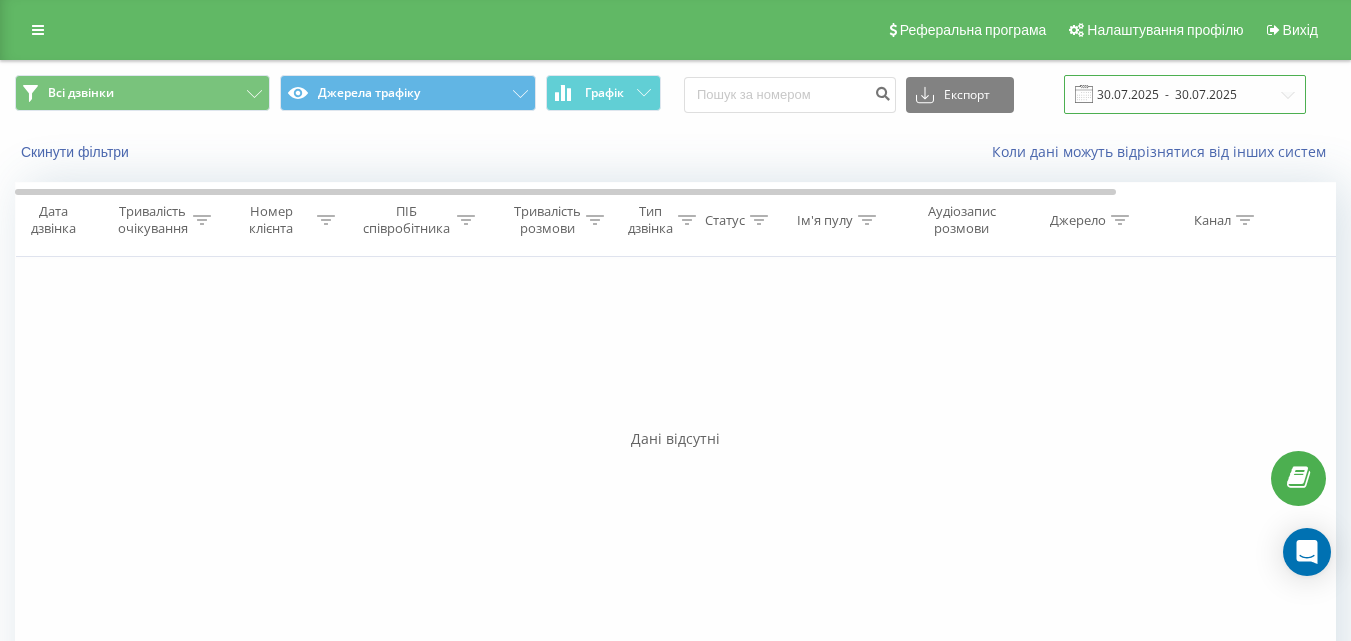 click on "30.07.2025  -  30.07.2025" at bounding box center [1185, 94] 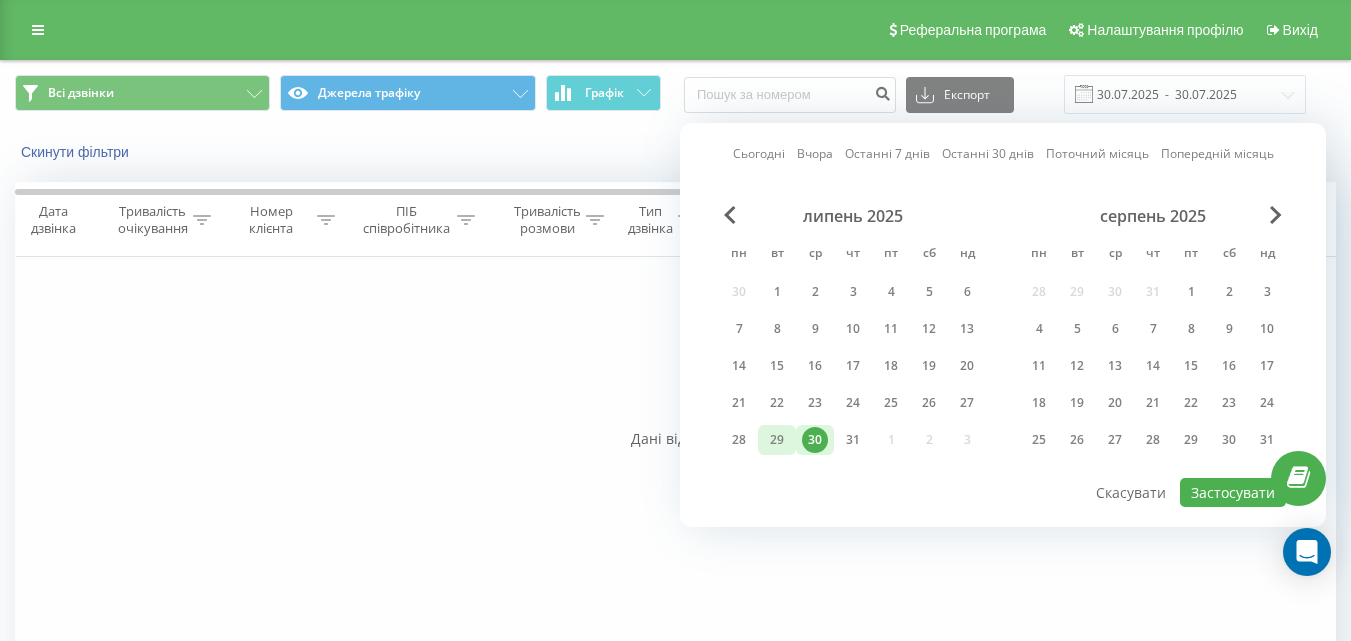 click on "29" at bounding box center [777, 440] 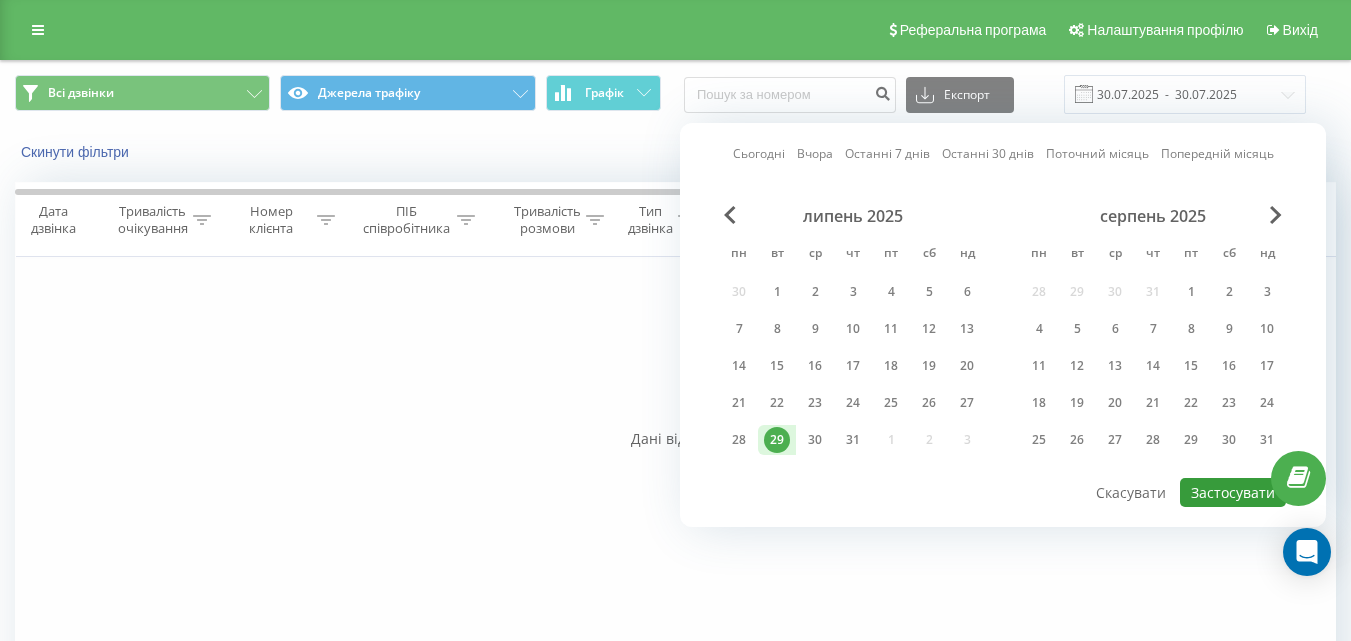 click on "Застосувати" at bounding box center [1233, 492] 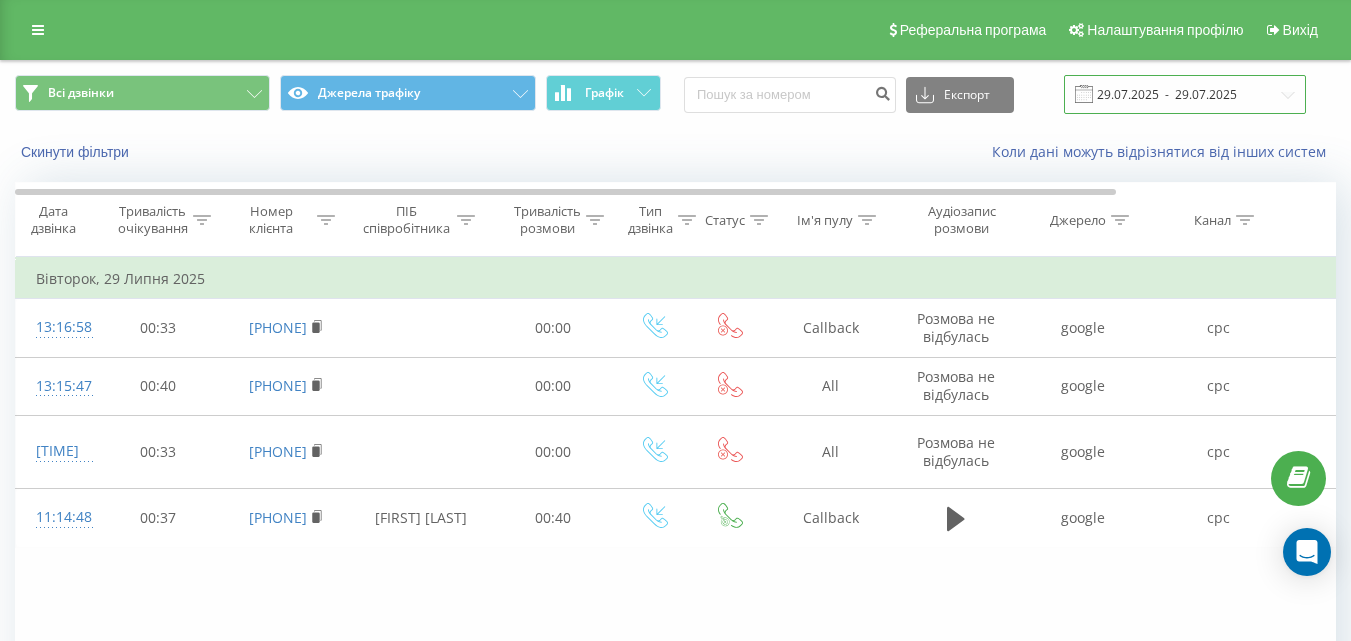 click on "29.07.2025  -  29.07.2025" at bounding box center (1185, 94) 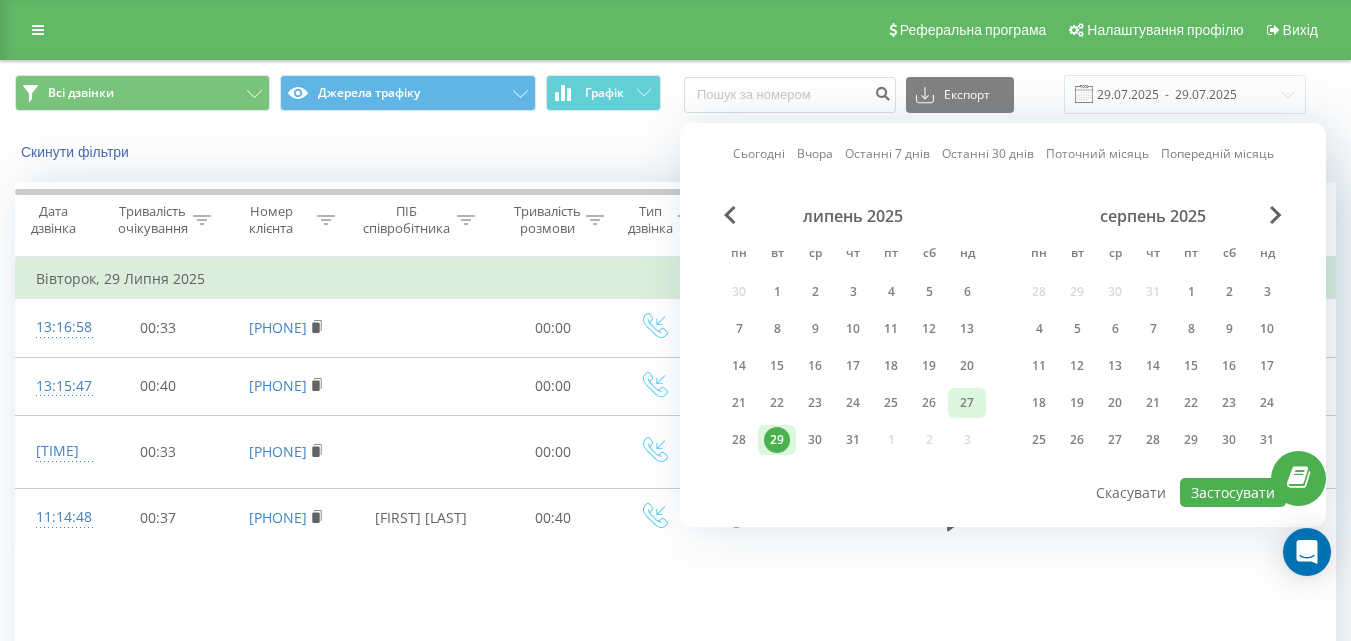 click on "27" at bounding box center [967, 403] 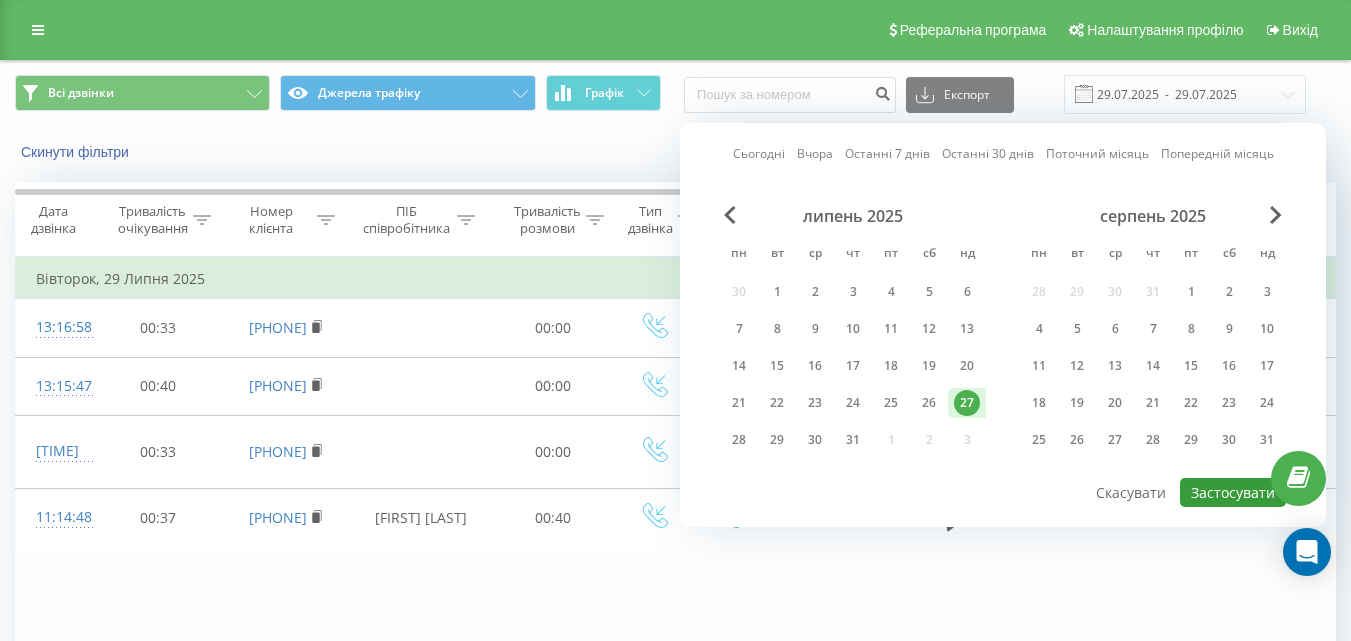 click on "Застосувати" at bounding box center [1233, 492] 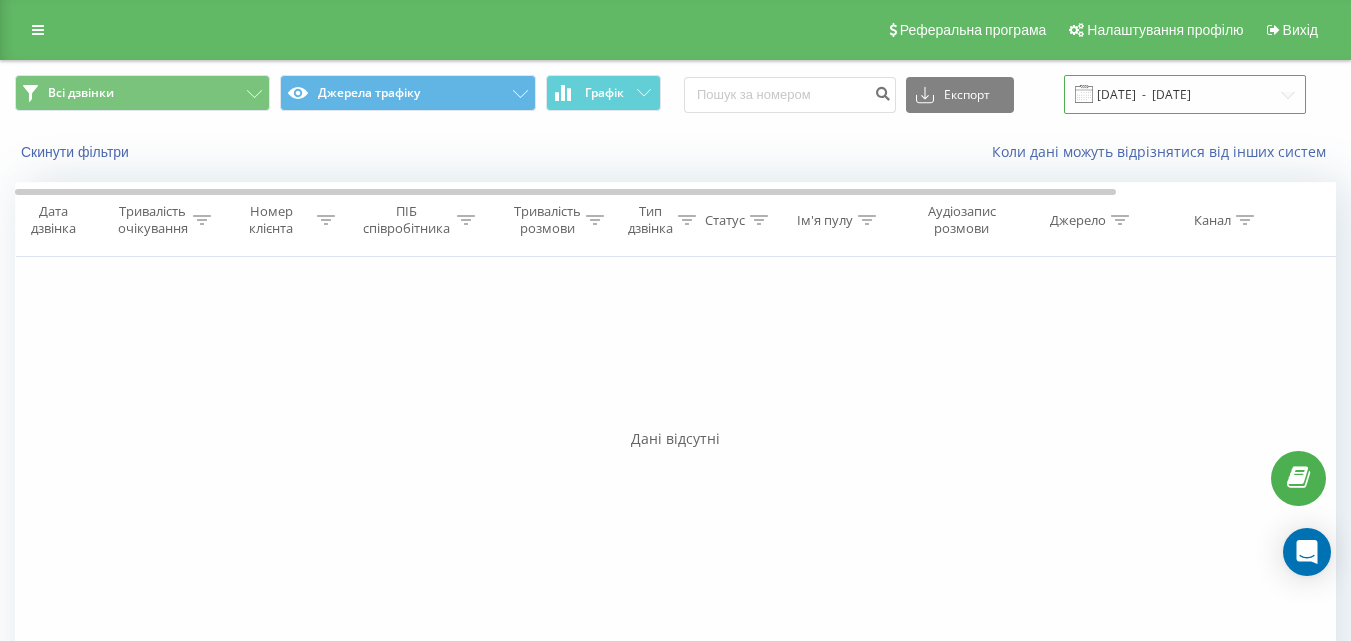 click on "27.07.2025  -  27.07.2025" at bounding box center [1185, 94] 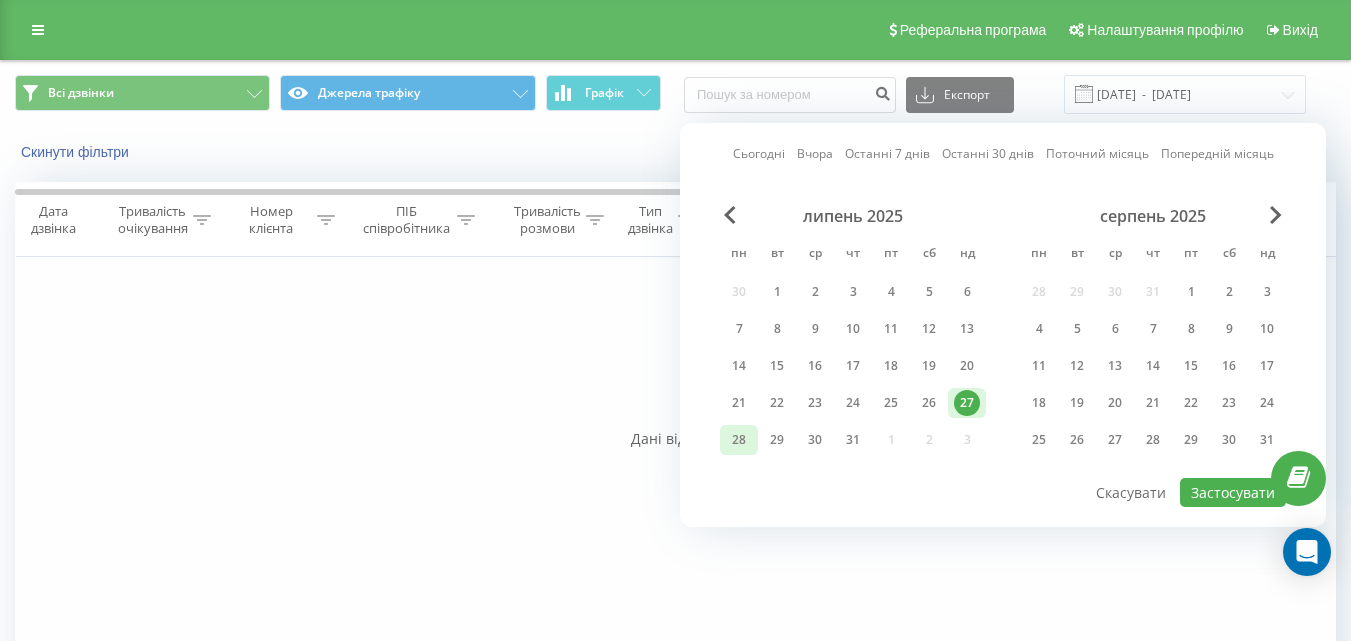 click on "28" at bounding box center [739, 440] 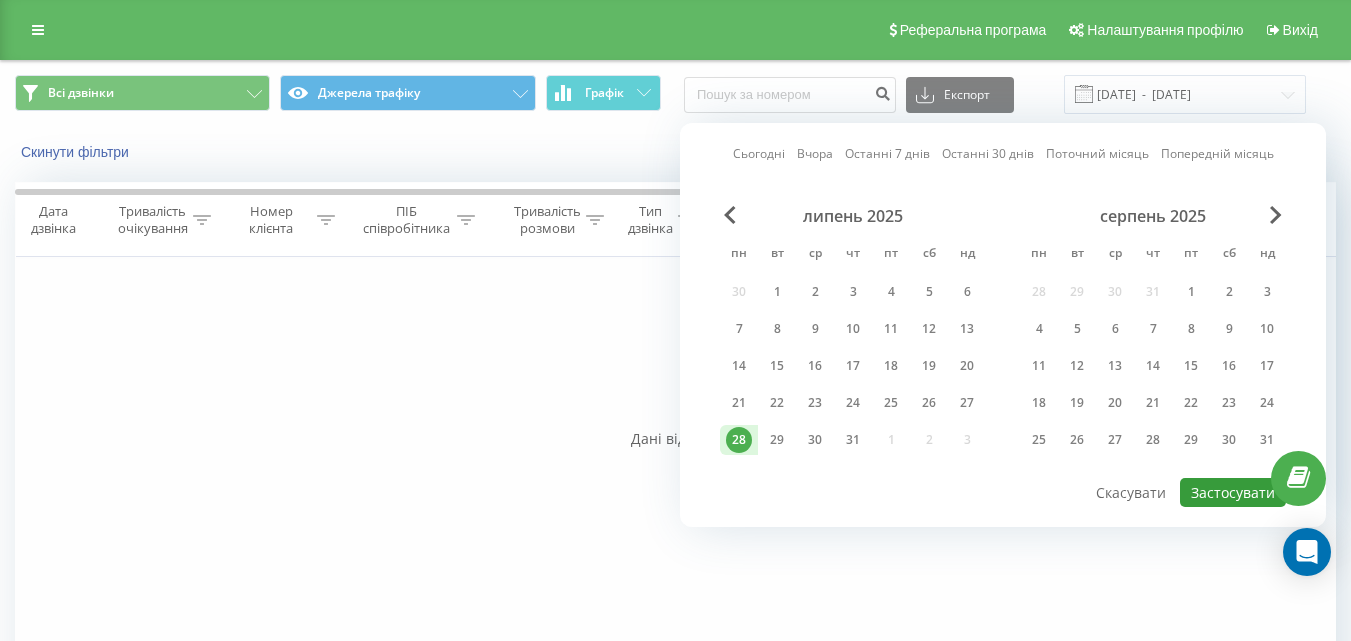 click on "Застосувати" at bounding box center (1233, 492) 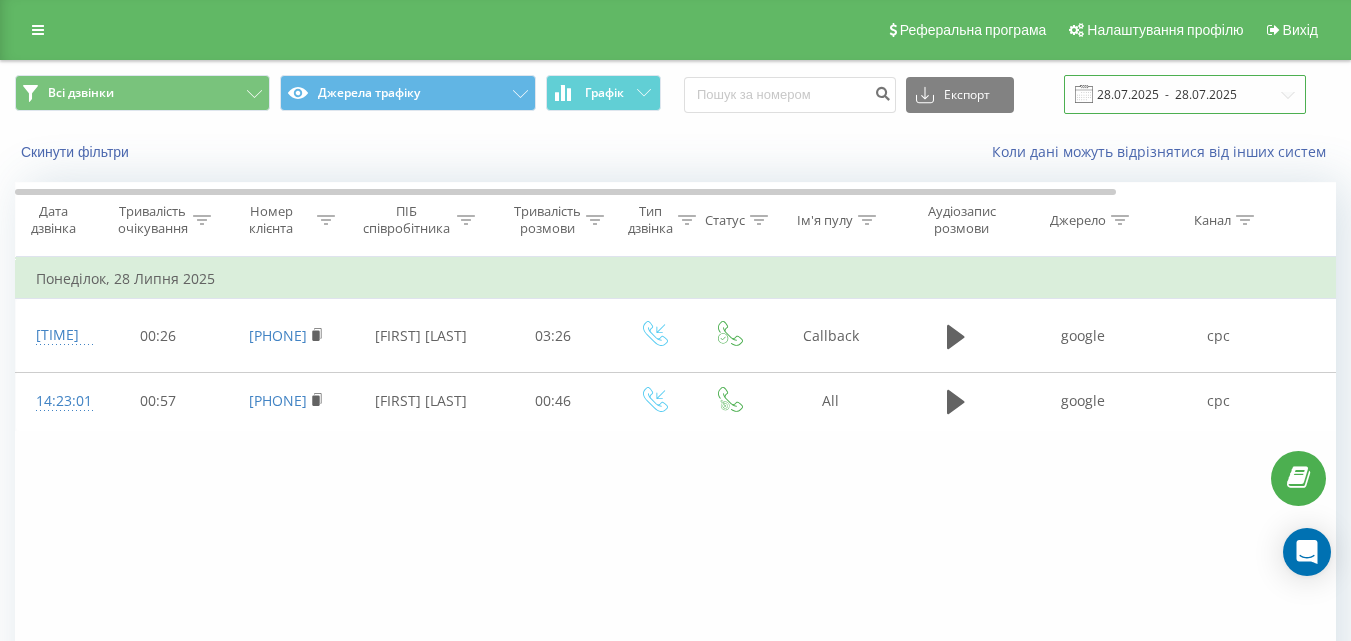 click on "28.07.2025  -  28.07.2025" at bounding box center [1185, 94] 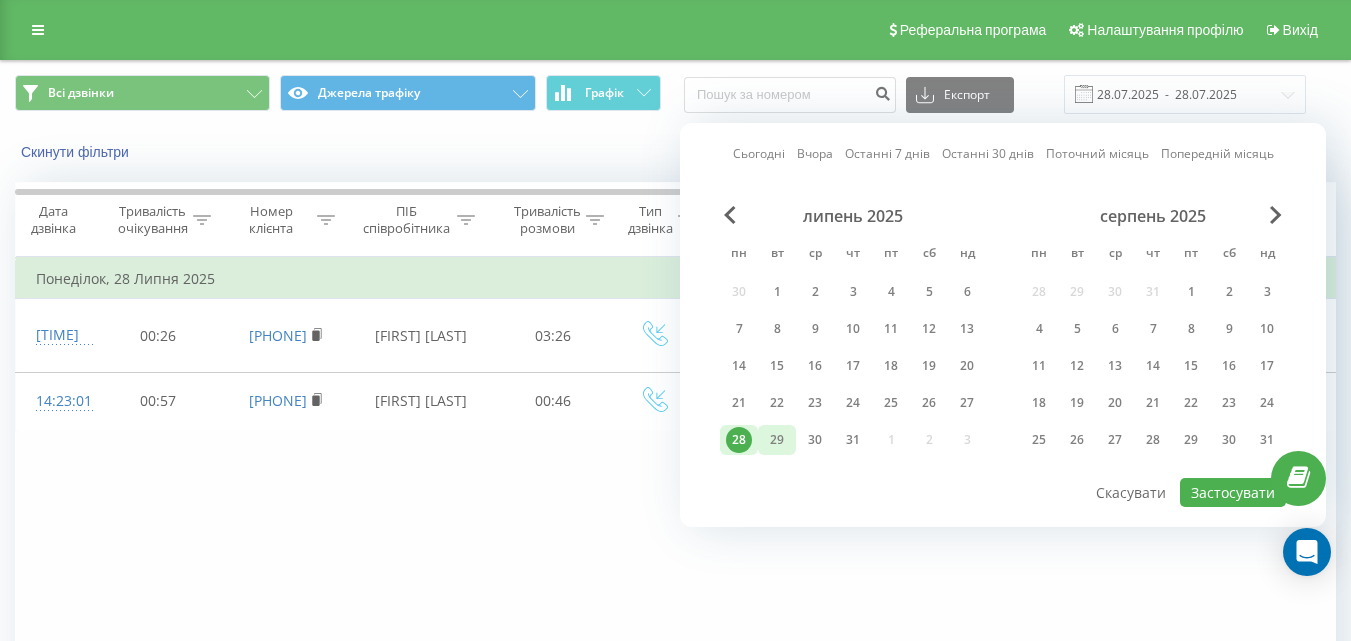 click on "29" at bounding box center [777, 440] 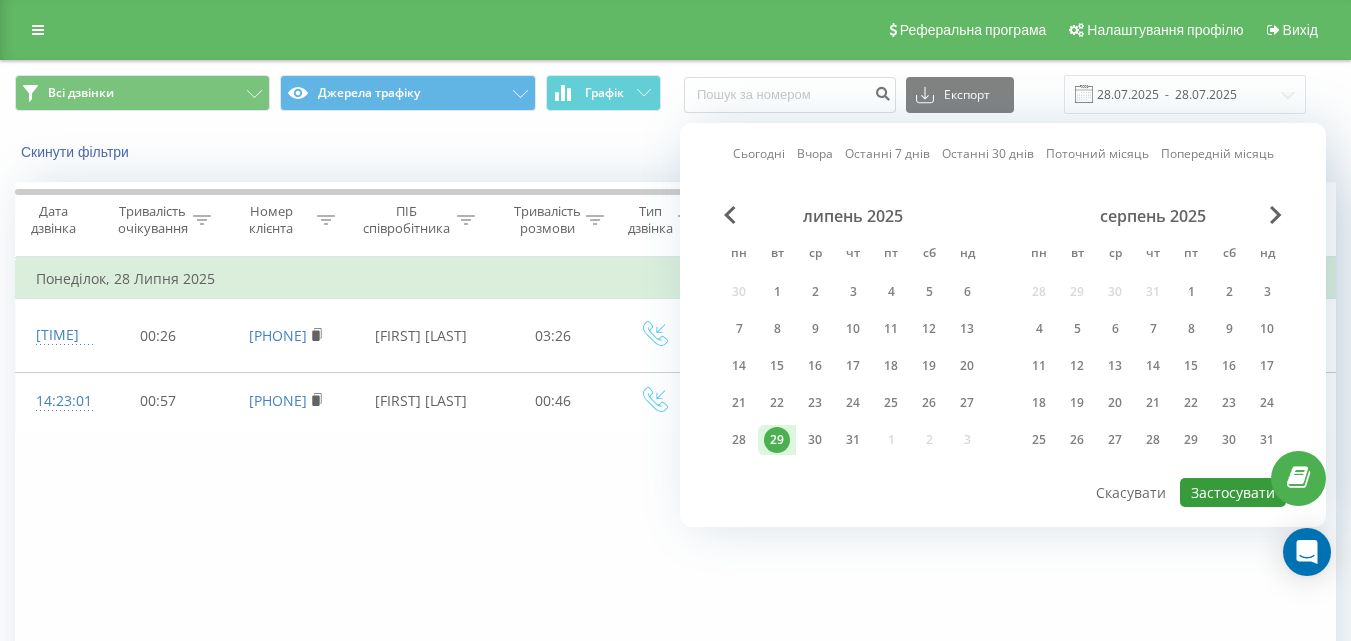drag, startPoint x: 1209, startPoint y: 499, endPoint x: 1189, endPoint y: 495, distance: 20.396078 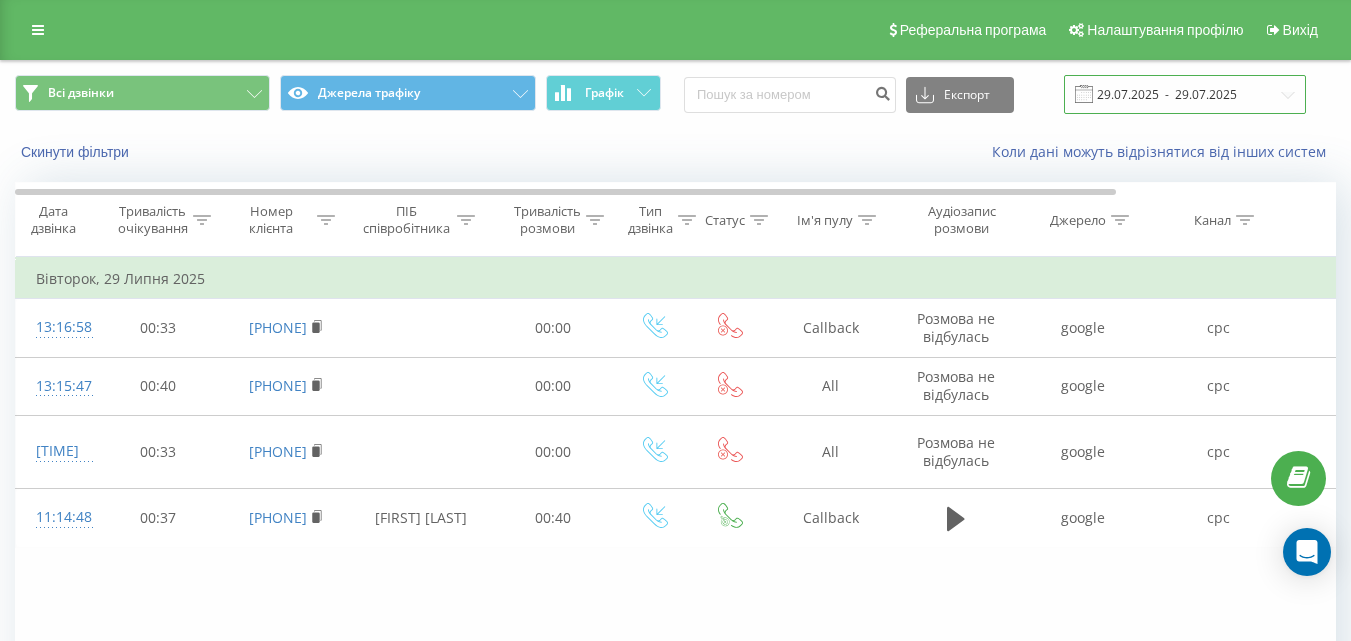 click on "29.07.2025  -  29.07.2025" at bounding box center (1185, 94) 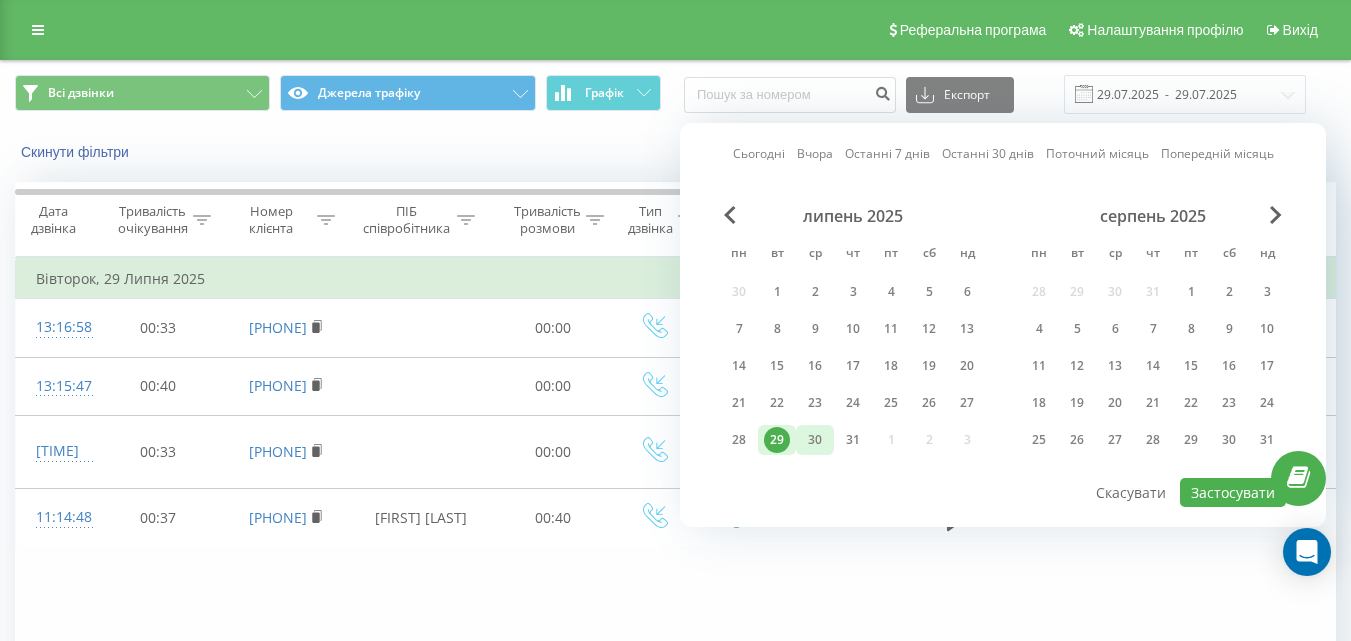 click on "30" at bounding box center (815, 440) 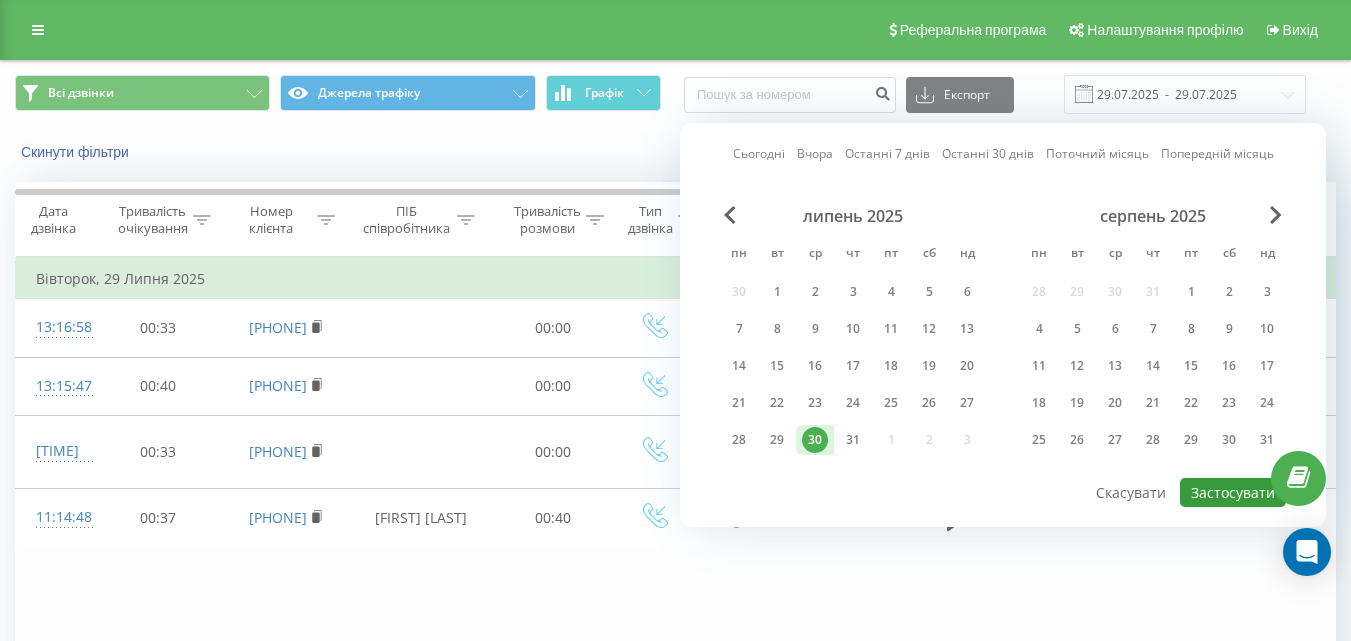 drag, startPoint x: 1209, startPoint y: 492, endPoint x: 1198, endPoint y: 489, distance: 11.401754 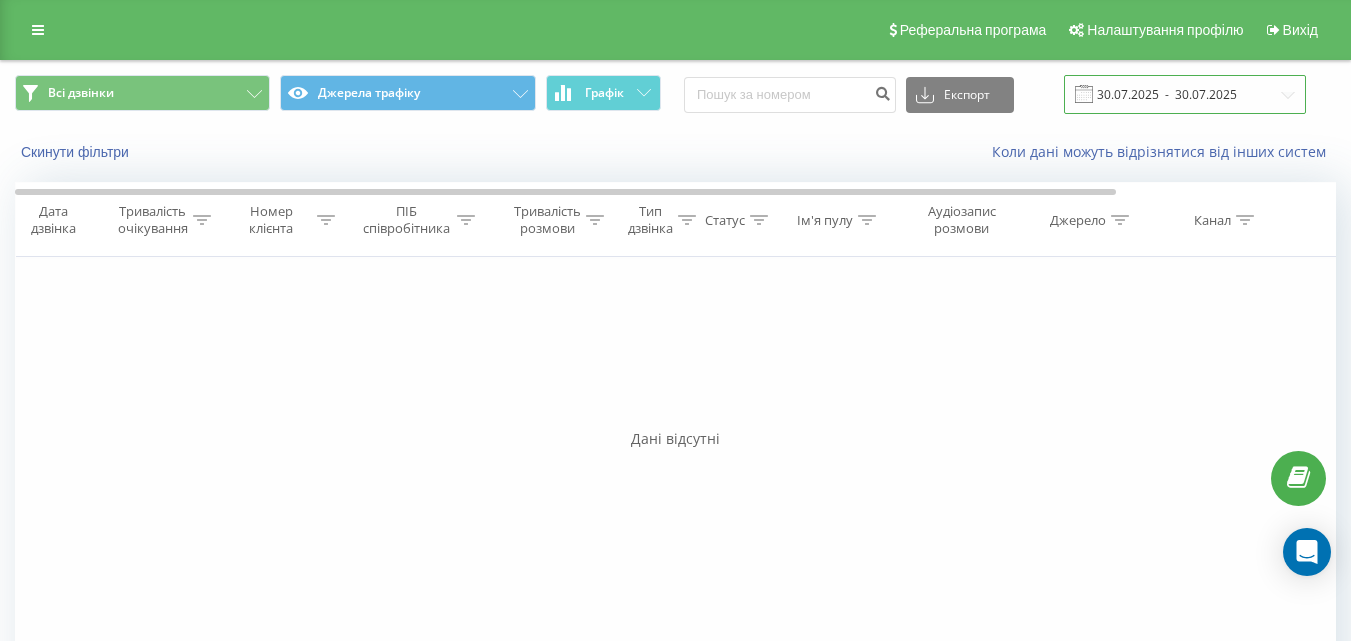 click on "30.07.2025  -  30.07.2025" at bounding box center [1185, 94] 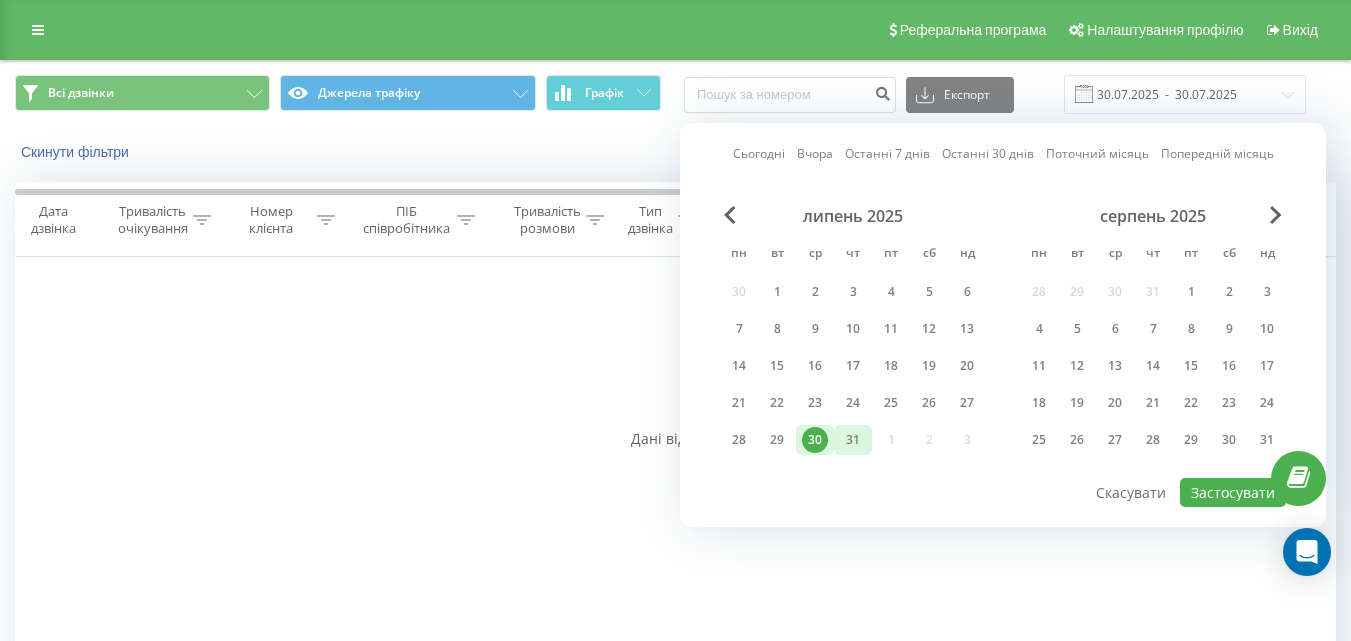 click on "31" at bounding box center [853, 440] 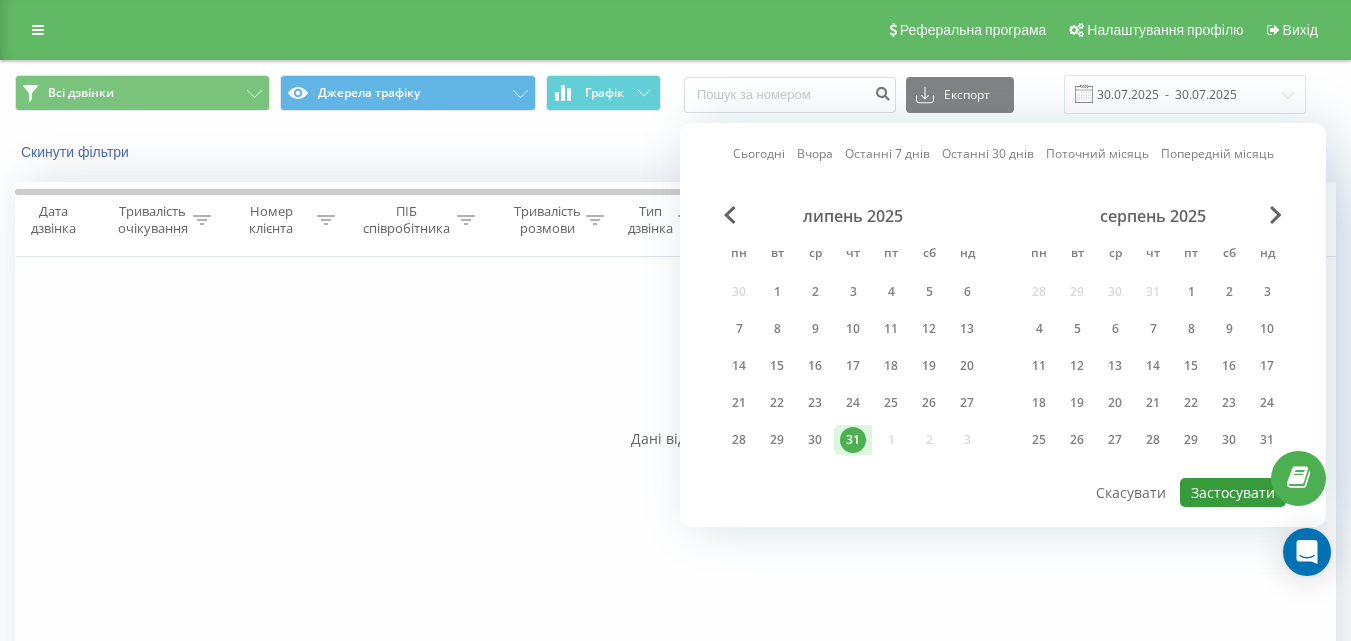 click on "Застосувати" at bounding box center [1233, 492] 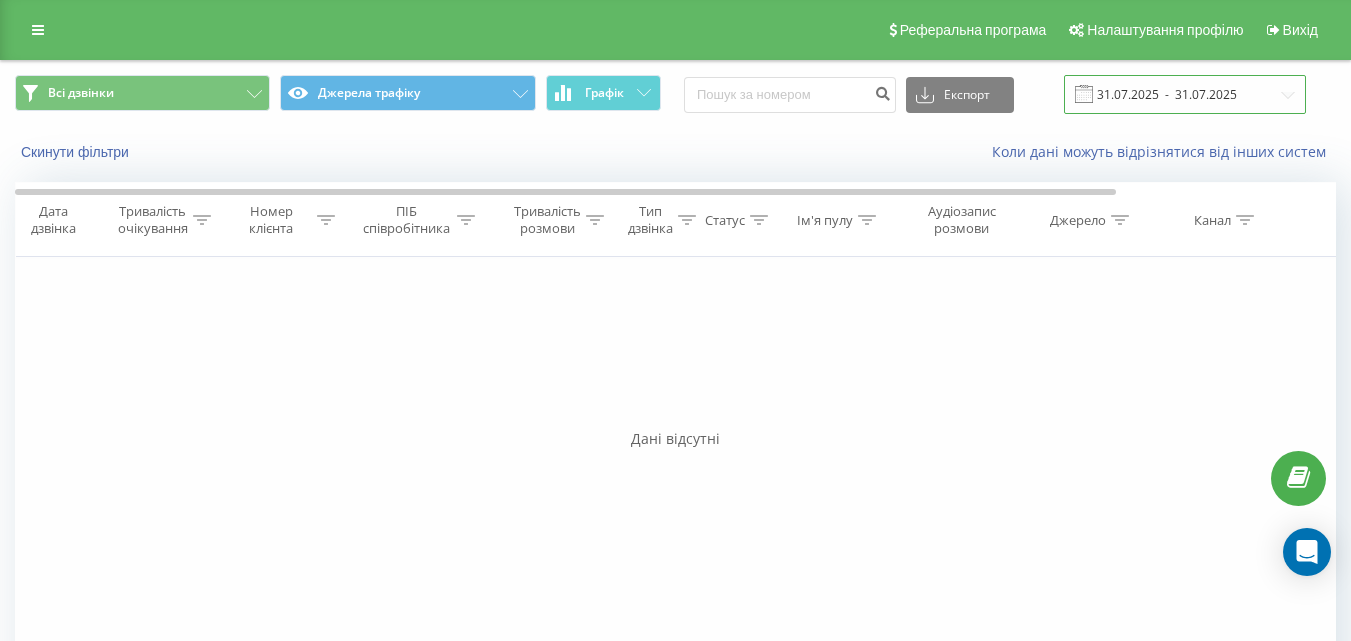 click on "31.07.2025  -  31.07.2025" at bounding box center [1185, 94] 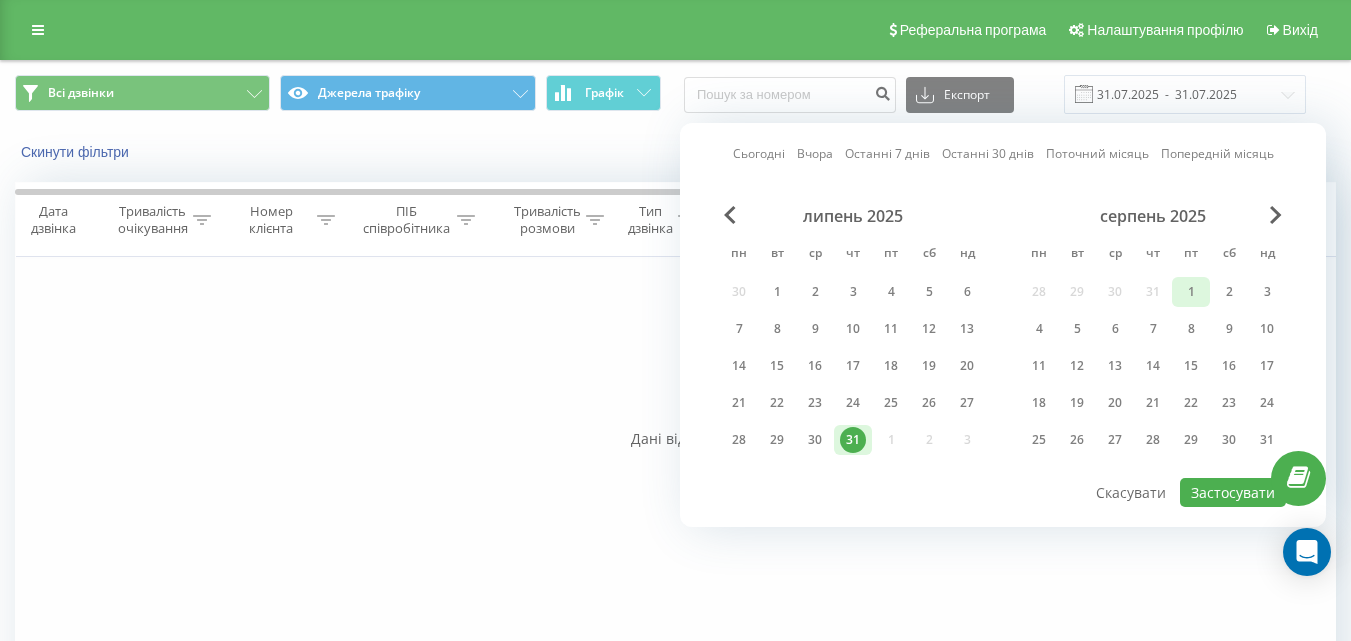 click on "1" at bounding box center (1191, 292) 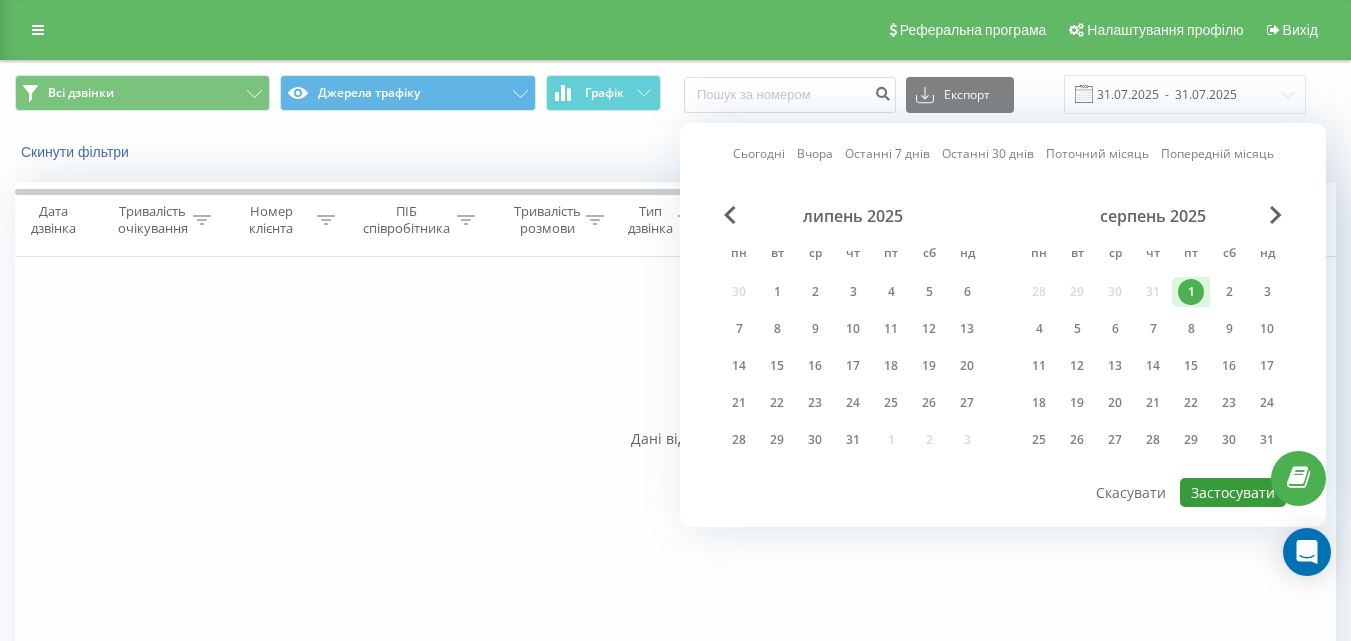 click on "Застосувати" at bounding box center [1233, 492] 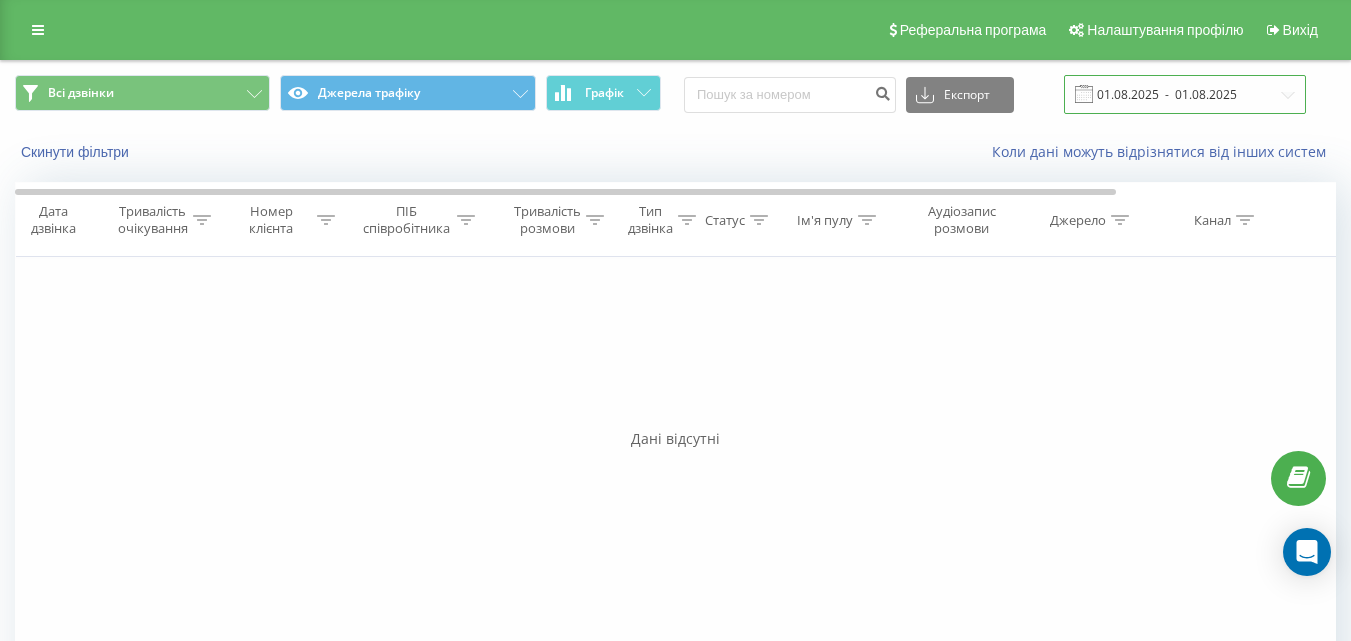 click on "01.08.2025  -  01.08.2025" at bounding box center [1185, 94] 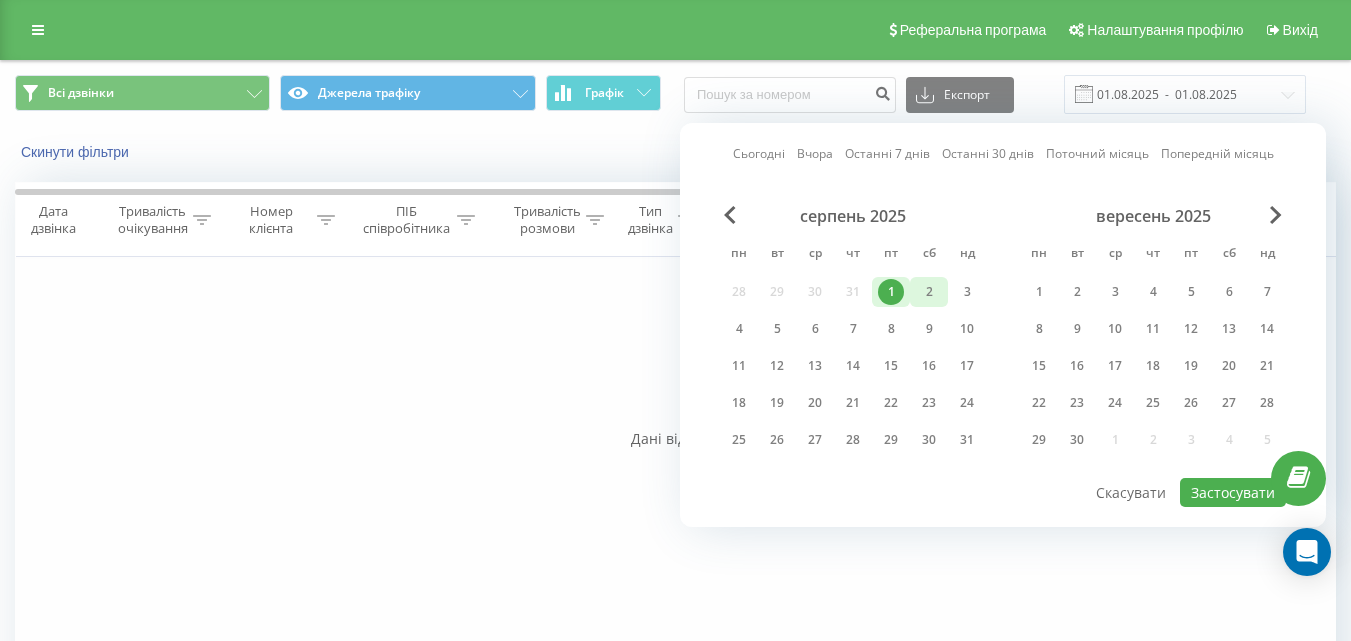 click on "2" at bounding box center (929, 292) 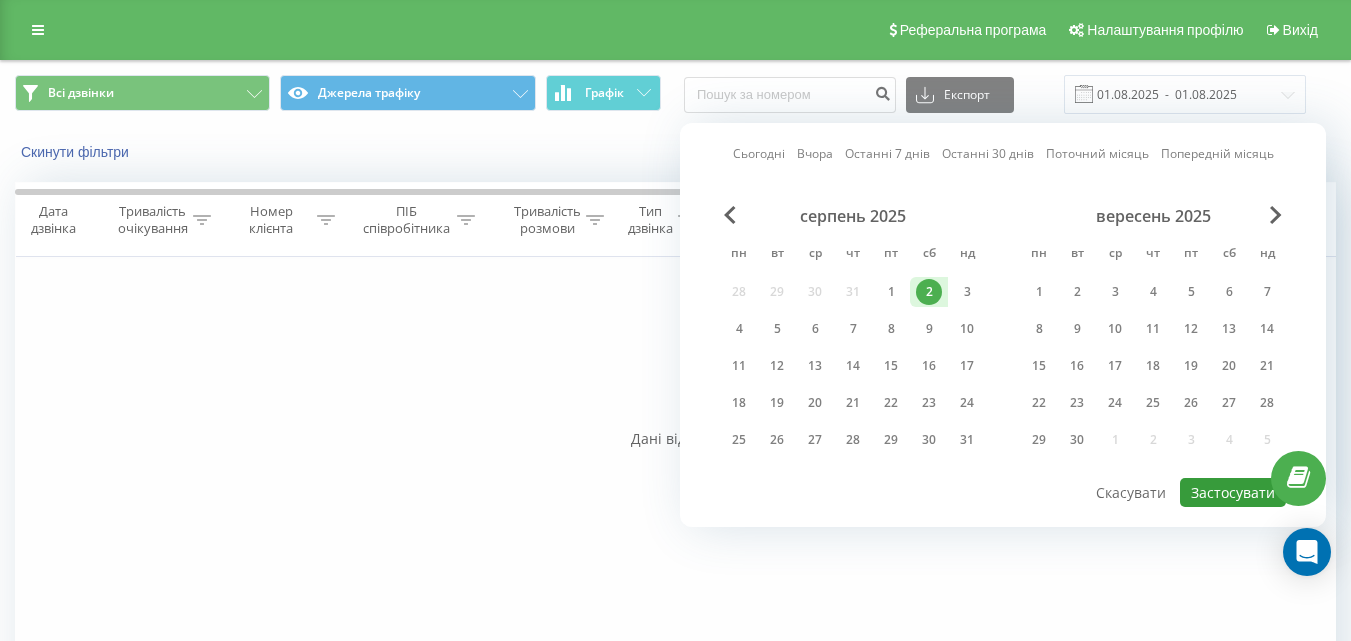 click on "Застосувати" at bounding box center [1233, 492] 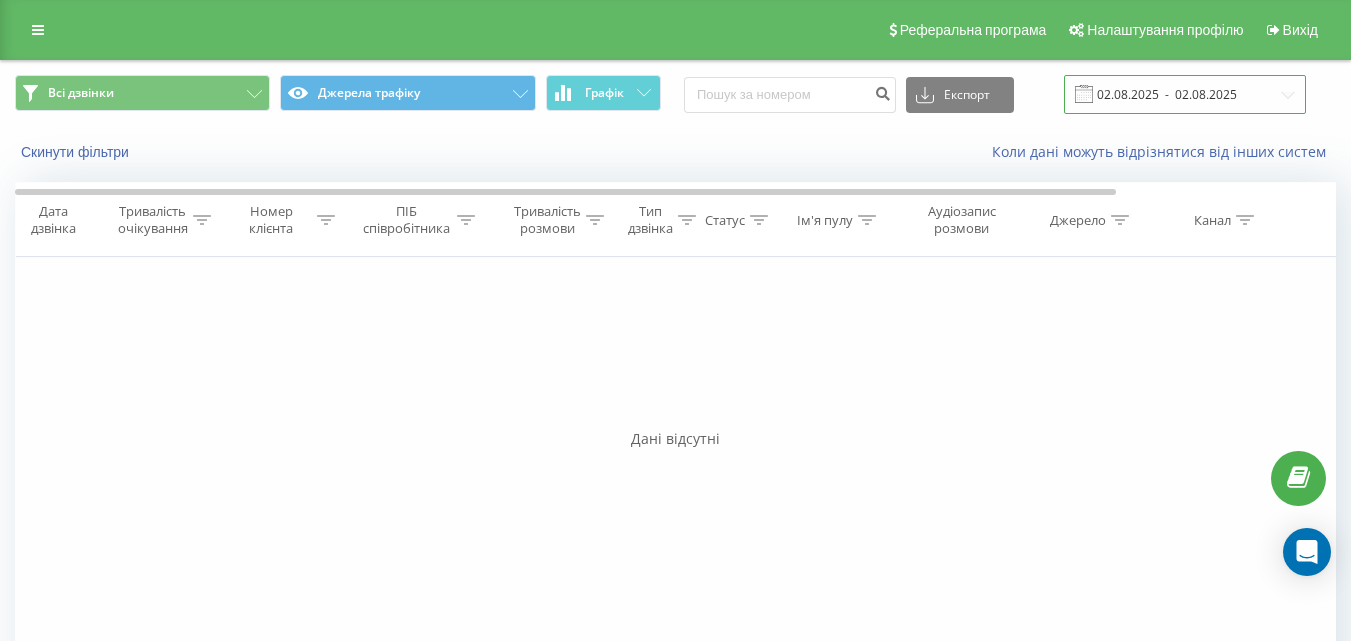 click on "02.08.2025  -  02.08.2025" at bounding box center (1185, 94) 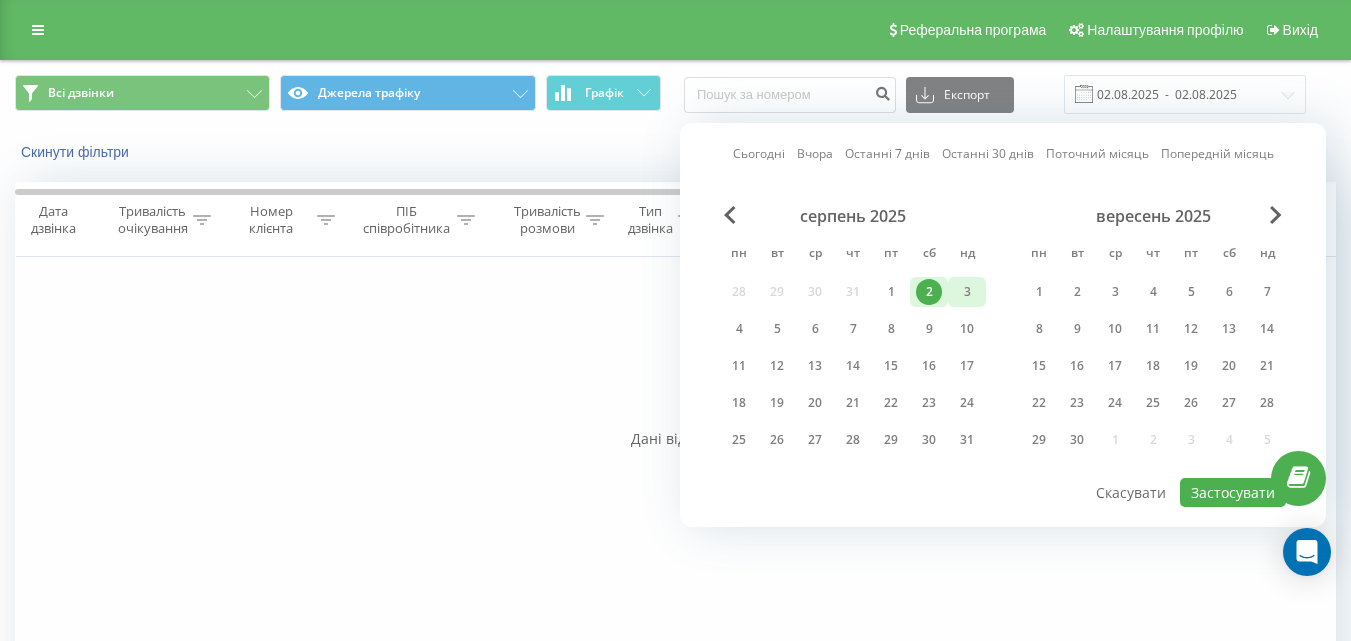 click on "3" at bounding box center (967, 292) 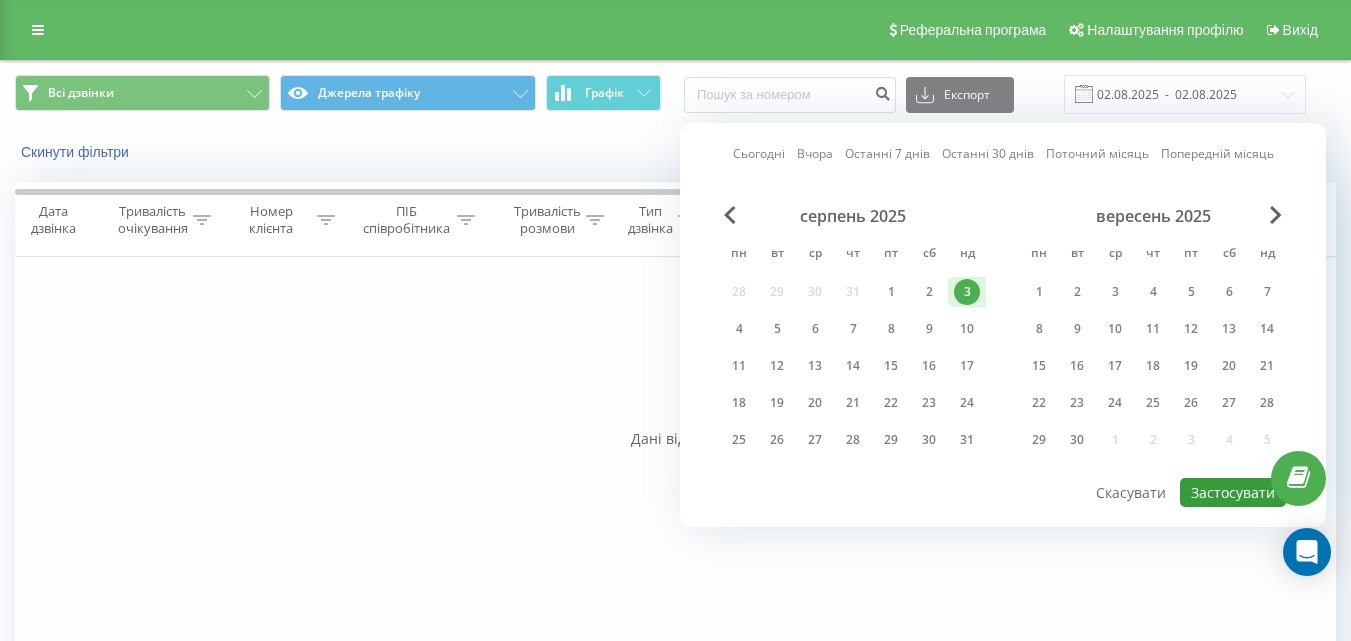 click on "Застосувати" at bounding box center [1233, 492] 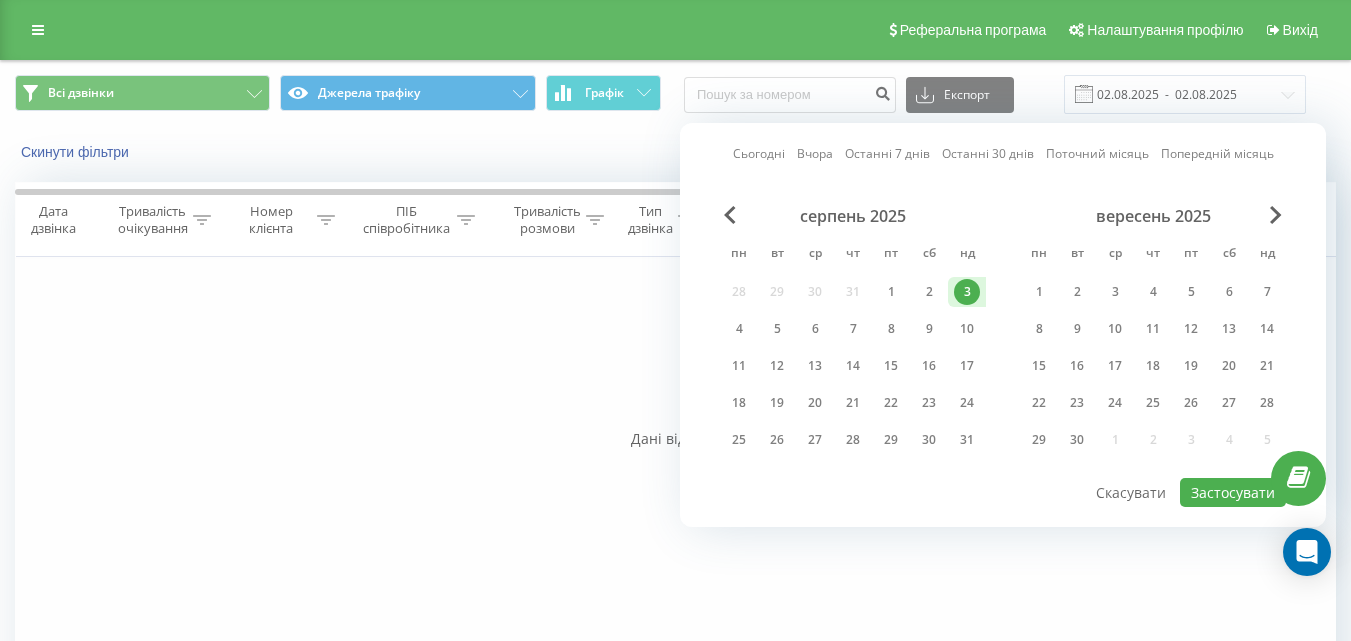 type on "03.08.2025  -  03.08.2025" 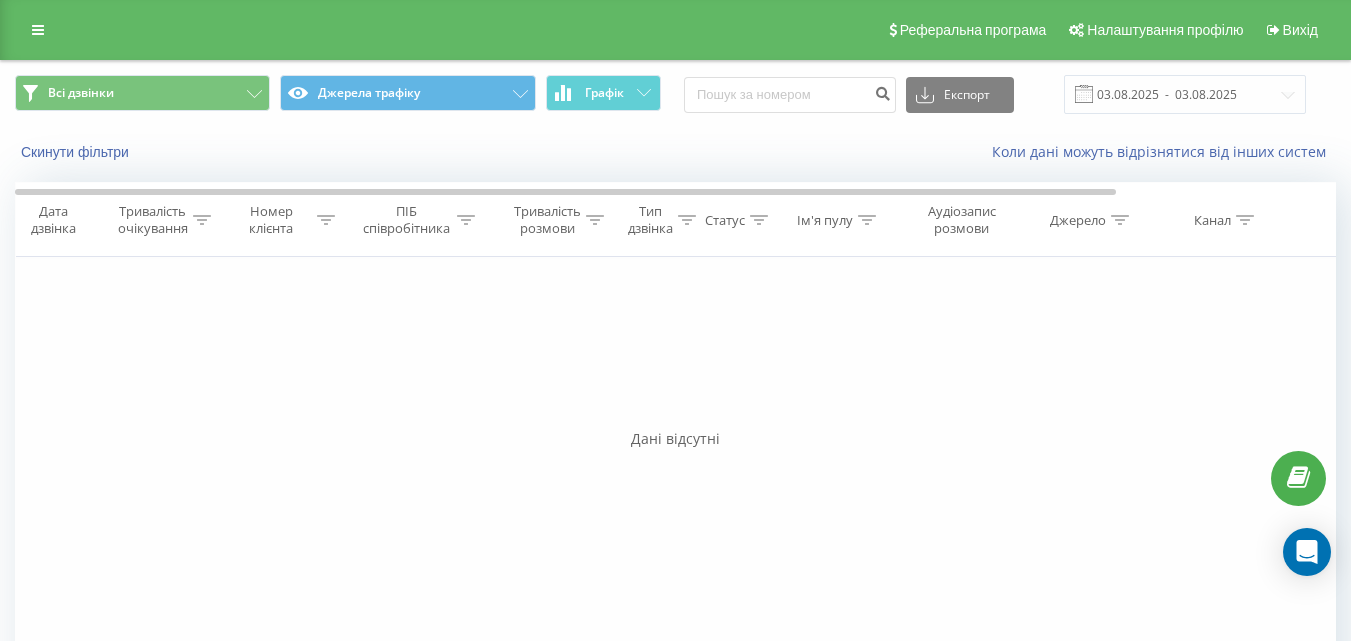 click 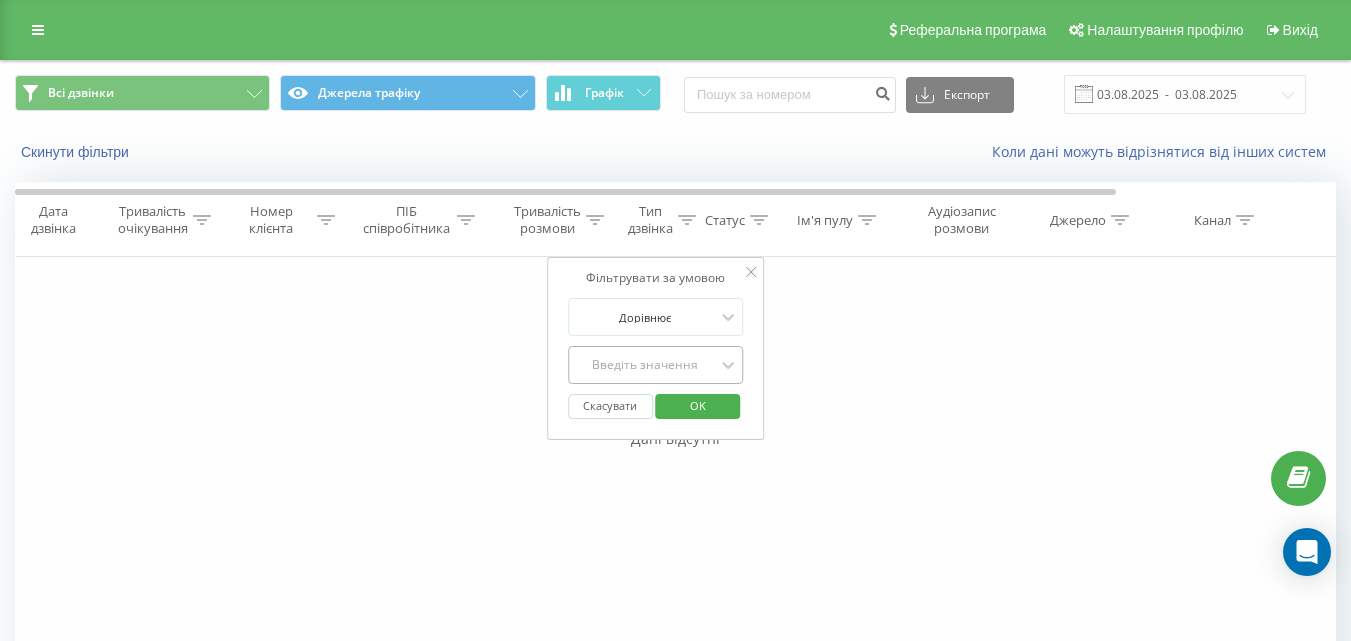 click on "Введіть значення" at bounding box center [645, 365] 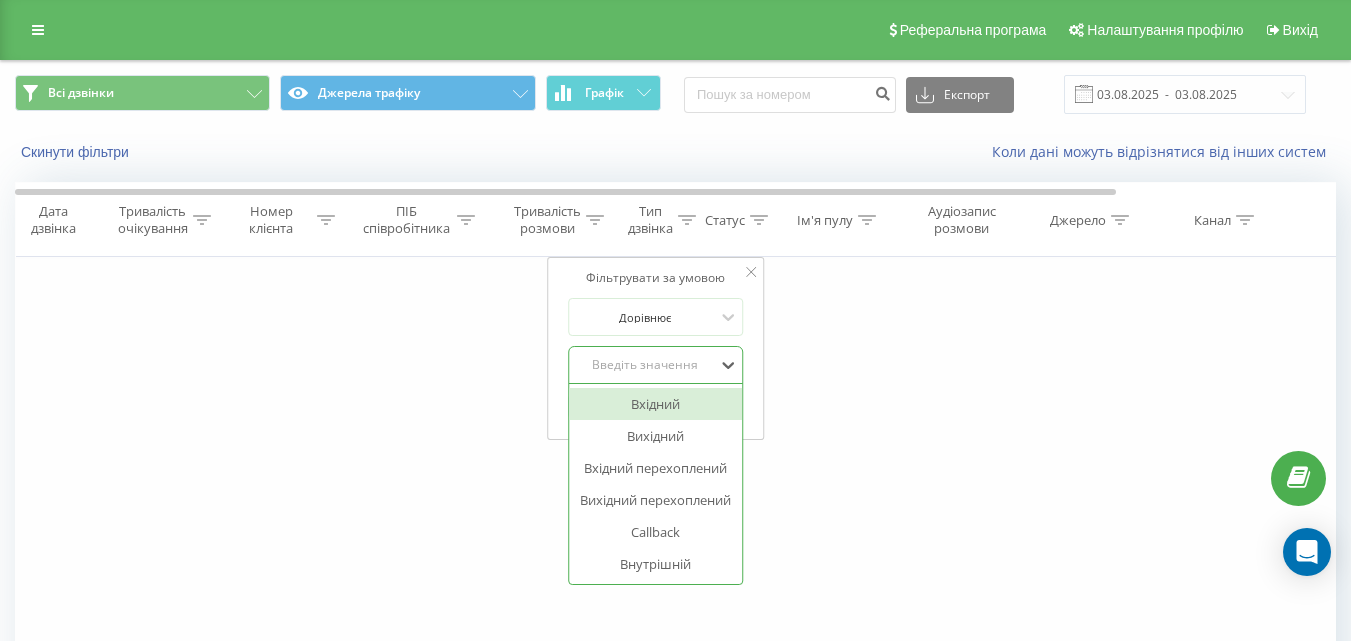 type on "л" 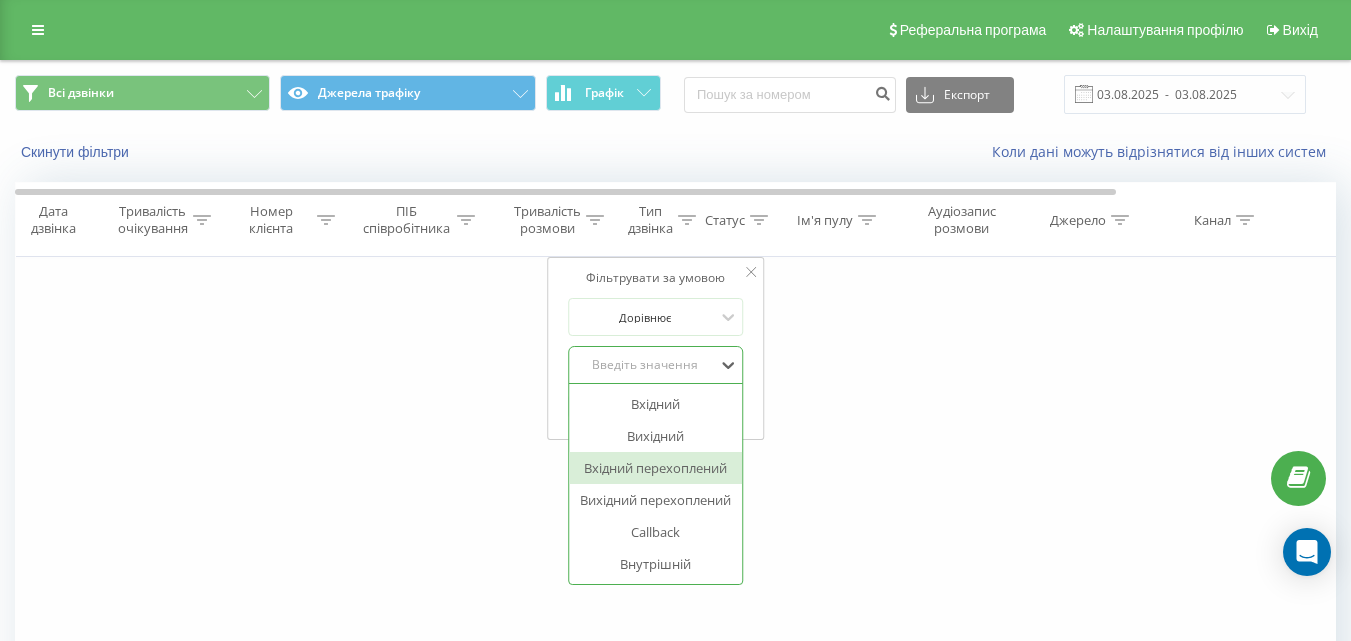 type on "k" 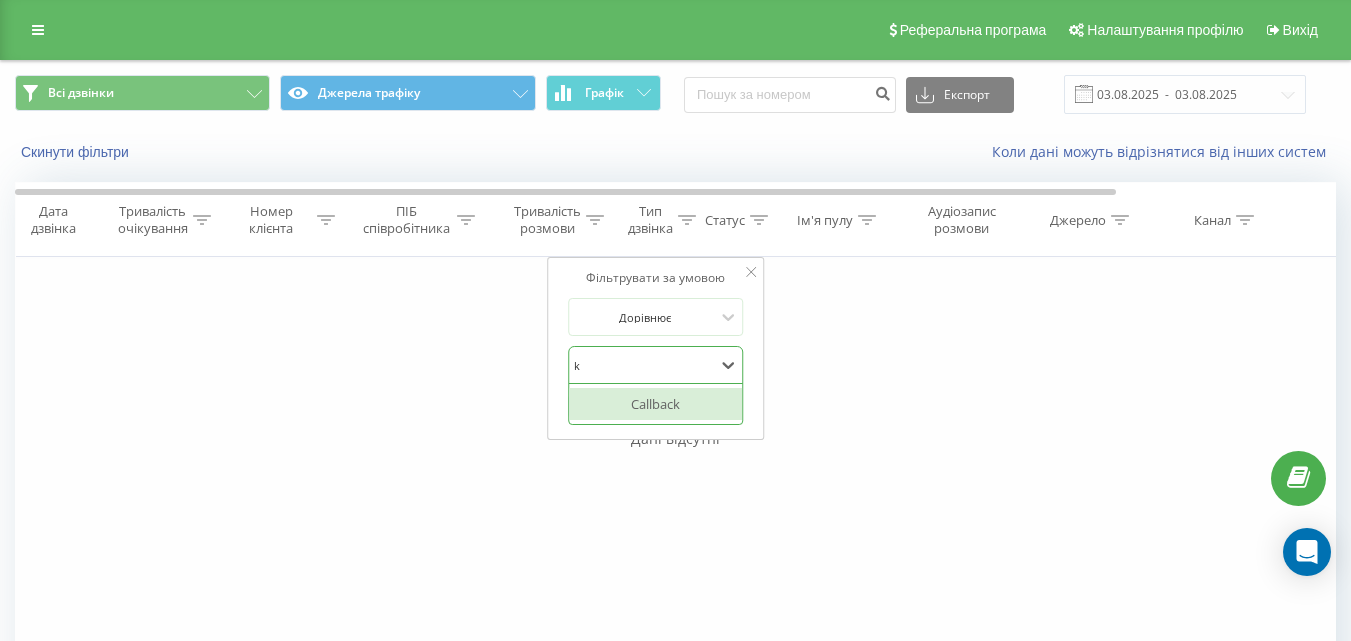 type 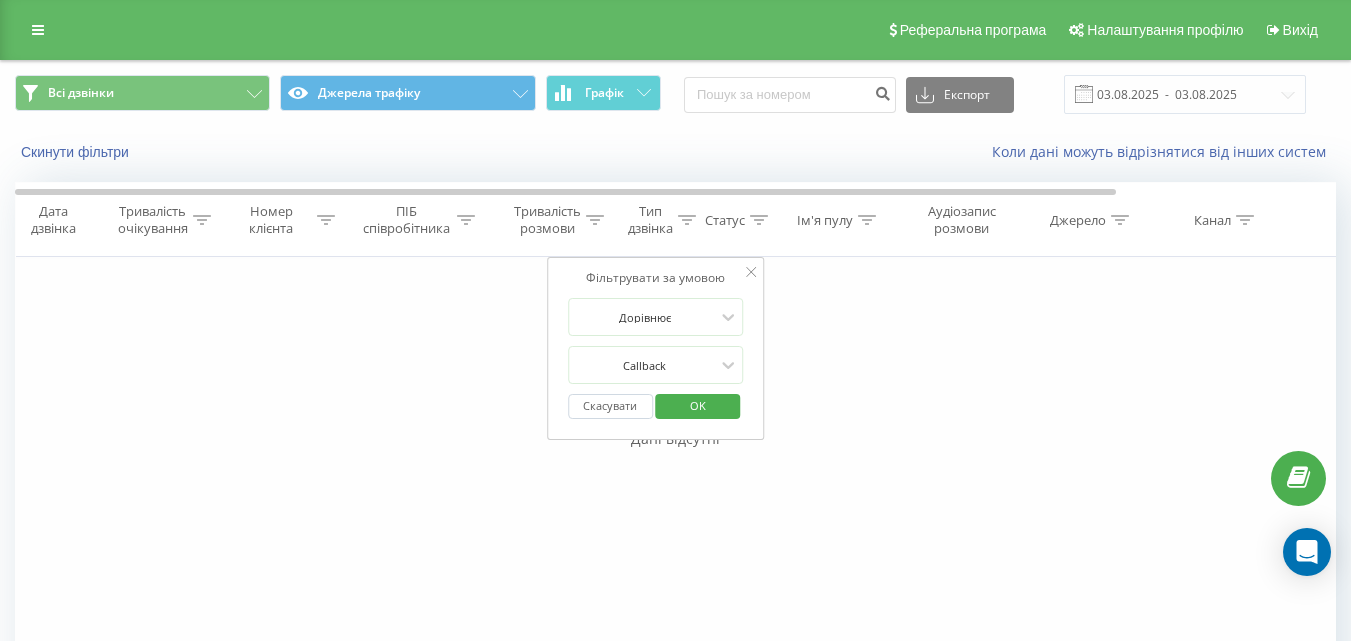 click on "OK" at bounding box center (698, 405) 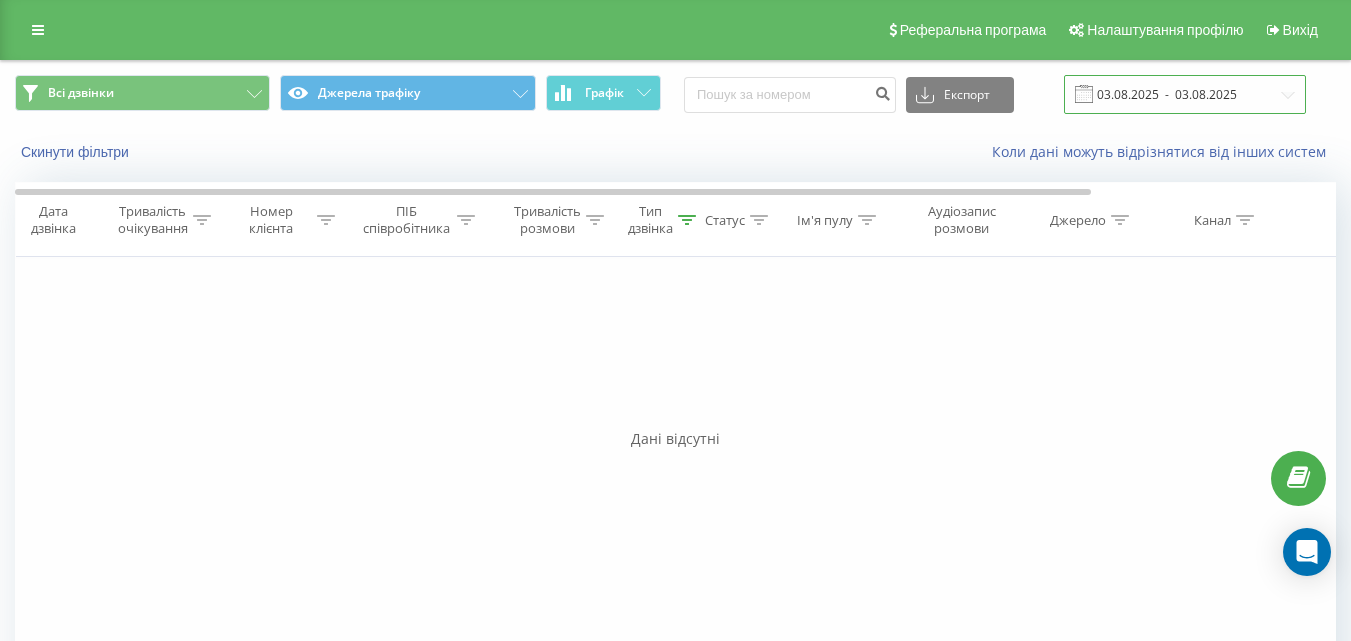 click on "03.08.2025  -  03.08.2025" at bounding box center [1185, 94] 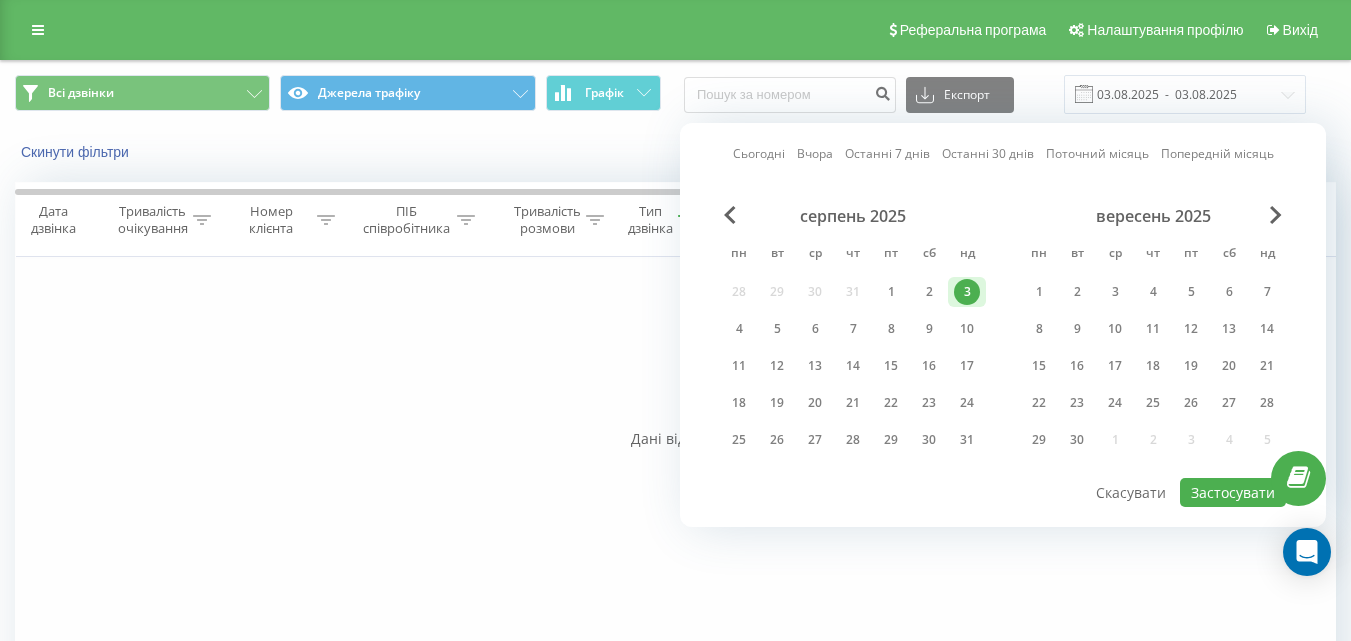 click on "серпень 2025" at bounding box center [853, 216] 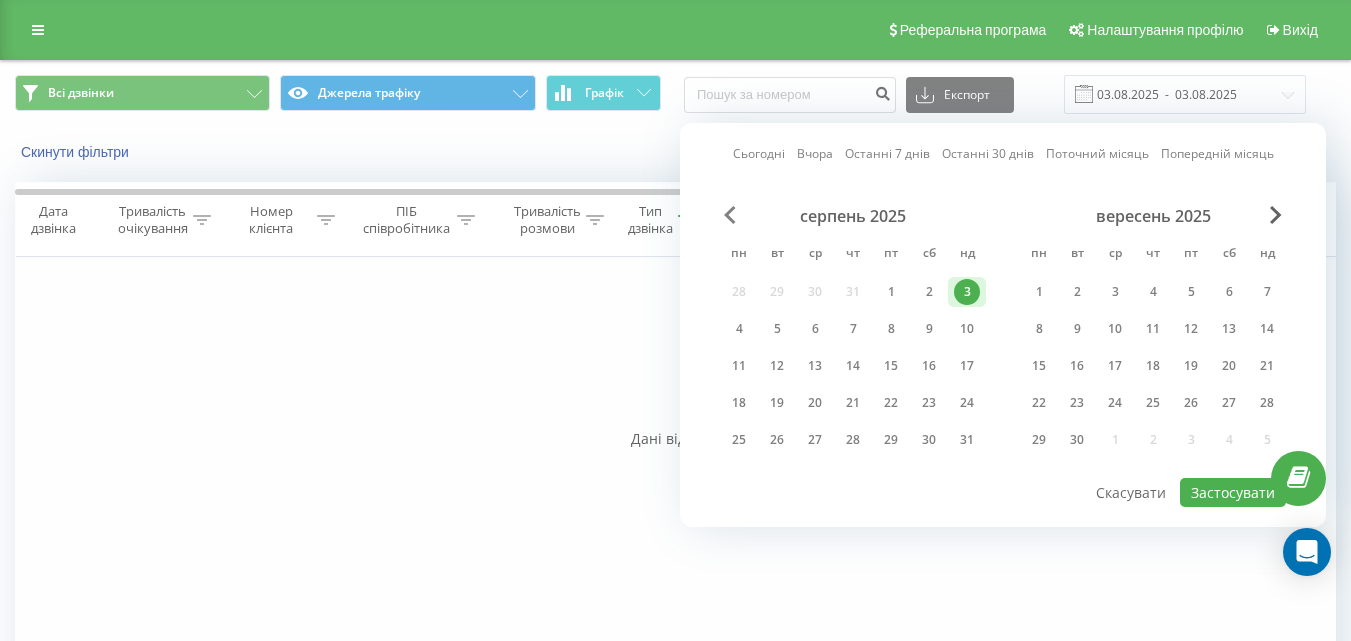 click at bounding box center (730, 215) 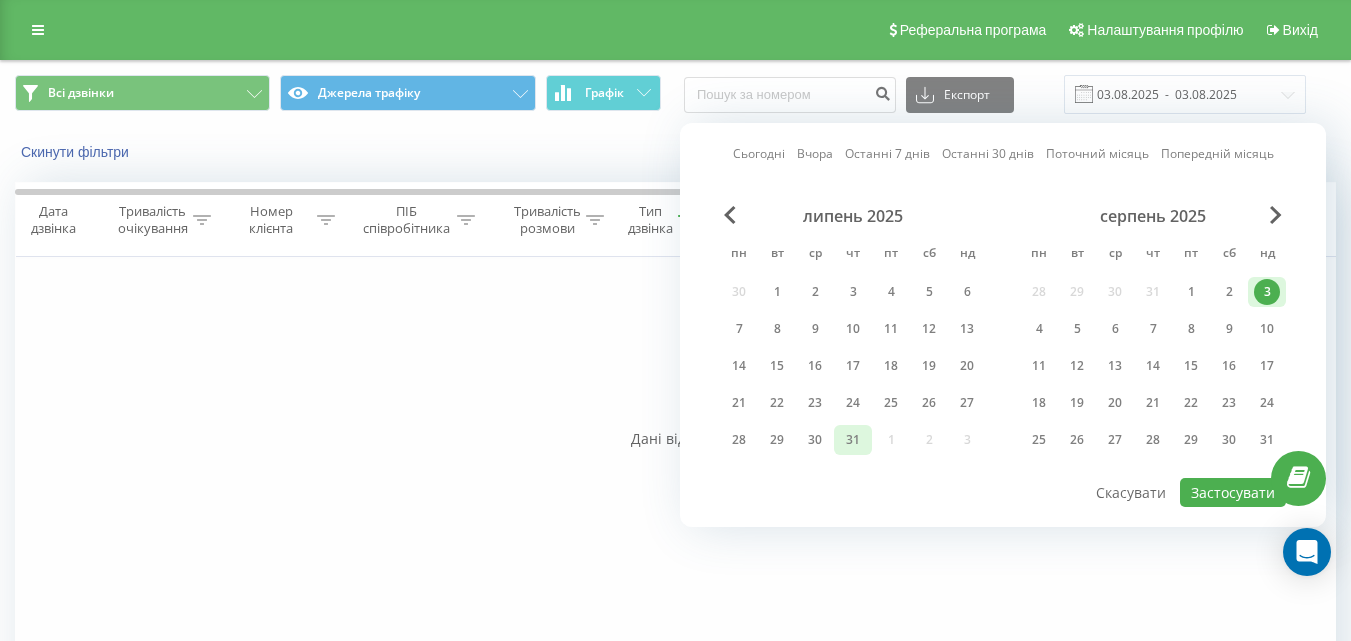 click on "31" at bounding box center [853, 440] 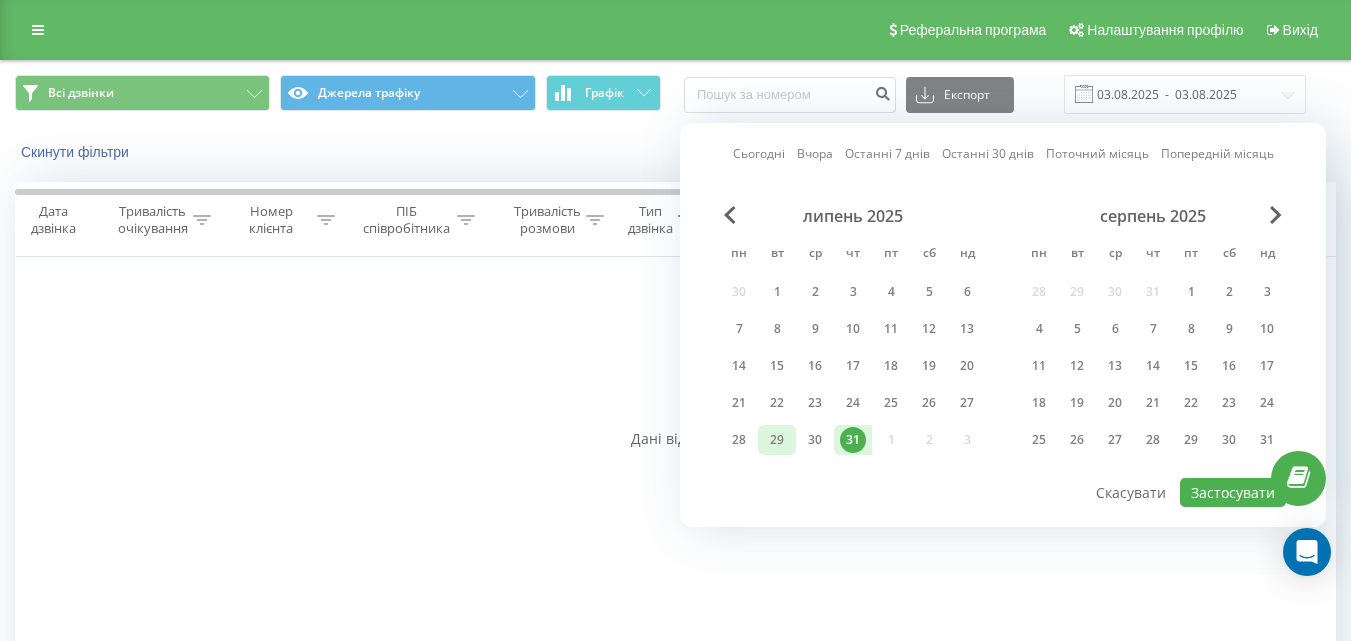 drag, startPoint x: 770, startPoint y: 440, endPoint x: 781, endPoint y: 439, distance: 11.045361 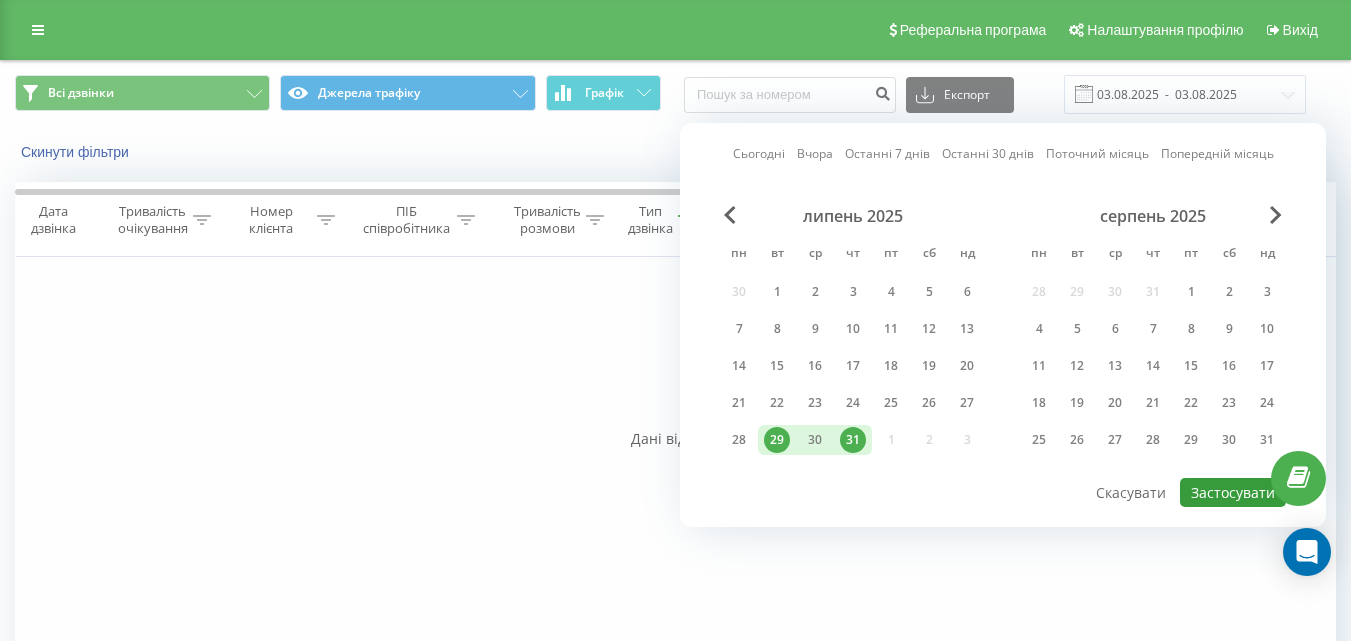 click on "Застосувати" at bounding box center (1233, 492) 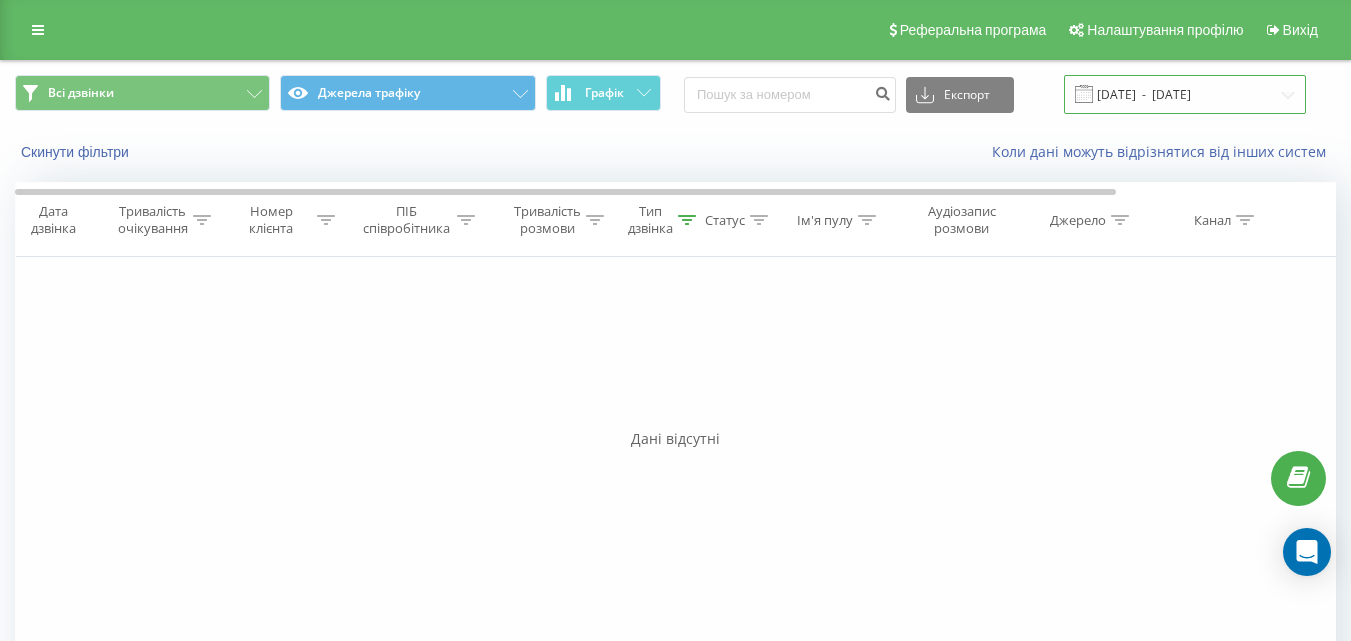 click on "29.07.2025  -  31.07.2025" at bounding box center [1185, 94] 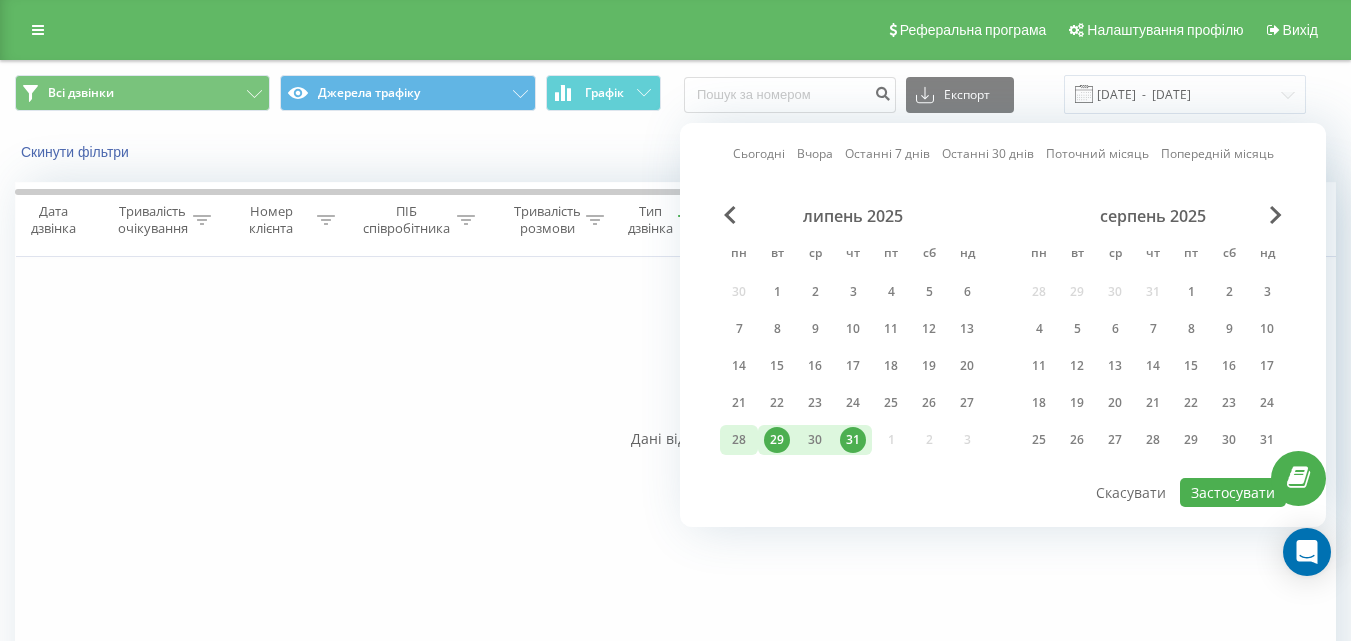 click on "28" at bounding box center [739, 440] 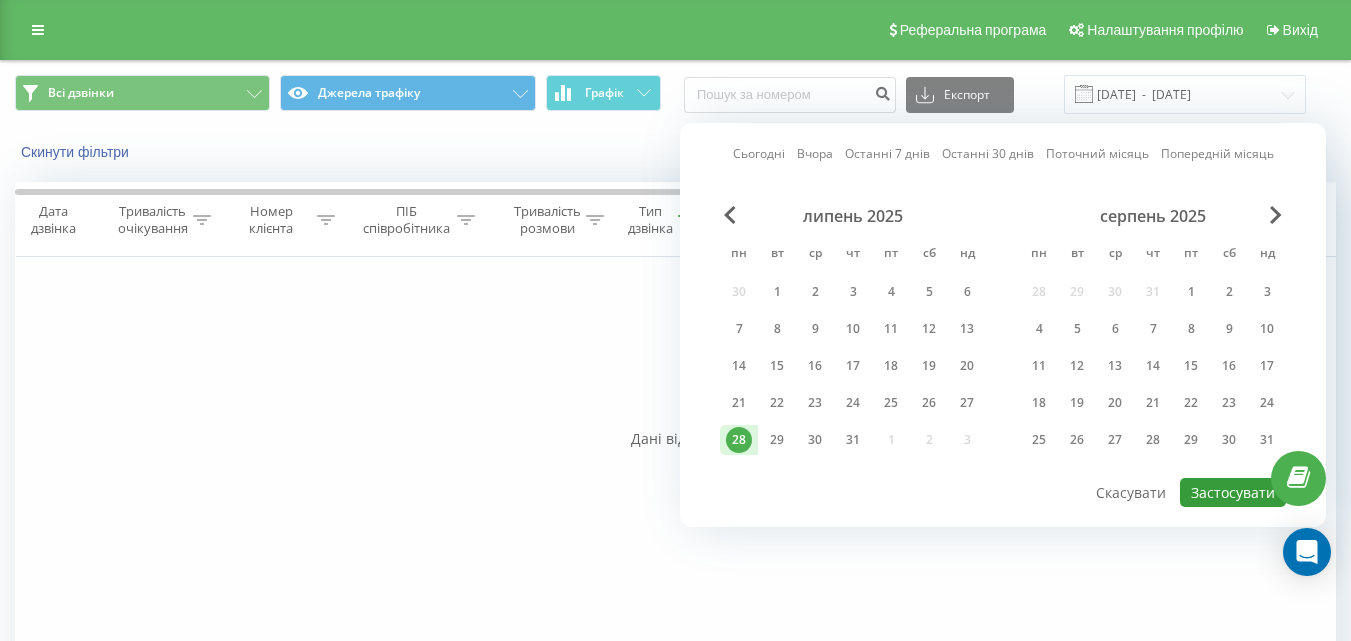 click on "Застосувати" at bounding box center [1233, 492] 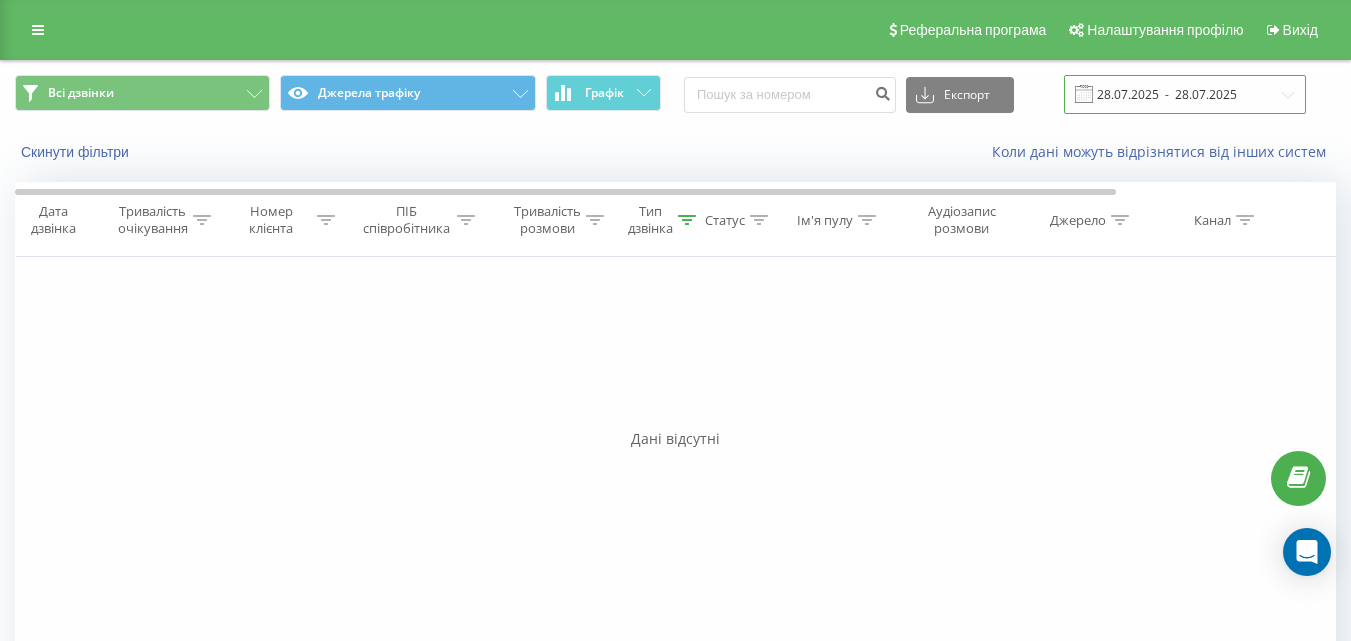 click on "28.07.2025  -  28.07.2025" at bounding box center [1185, 94] 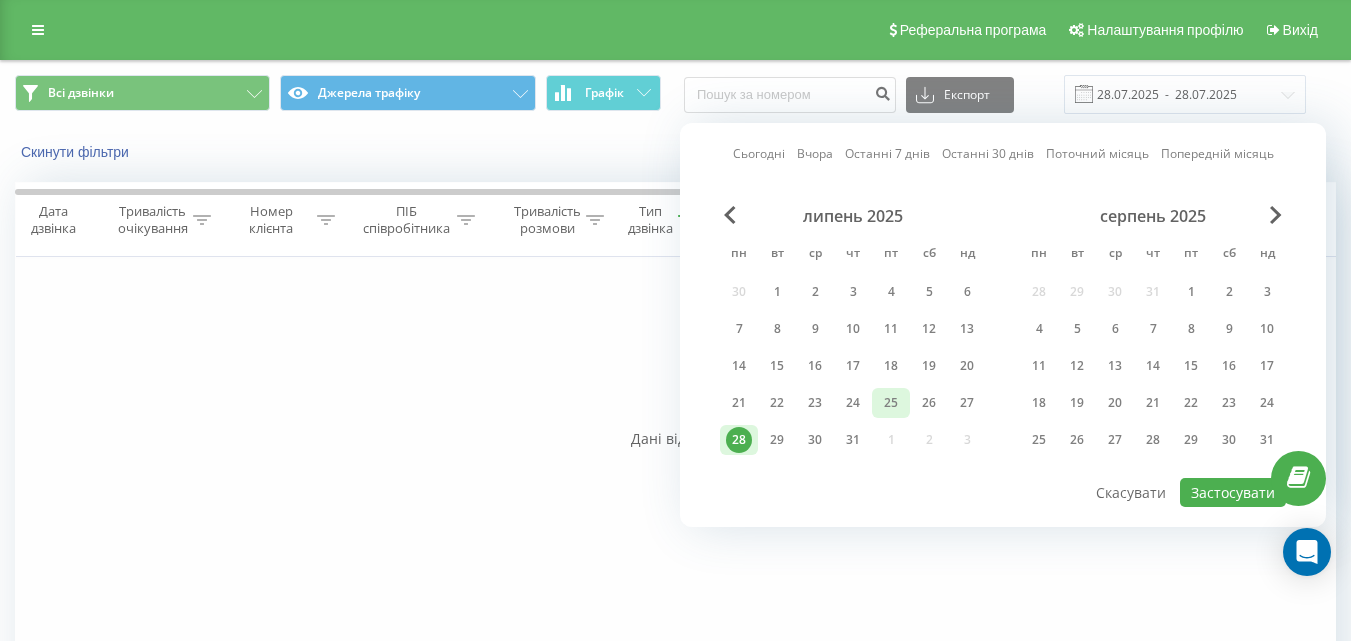 click on "25" at bounding box center [891, 403] 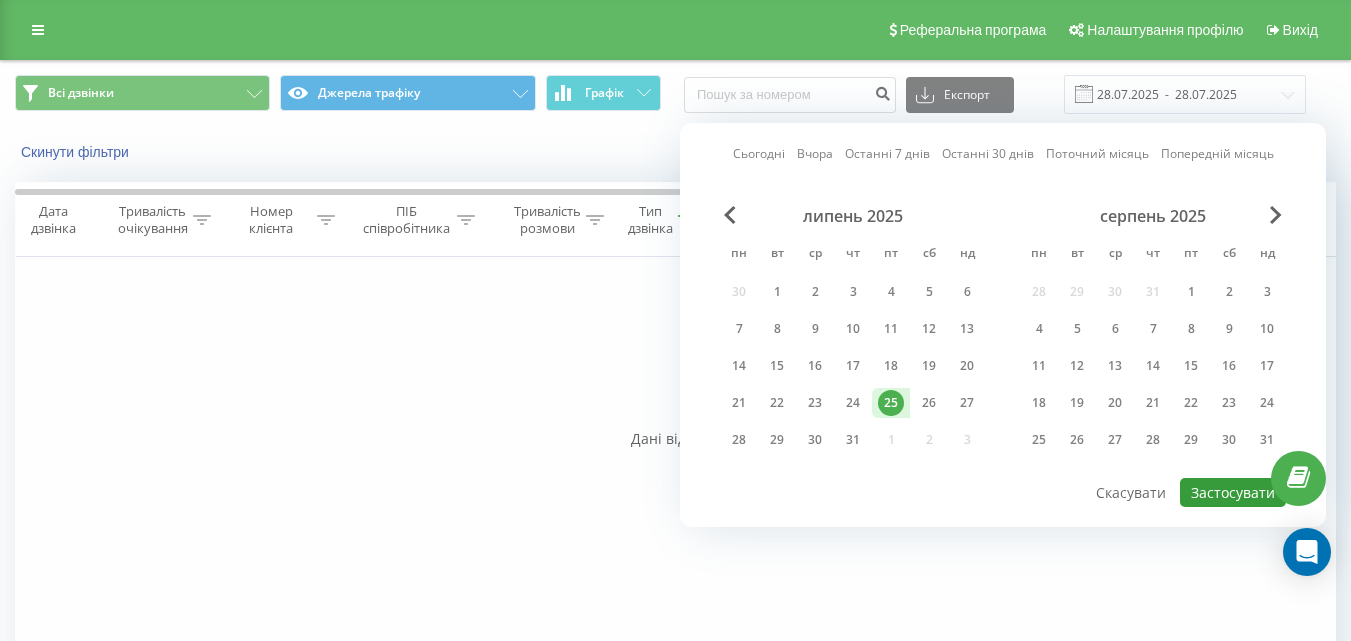 click on "Застосувати" at bounding box center (1233, 492) 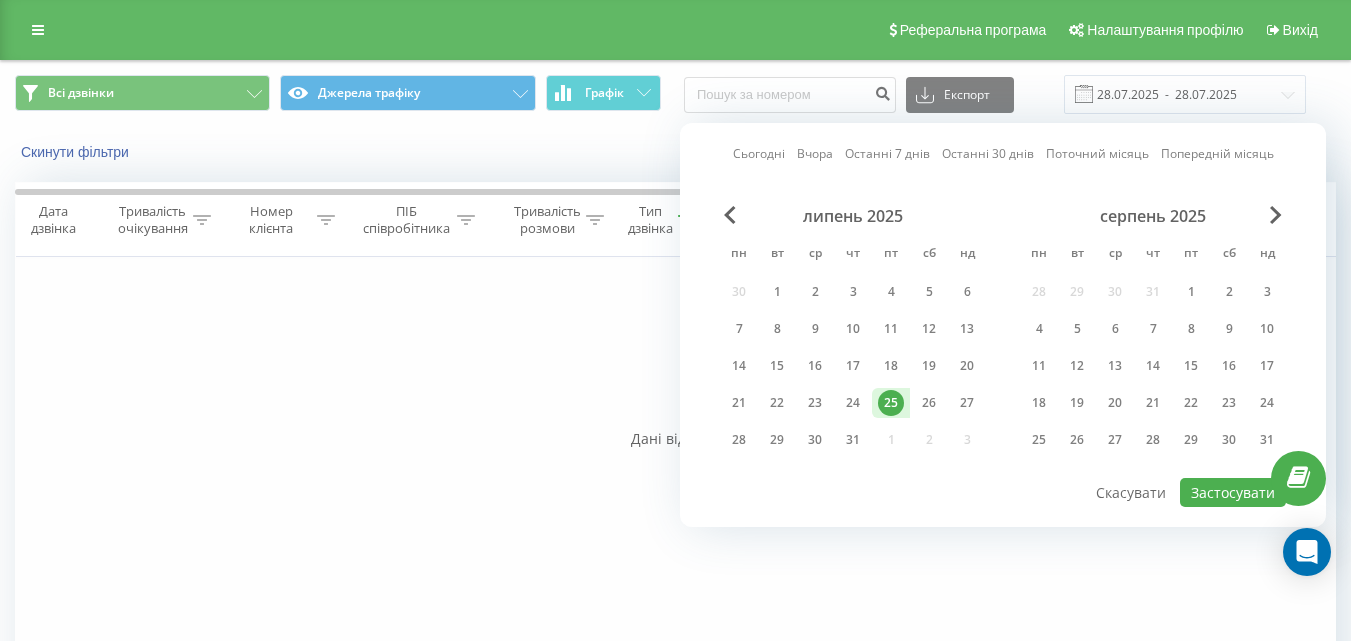type on "25.07.2025  -  25.07.2025" 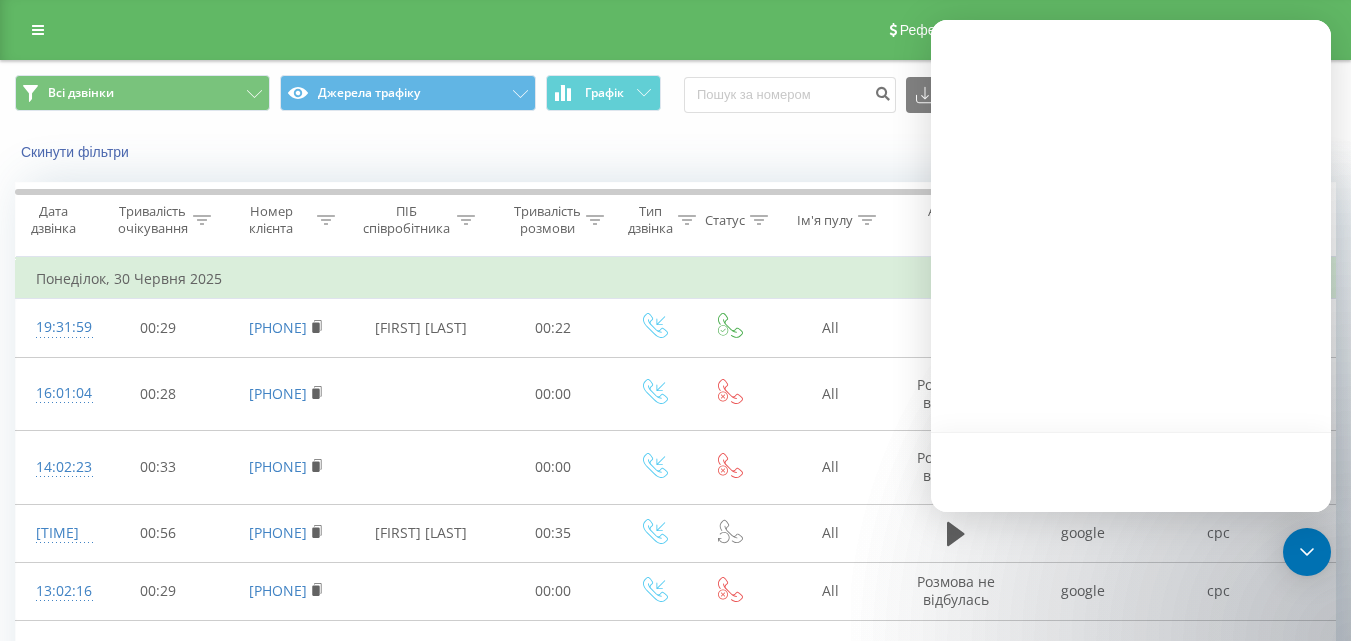 scroll, scrollTop: 0, scrollLeft: 0, axis: both 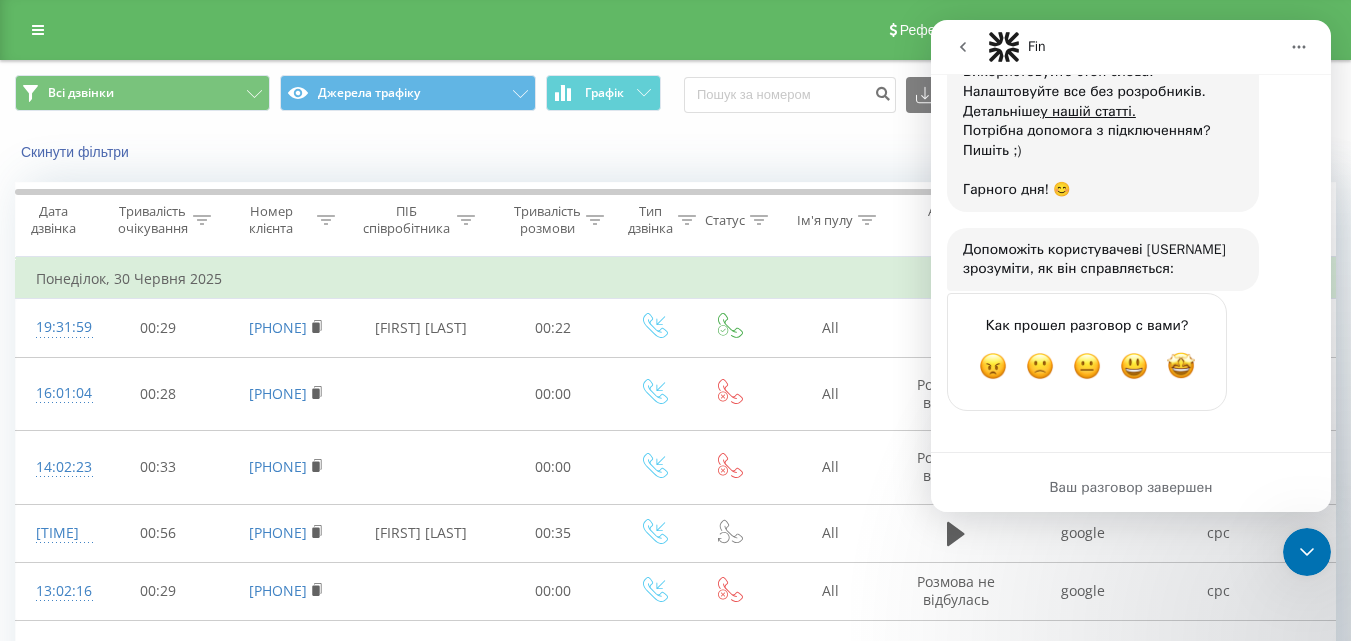 click on "Коли дані можуть відрізнятися вiд інших систем" at bounding box center [928, 152] 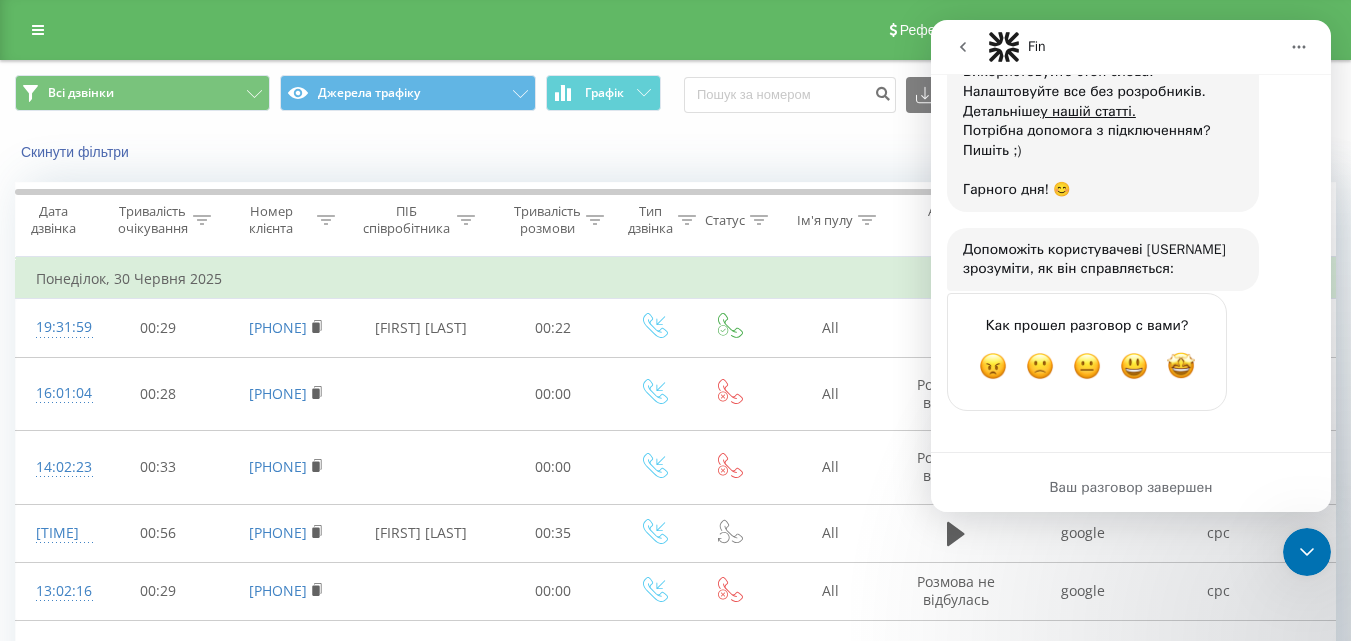 click 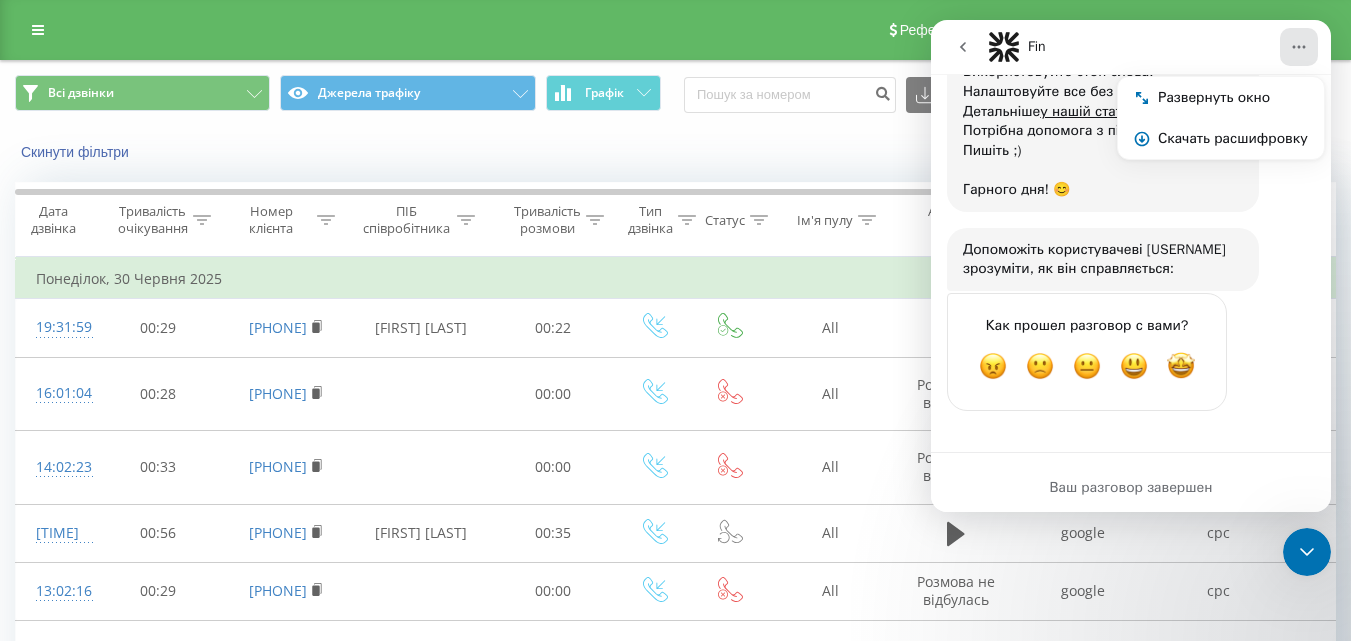 click at bounding box center (963, 47) 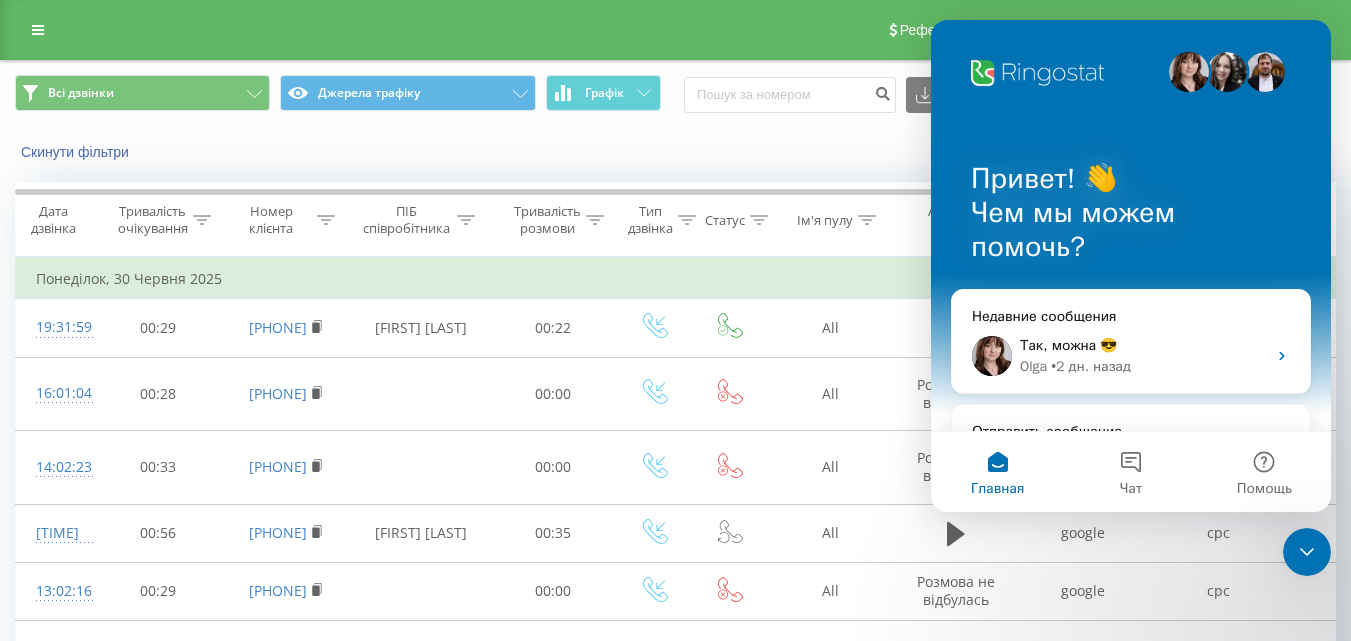 click on "Всі дзвінки Джерела трафіку Графік Експорт .csv .xls .xlsx [DATE]  -  [DATE]" at bounding box center [675, 94] 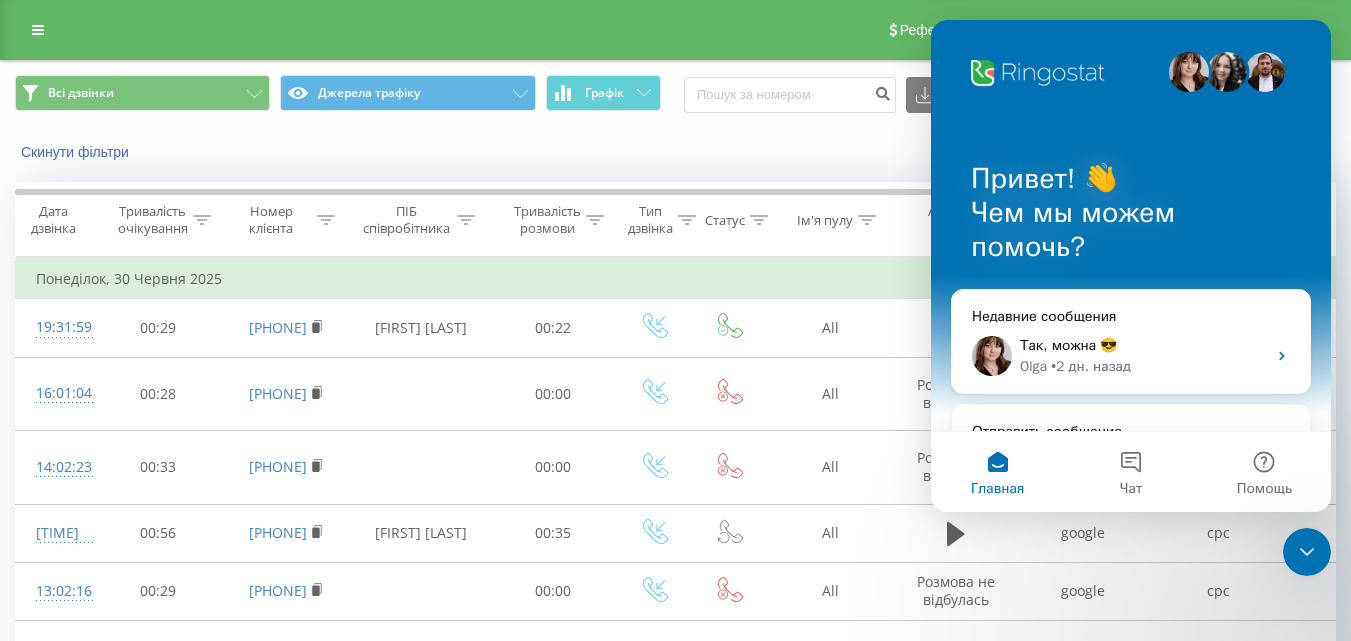 click on "Скинути фільтри Коли дані можуть відрізнятися вiд інших систем" at bounding box center (675, 152) 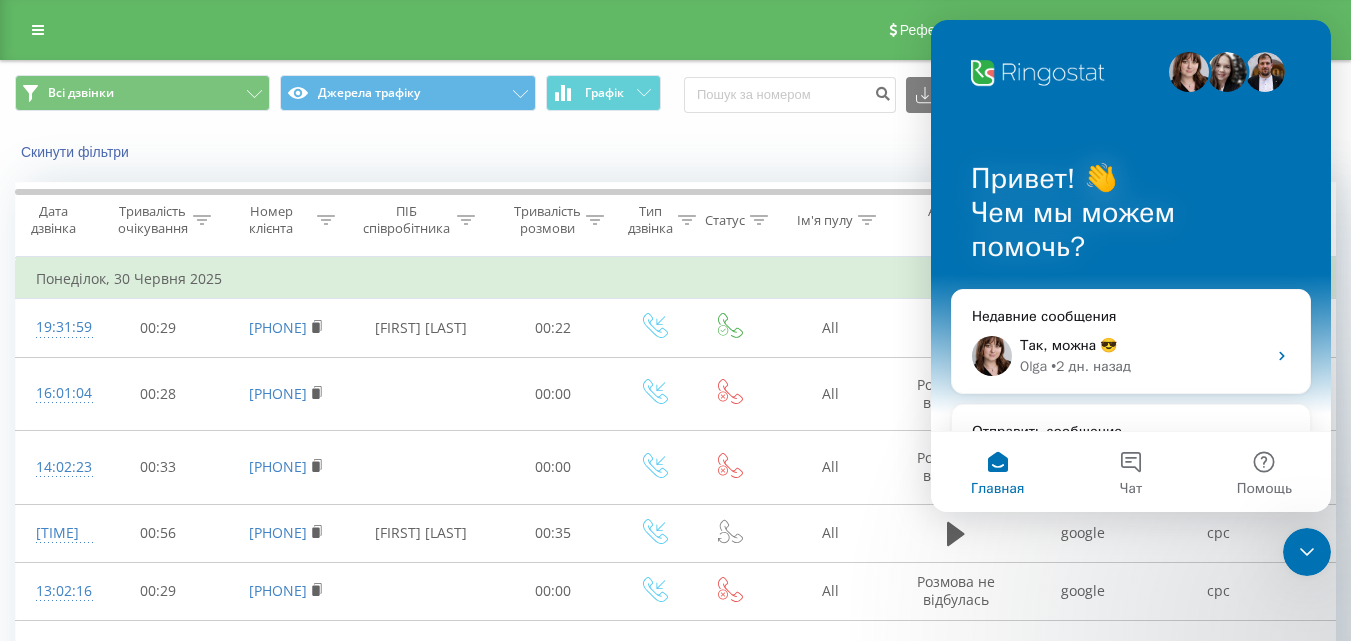 click on "Скинути фільтри Коли дані можуть відрізнятися вiд інших систем" at bounding box center (675, 152) 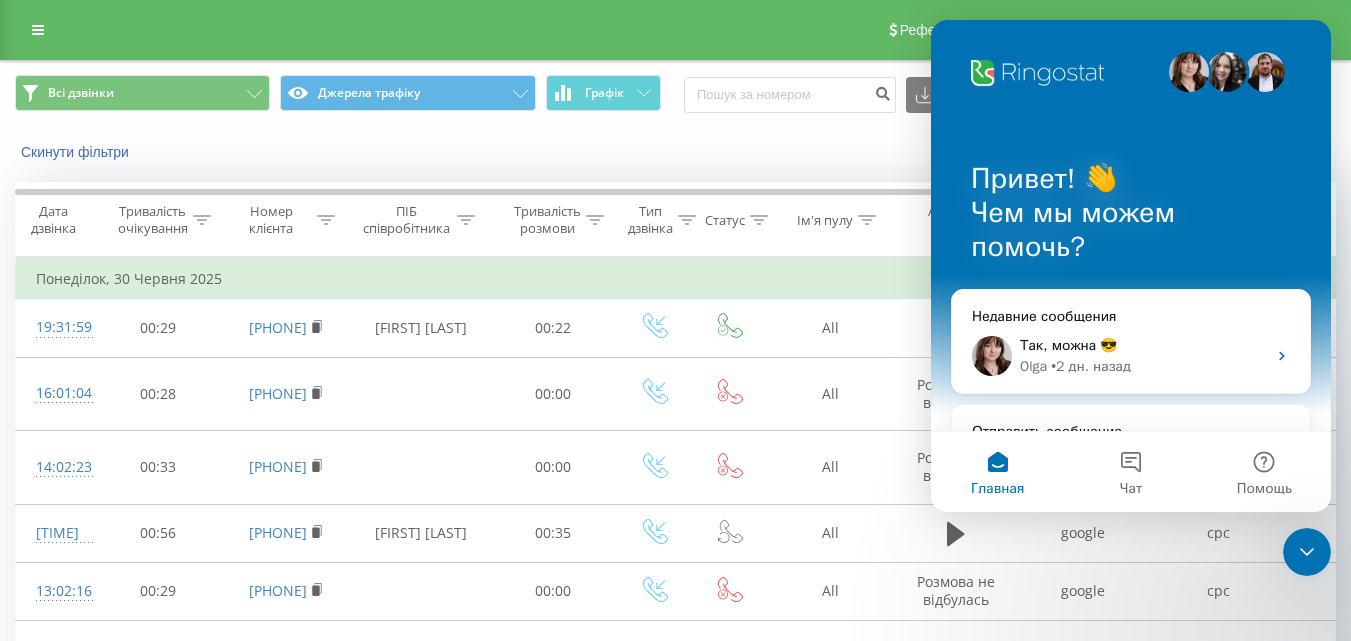 click 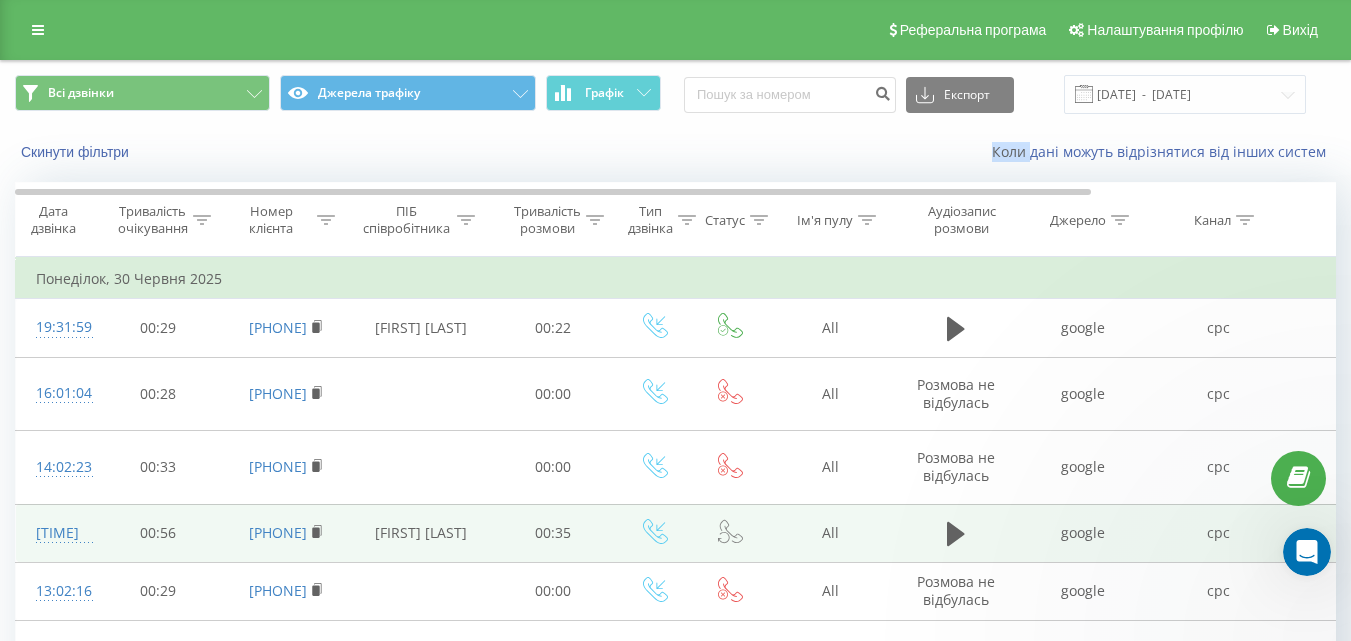 scroll, scrollTop: 0, scrollLeft: 0, axis: both 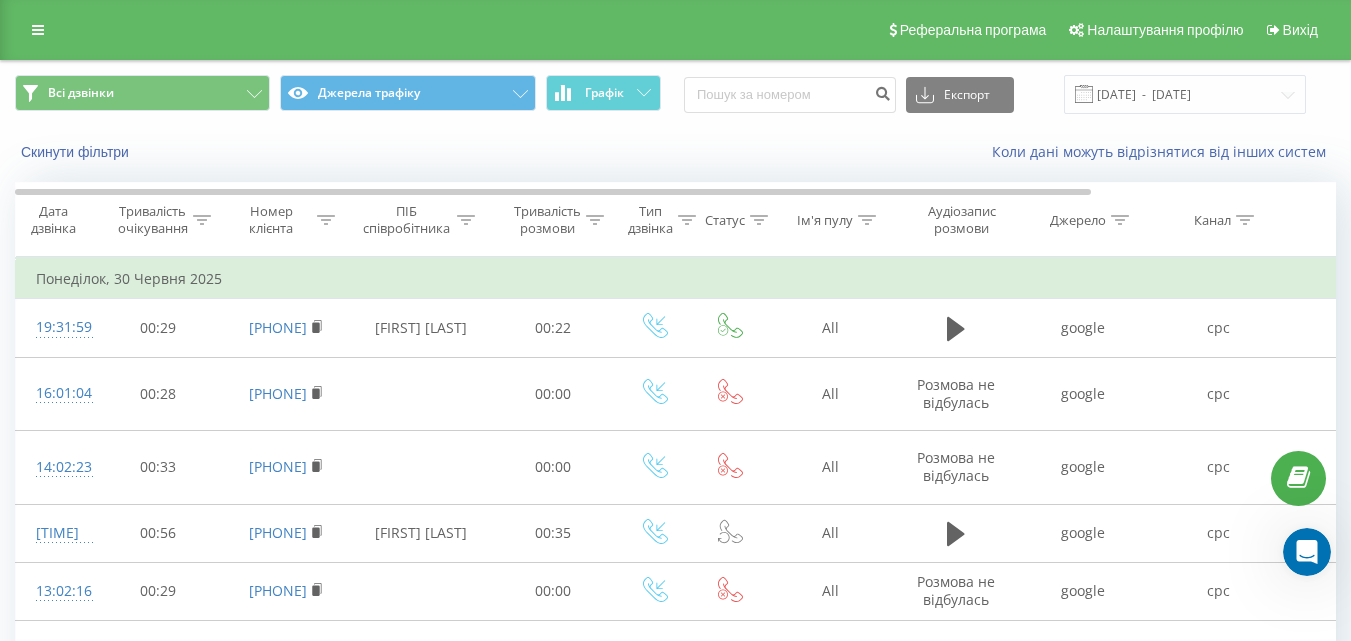 click 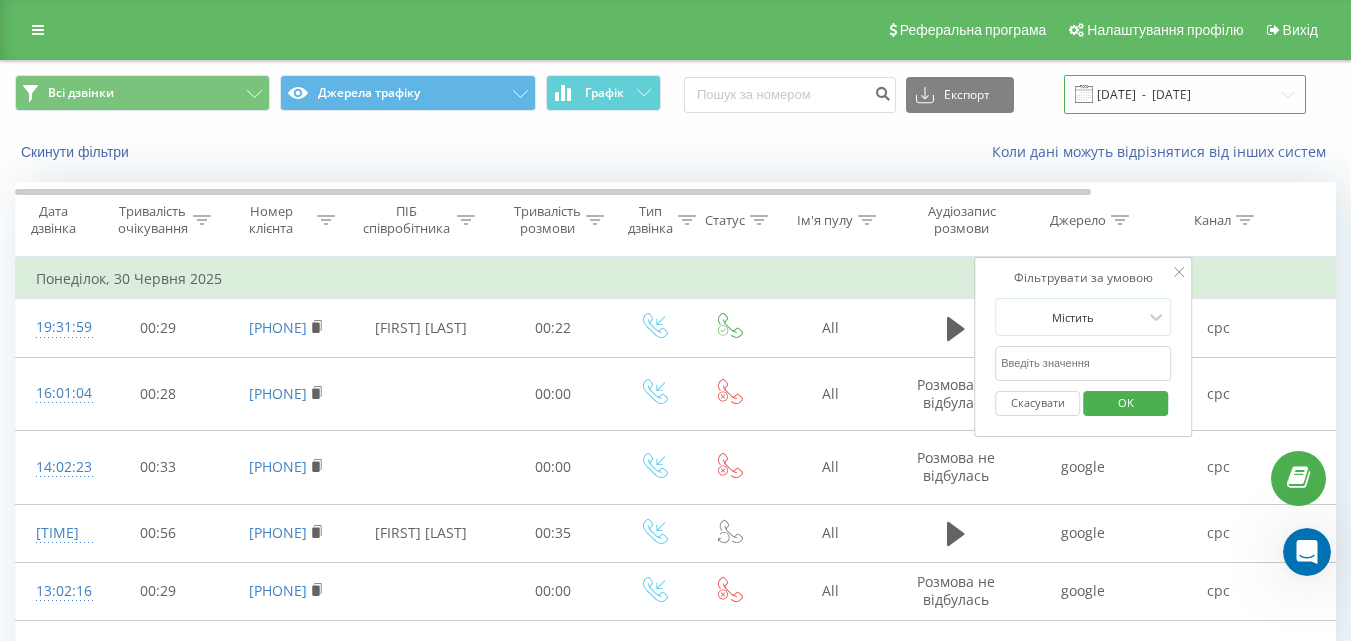click on "[DATE]  -  [DATE]" at bounding box center [1185, 94] 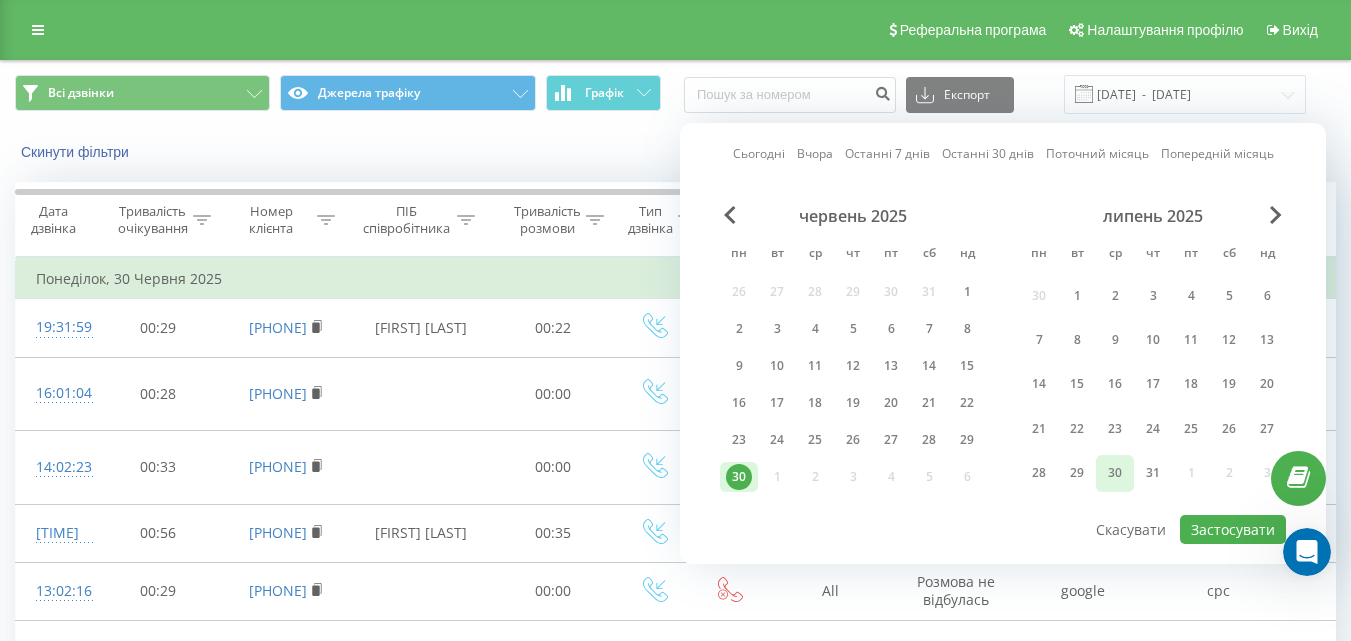 click on "30" at bounding box center [1115, 473] 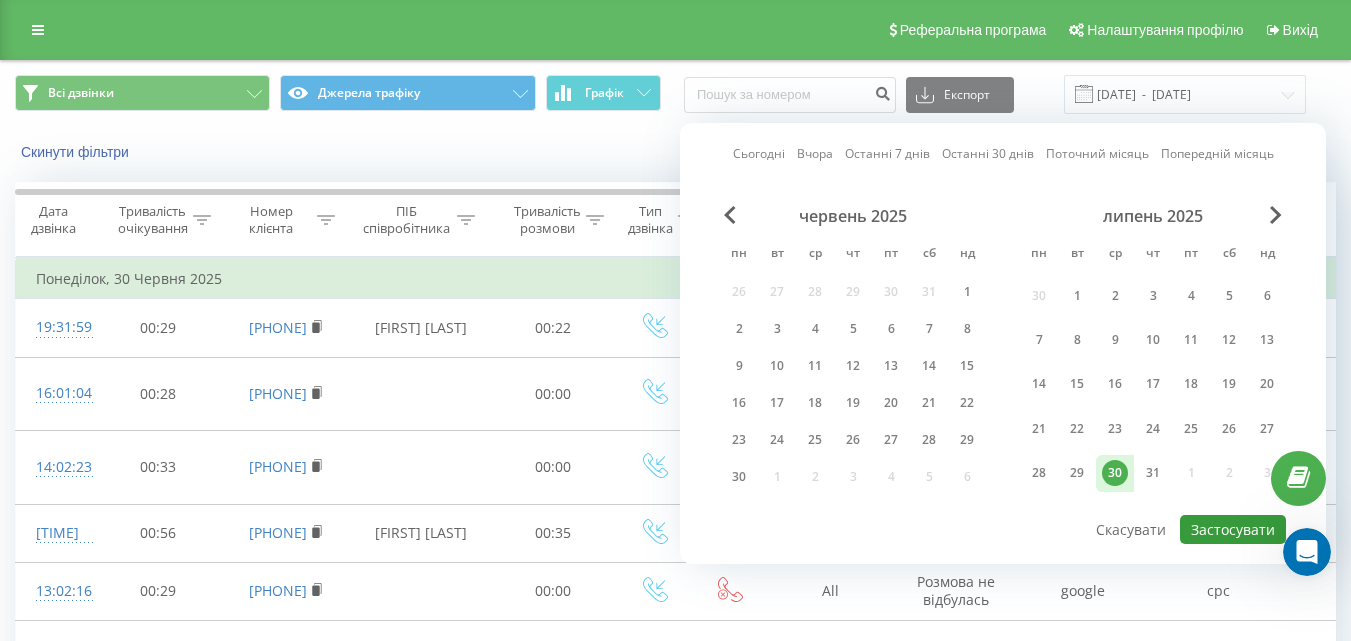 click on "Застосувати" at bounding box center [1233, 529] 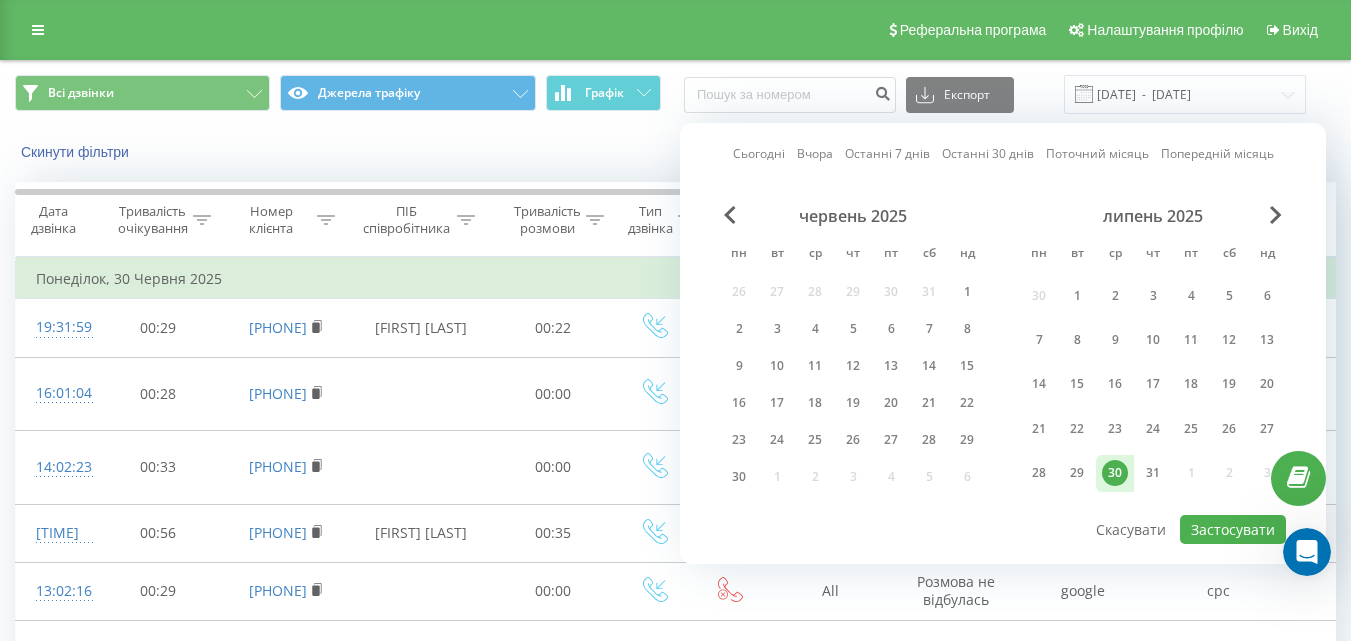type on "30.07.2025  -  30.07.2025" 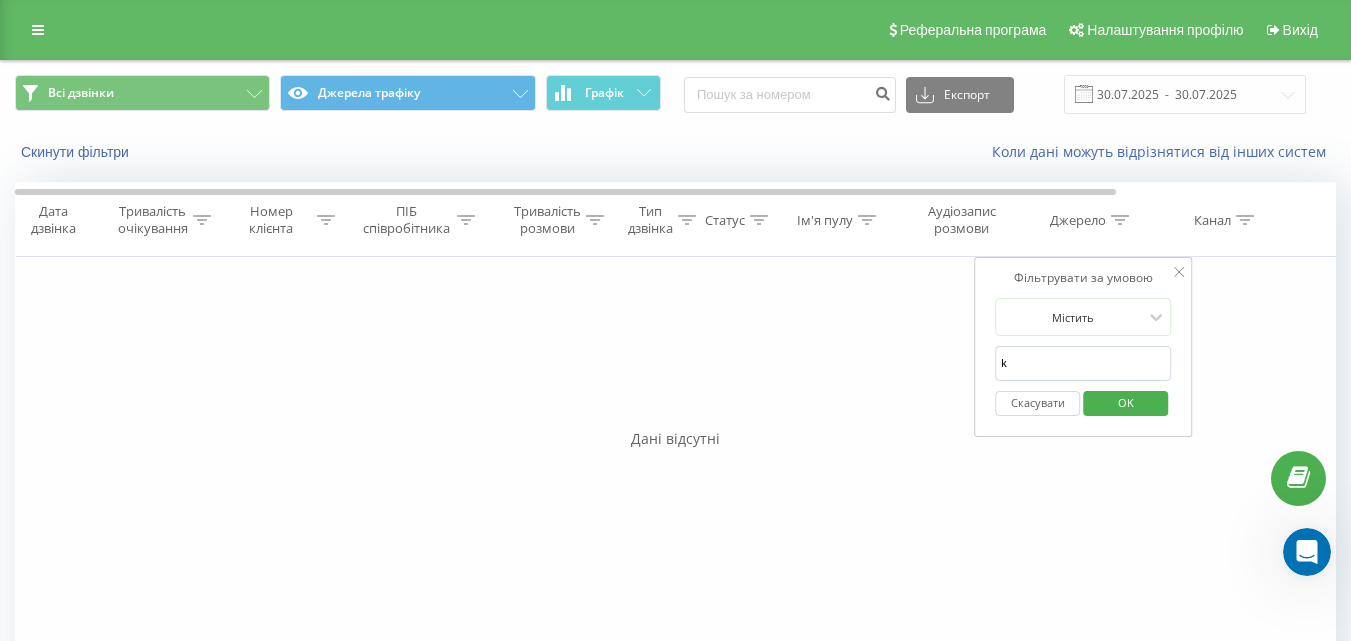 type on "k" 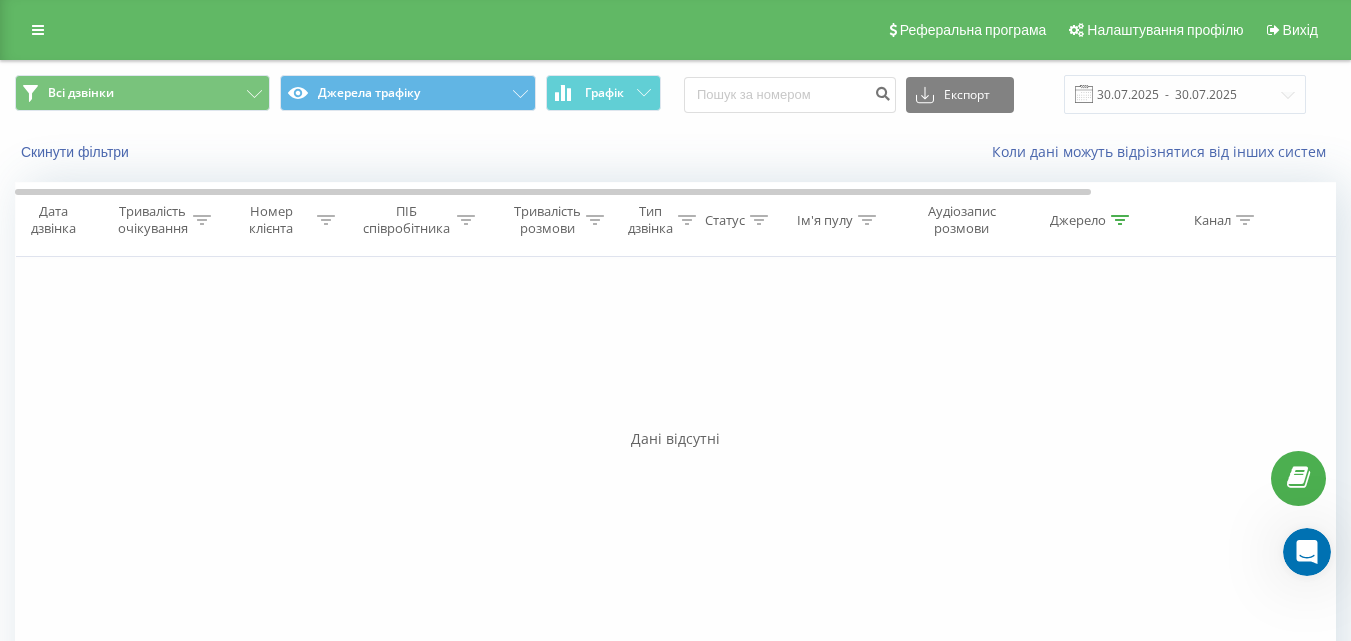 click 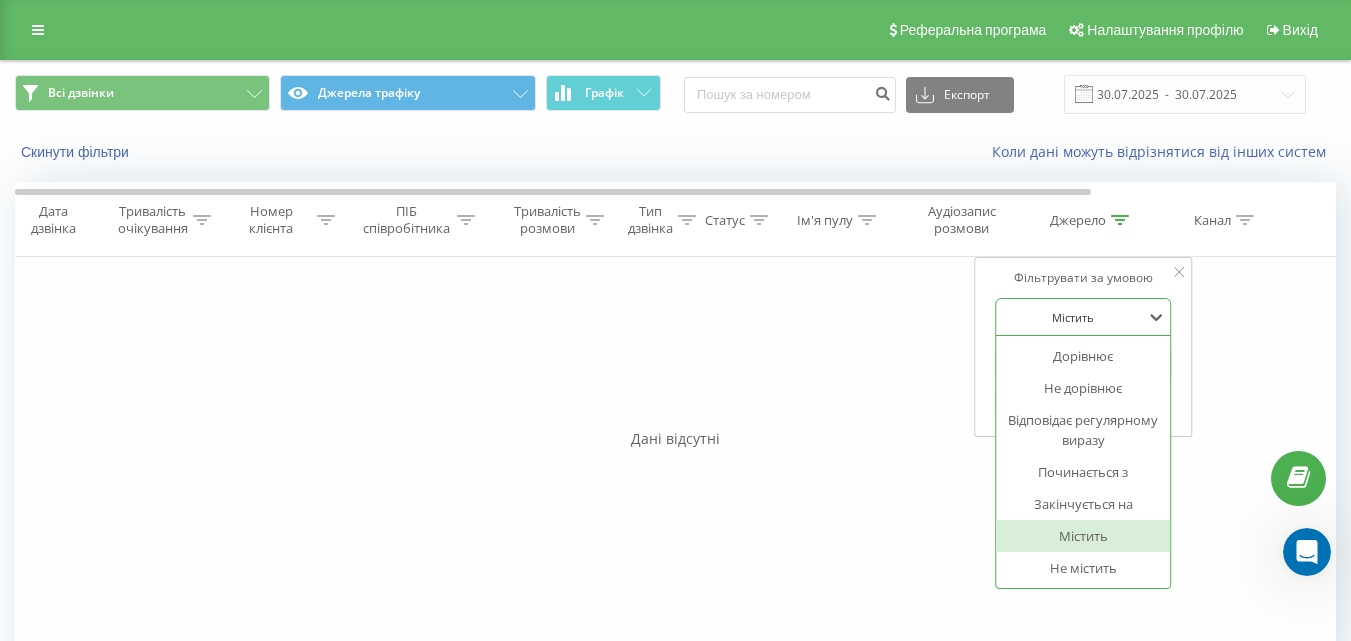 click at bounding box center [1072, 317] 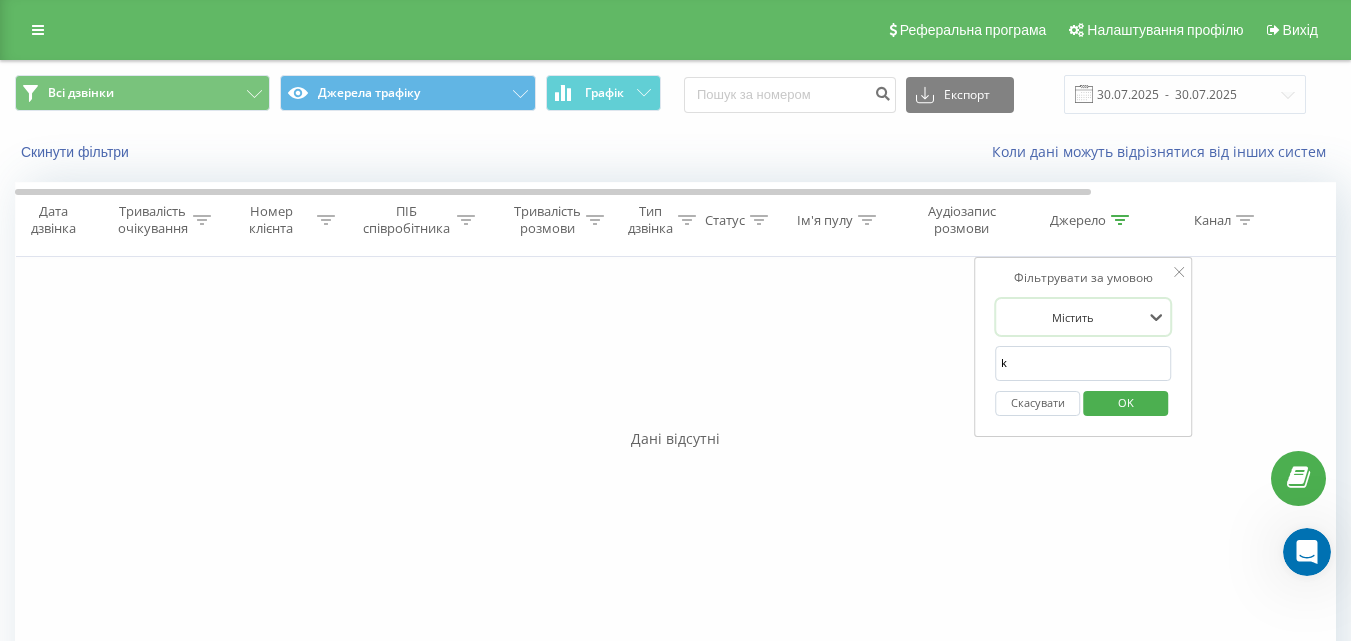 click on "OK" at bounding box center [1126, 402] 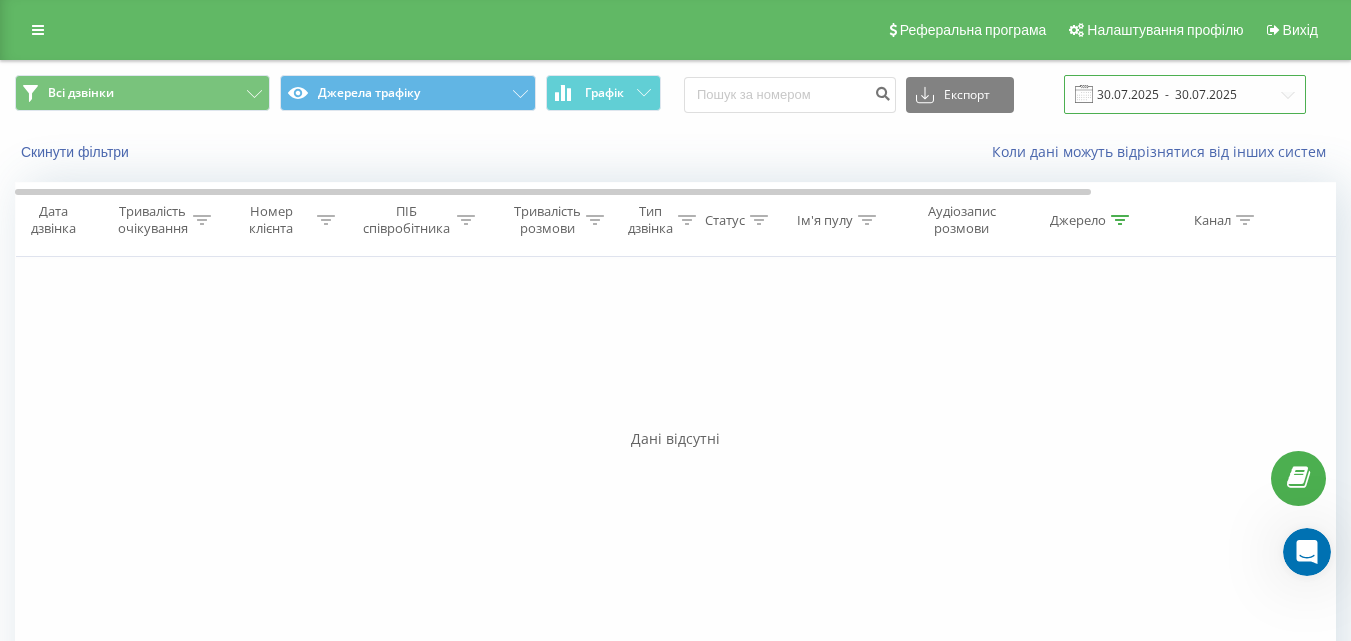 click on "30.07.2025  -  30.07.2025" at bounding box center [1185, 94] 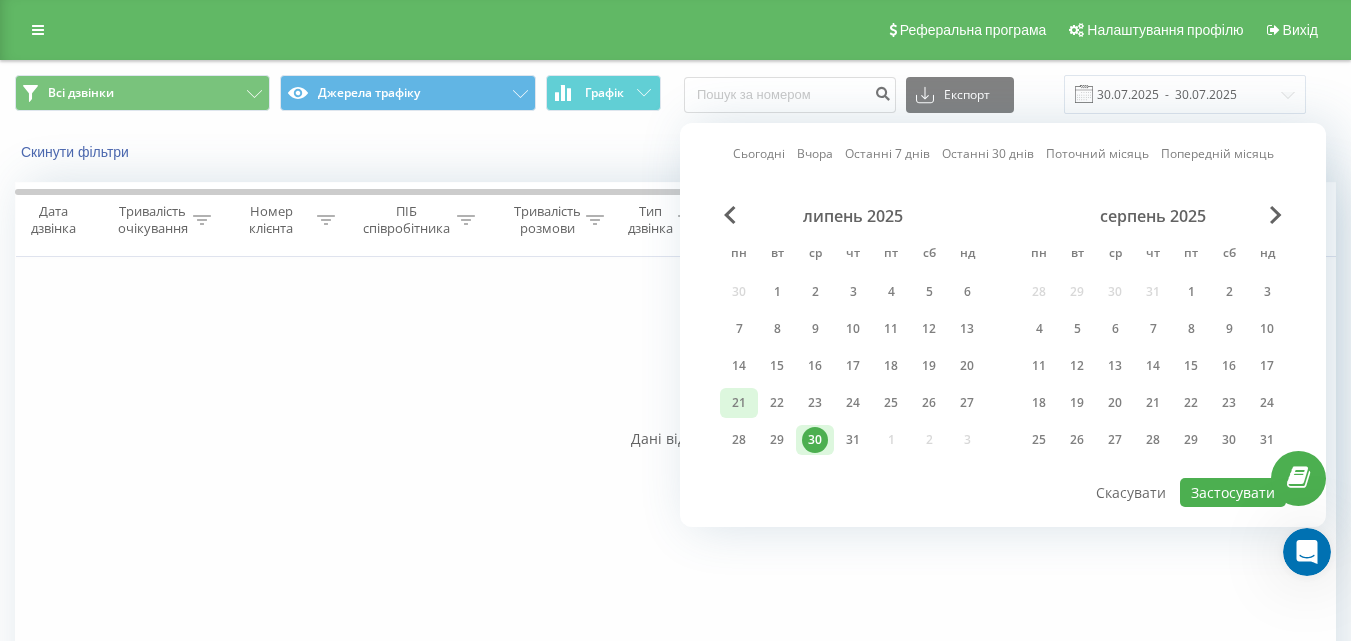 click on "21" at bounding box center (739, 403) 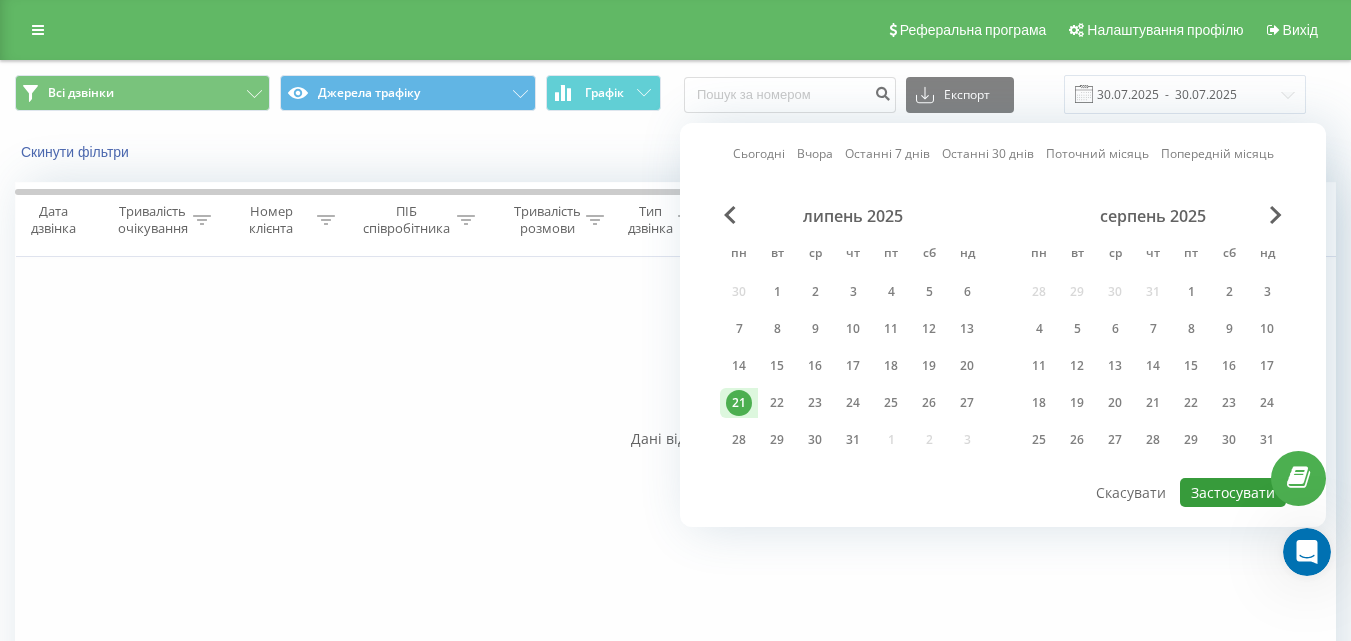 click on "Застосувати" at bounding box center [1233, 492] 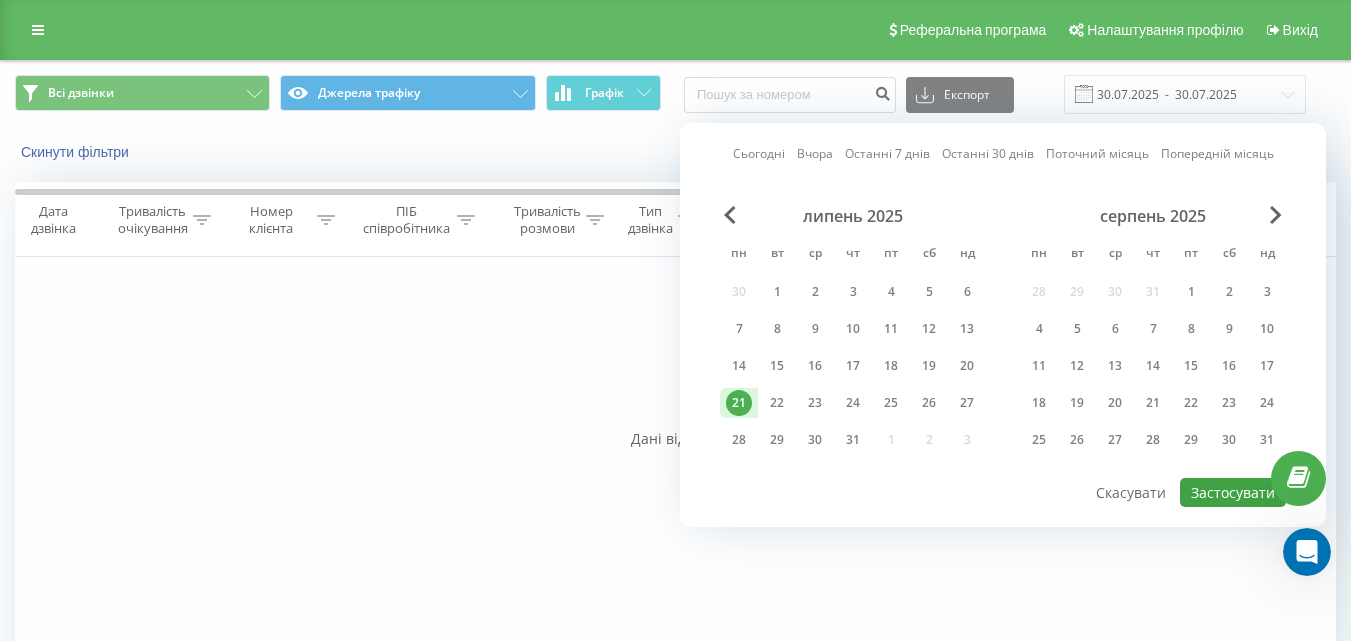type on "[DATE]  -  [DATE]" 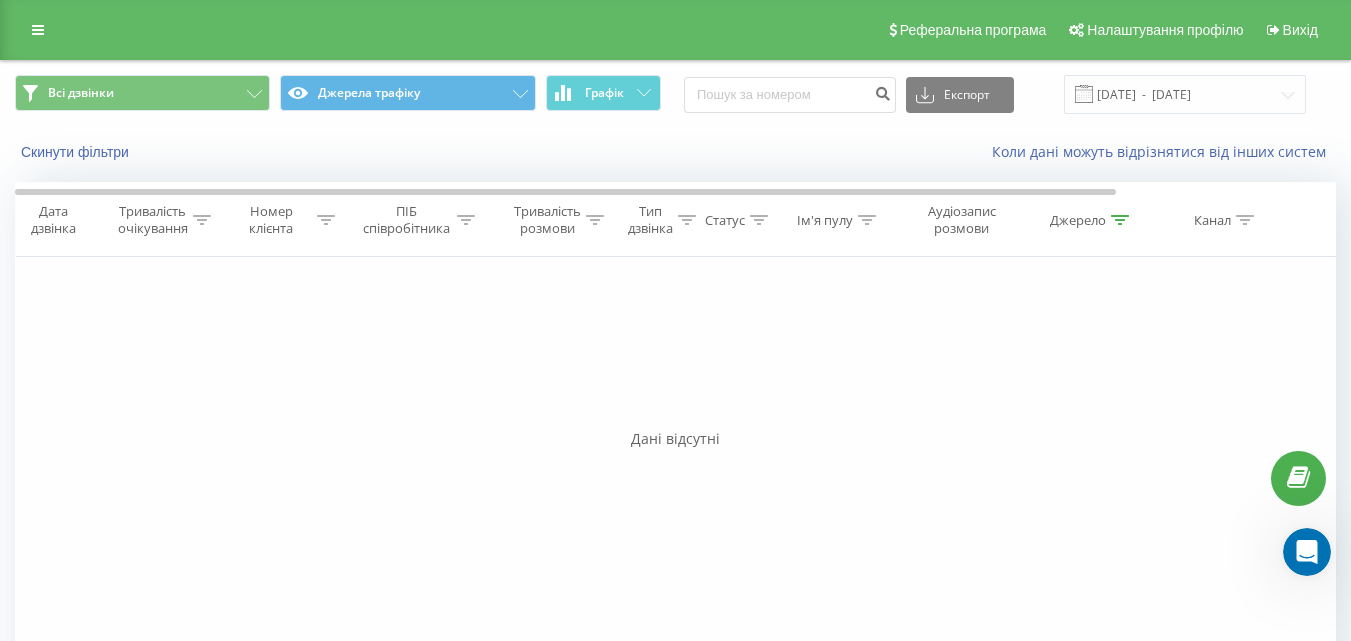 click 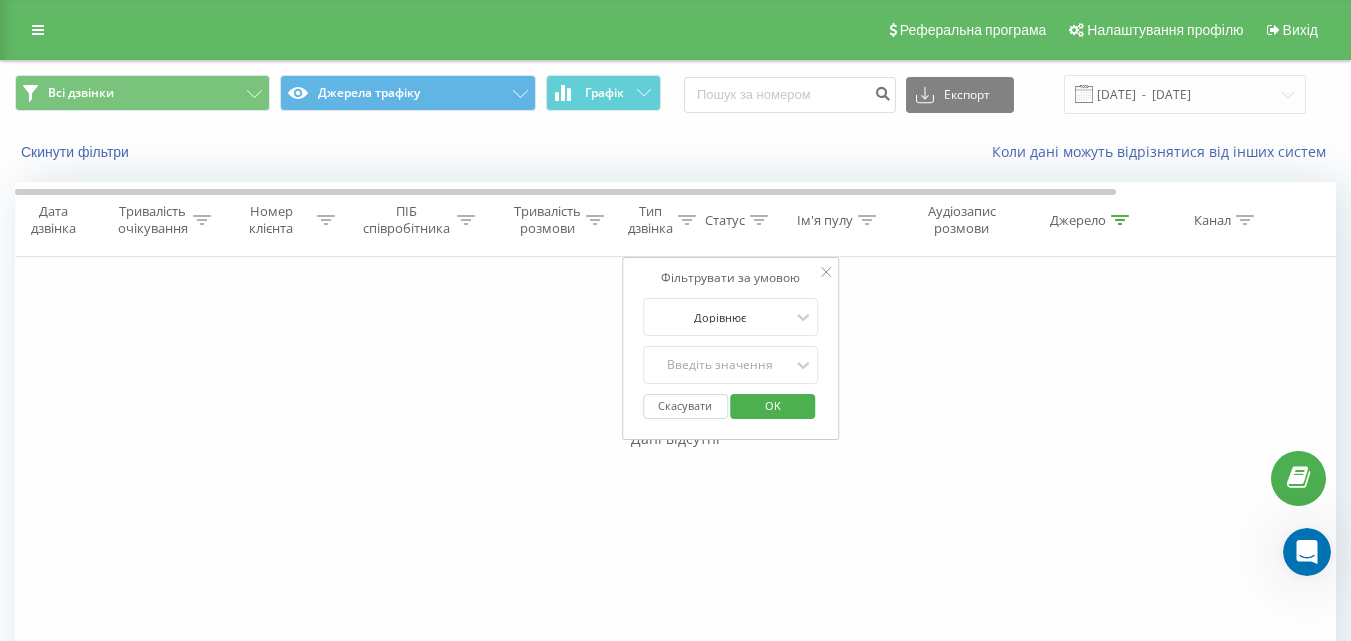 click 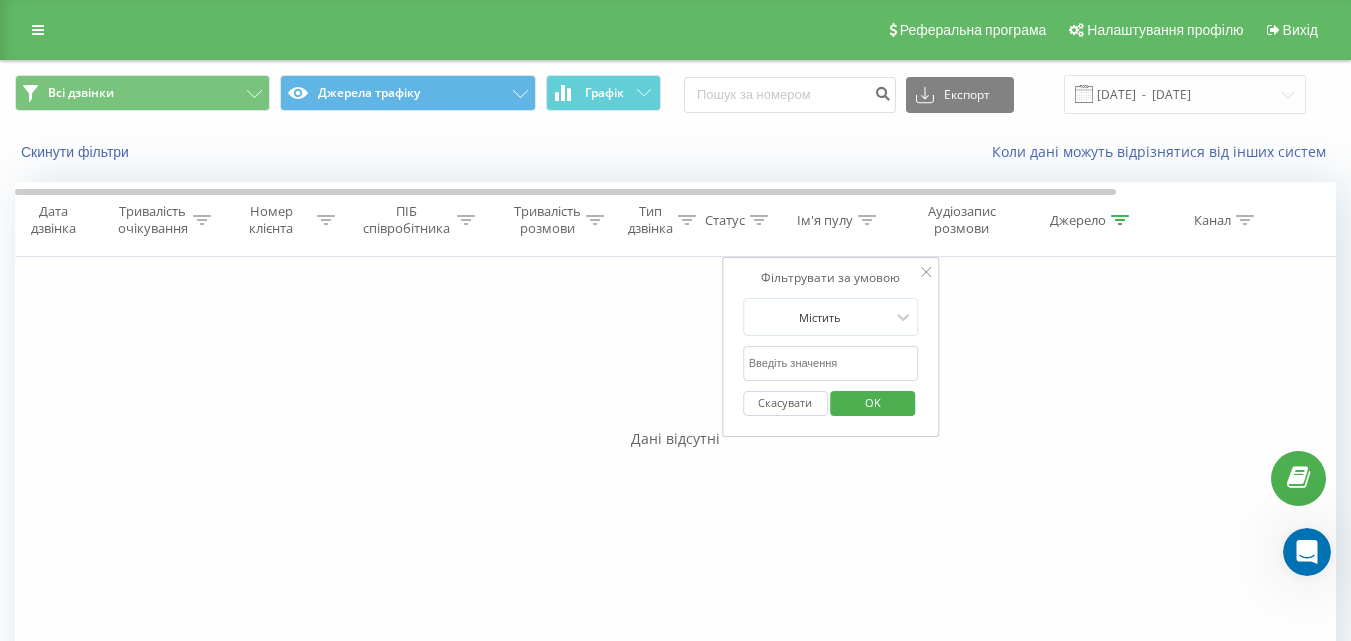 click on "Статус" at bounding box center (725, 220) 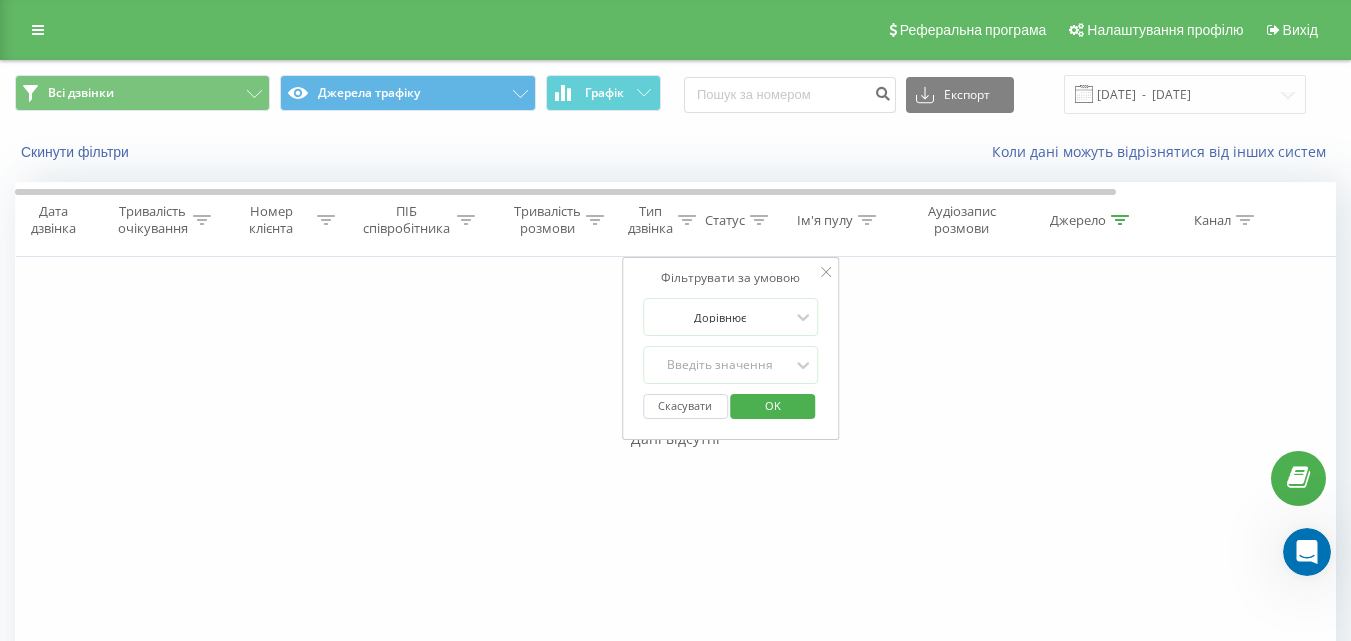 click on "Тип дзвінка" at bounding box center [650, 220] 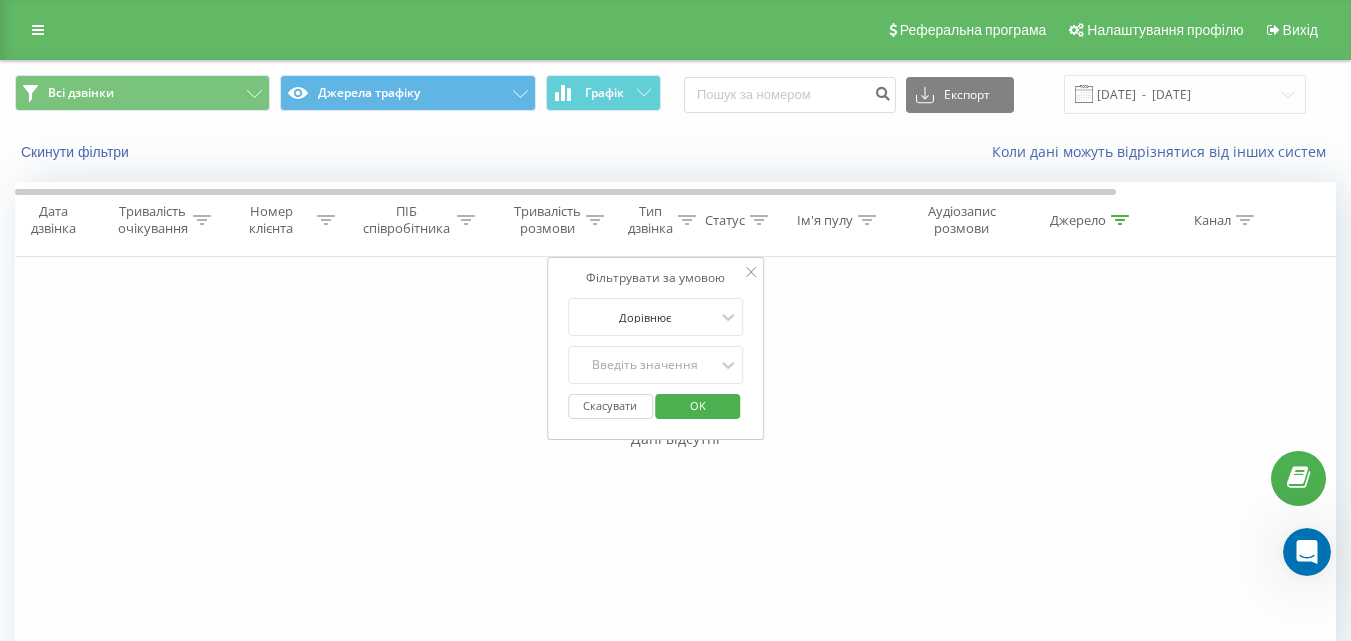 click 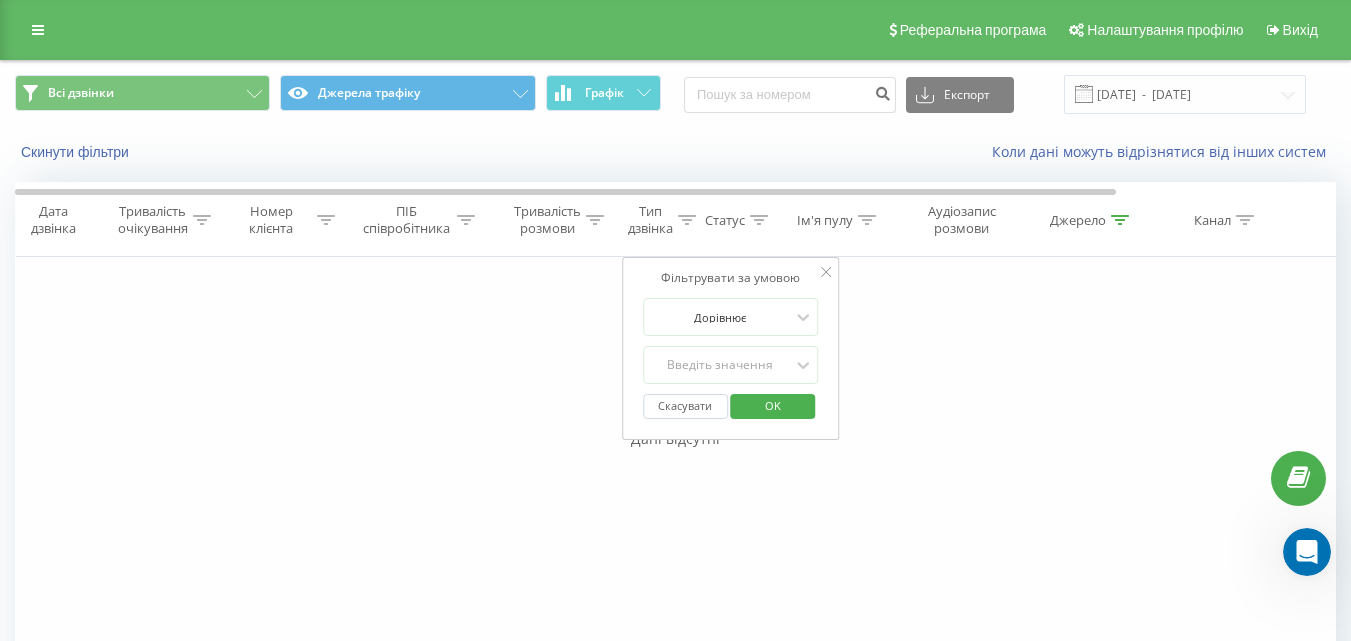 click on "Аудіозапис розмови" at bounding box center [956, 220] 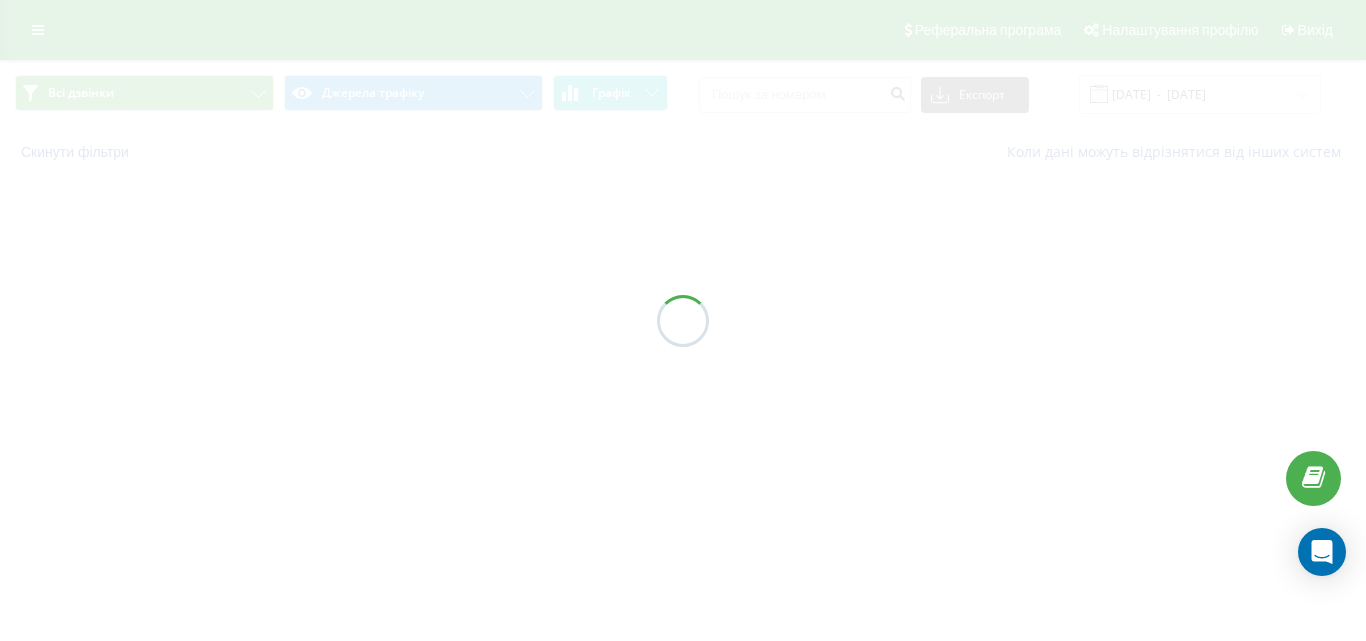 scroll, scrollTop: 0, scrollLeft: 0, axis: both 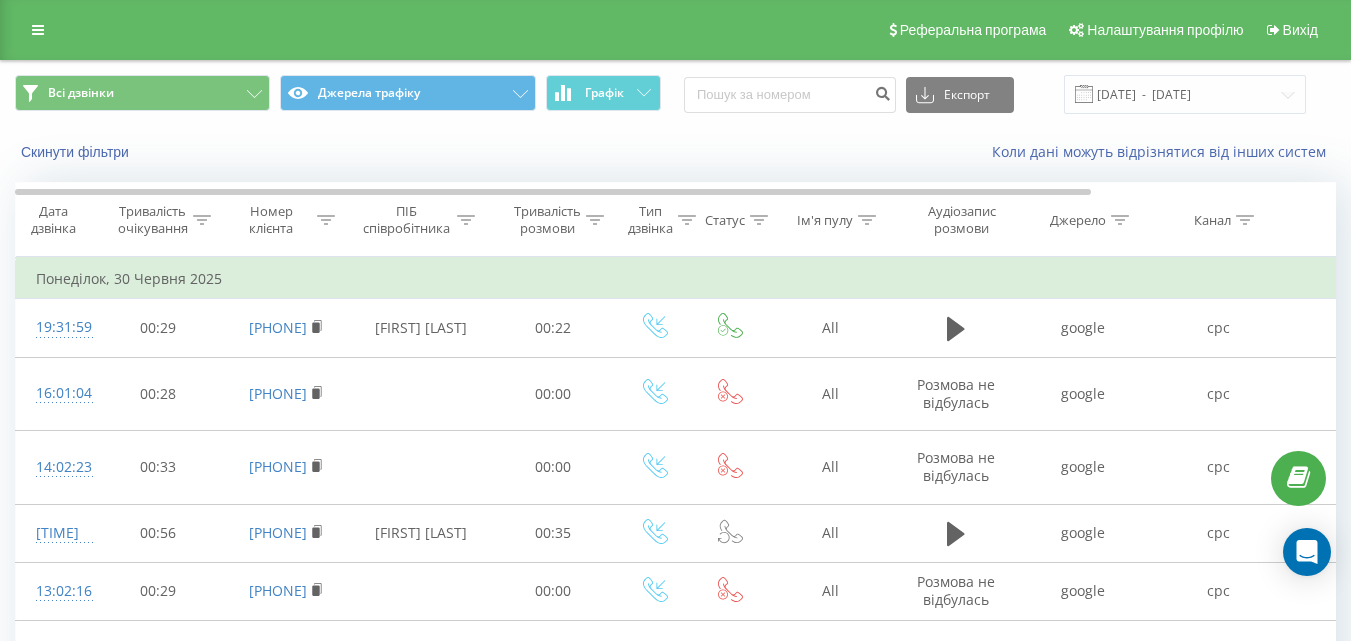 click 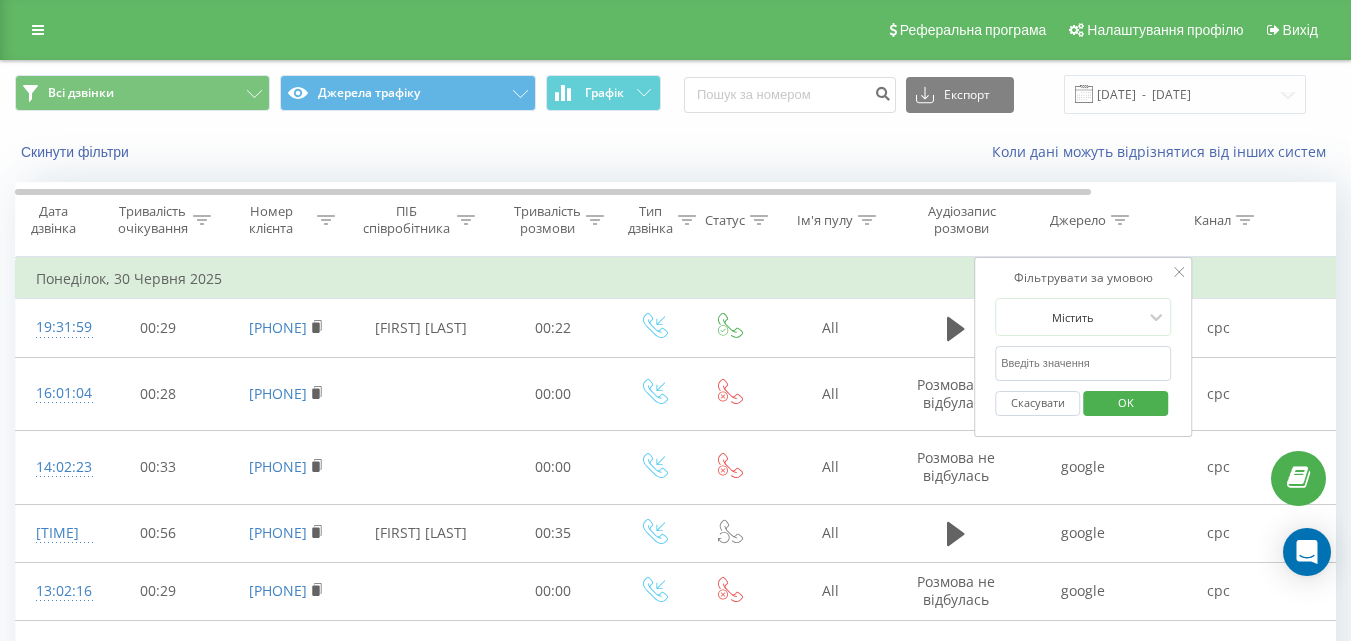 click 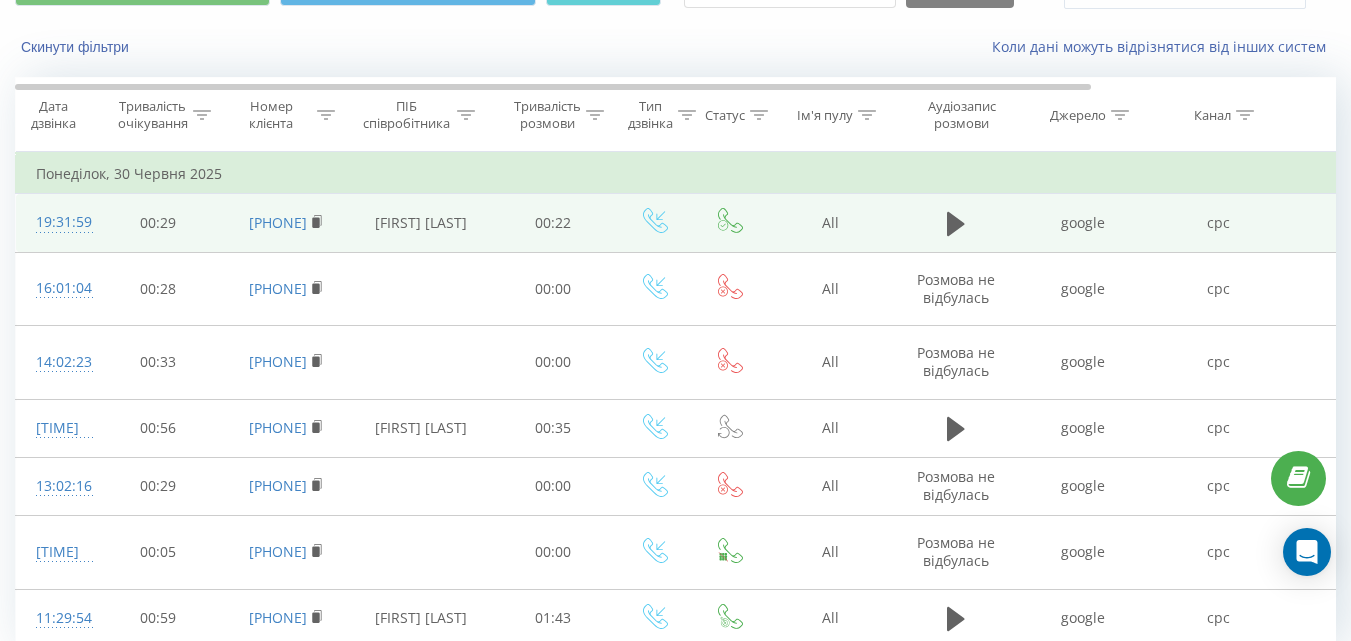 scroll, scrollTop: 71, scrollLeft: 0, axis: vertical 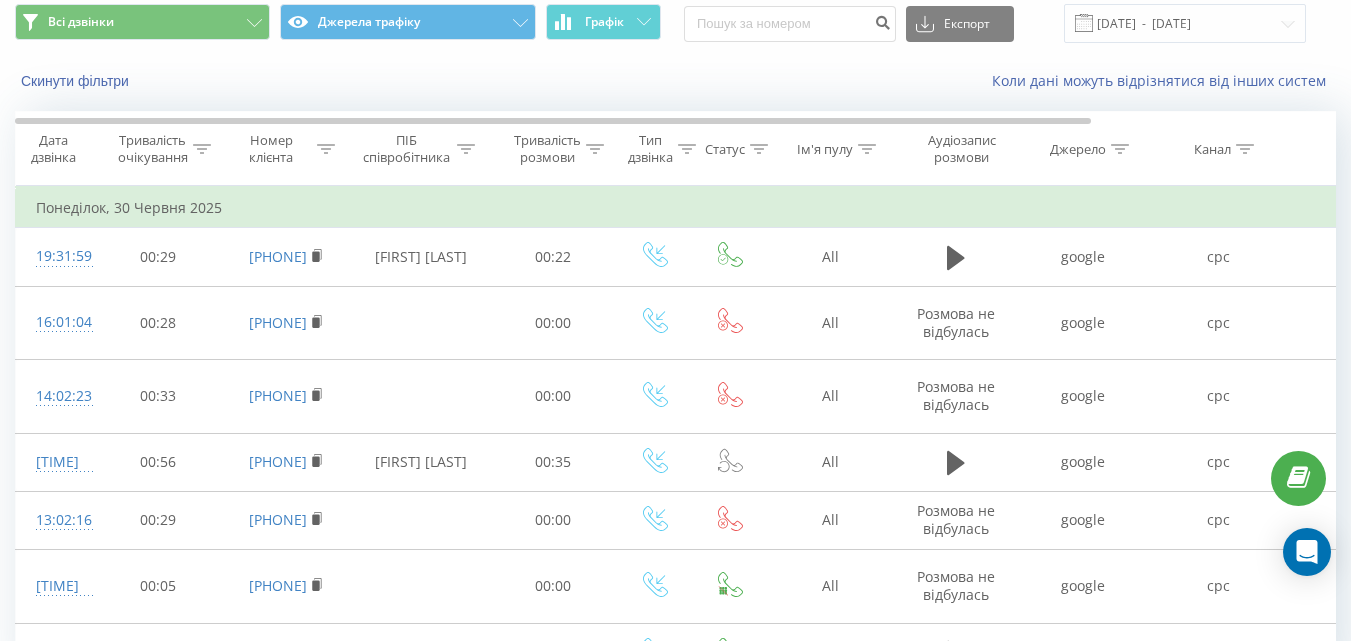 click 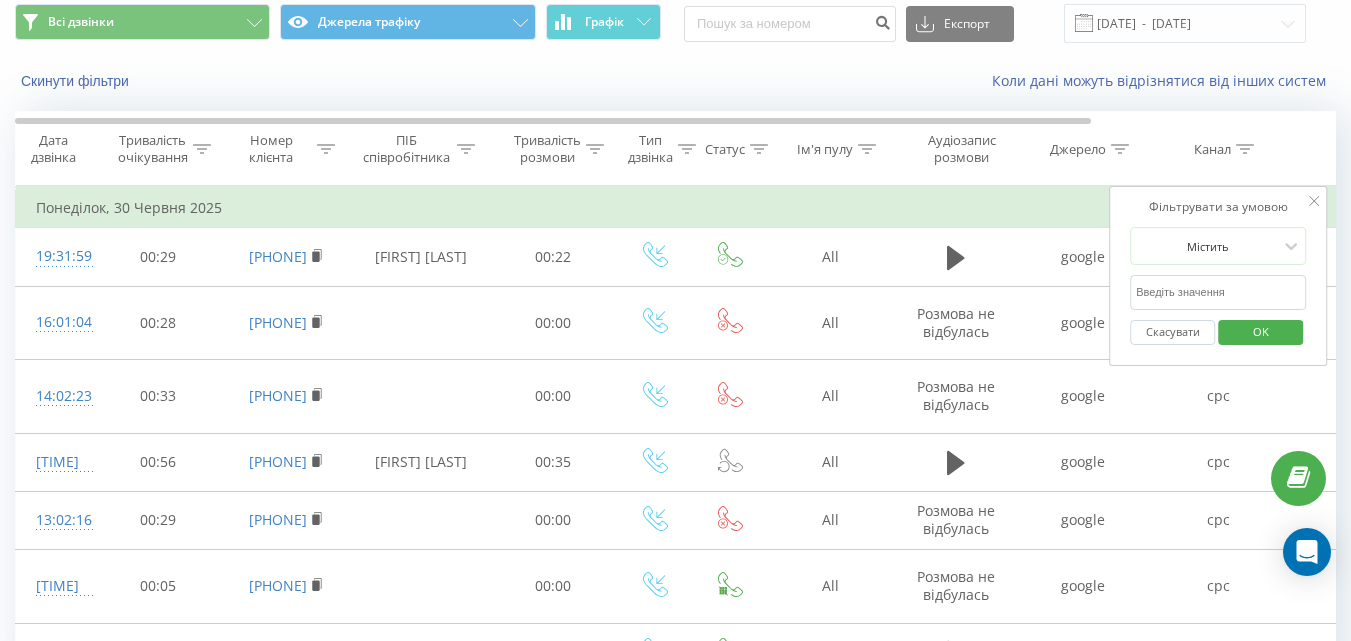 click 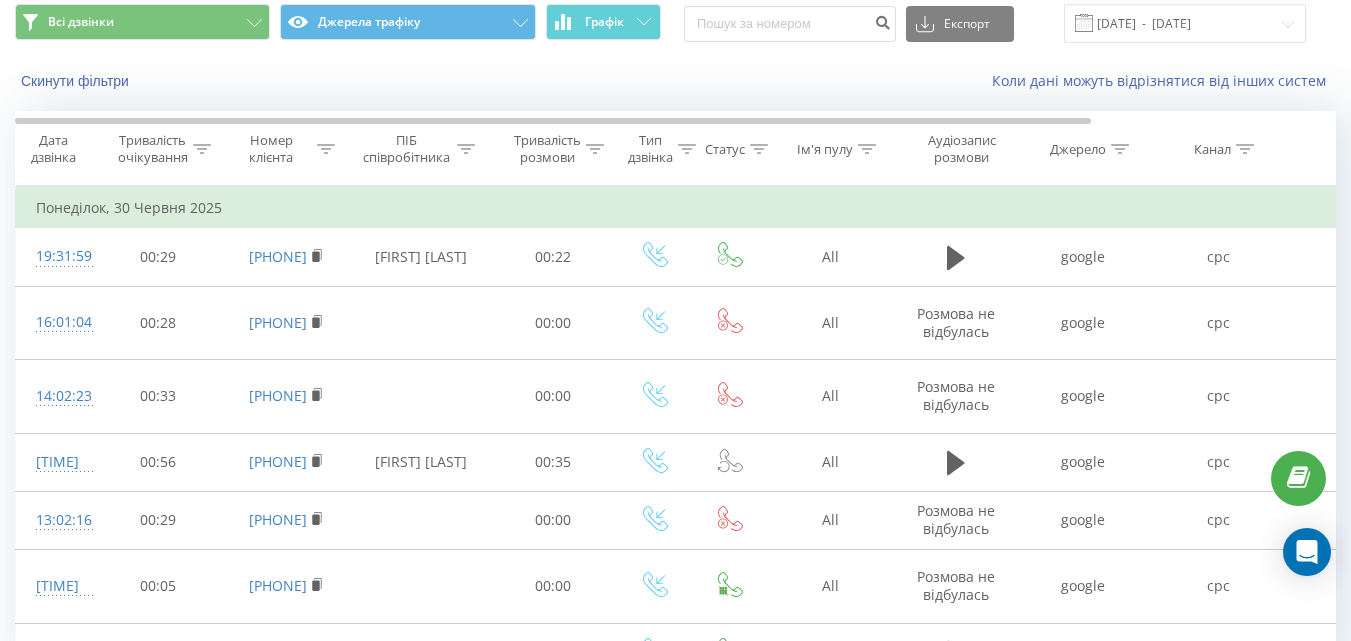 click 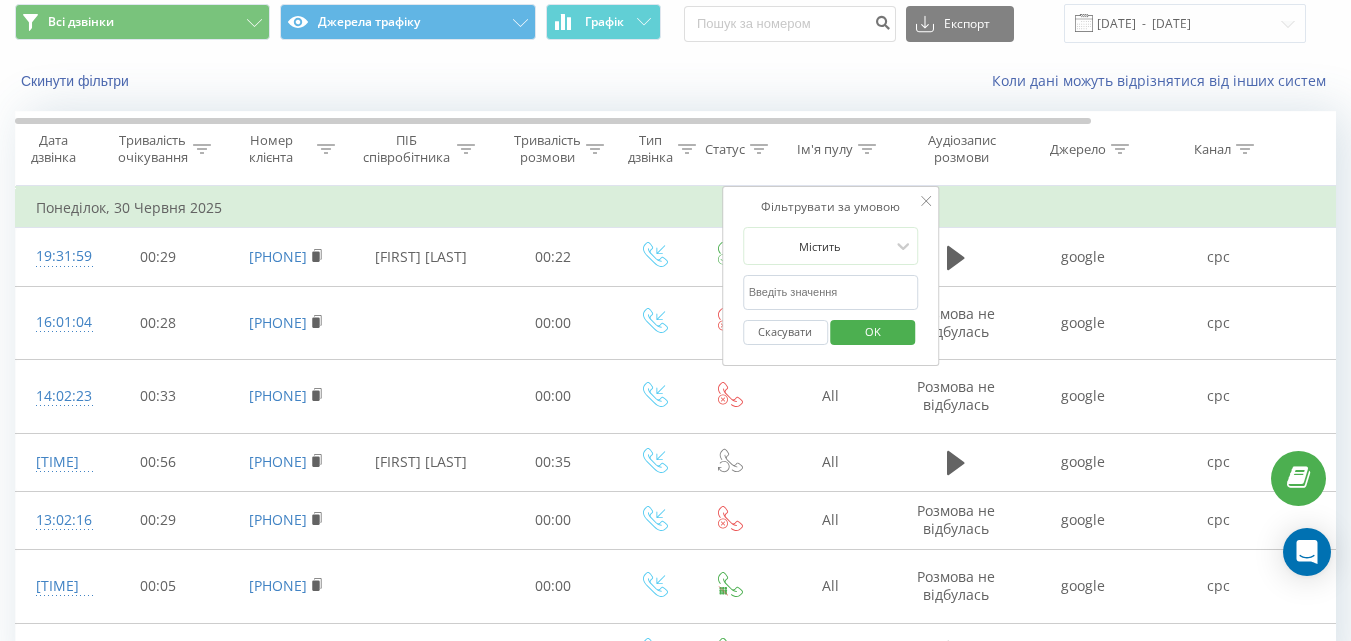 click on "Ім'я пулу" at bounding box center (831, 149) 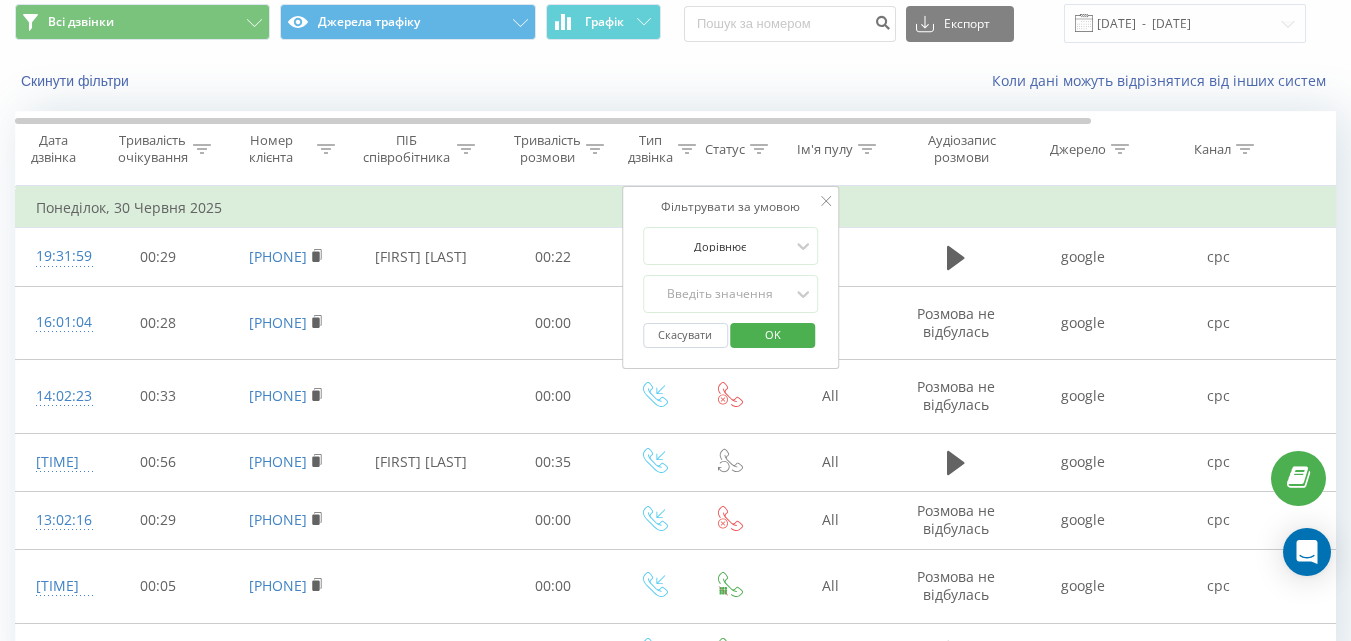 click 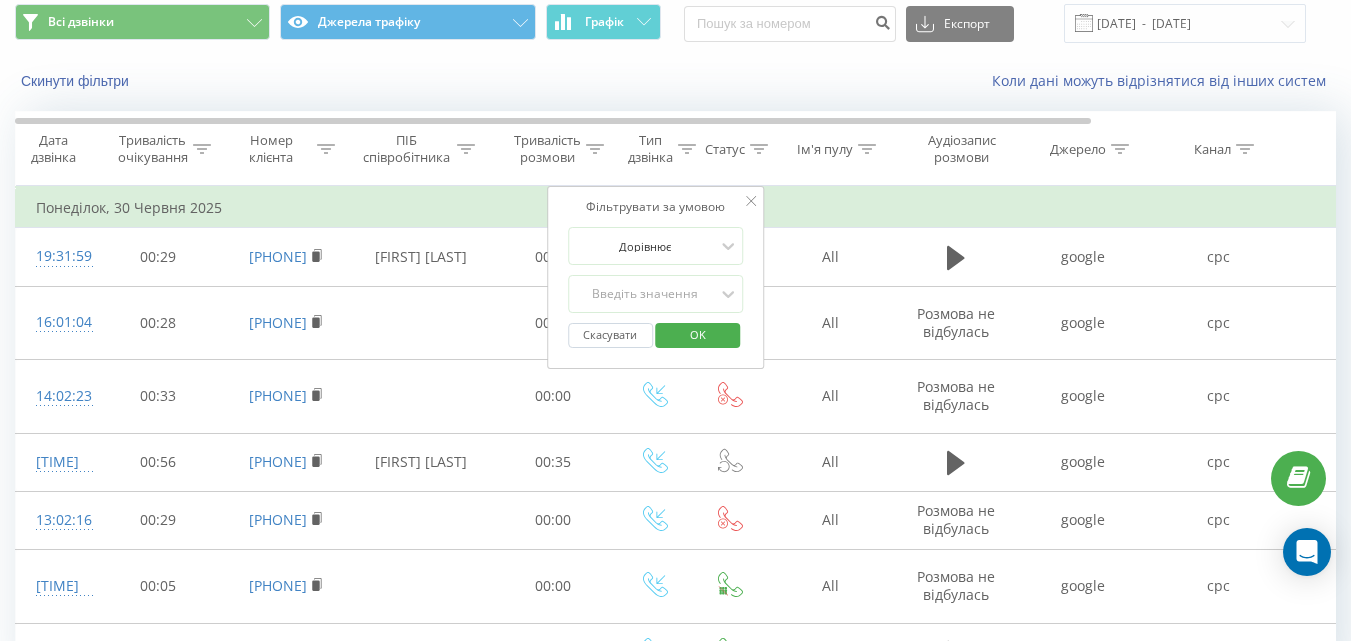 click 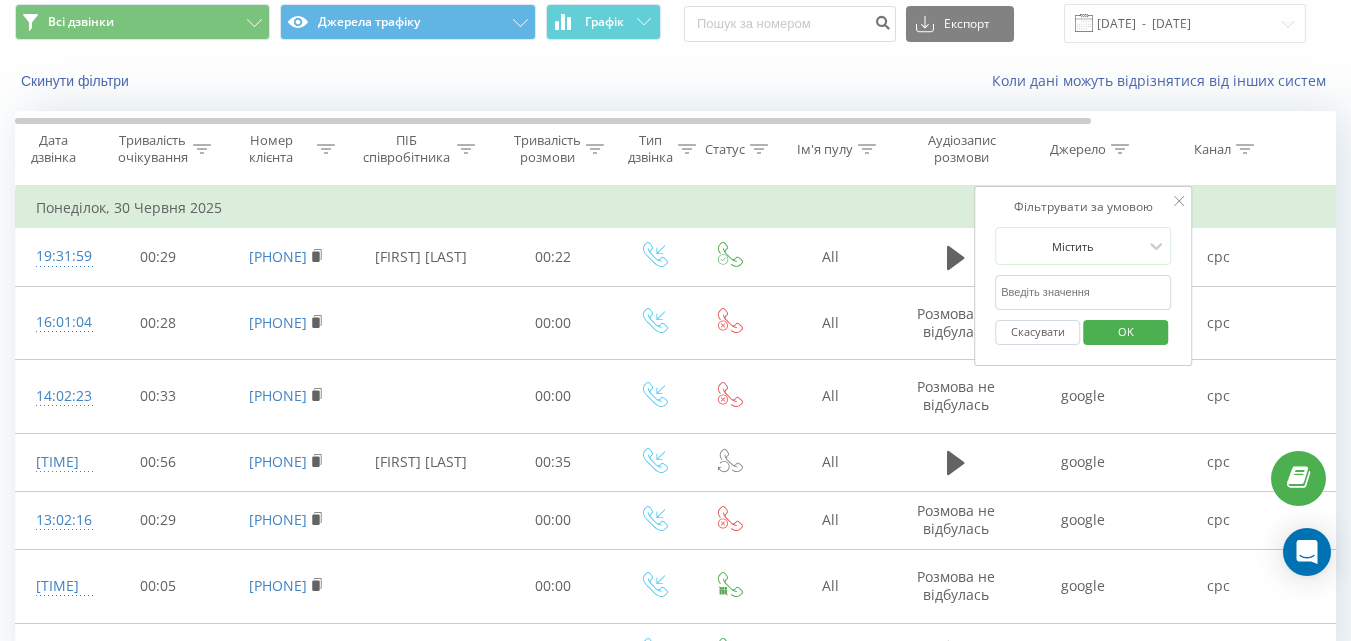 click at bounding box center [1083, 292] 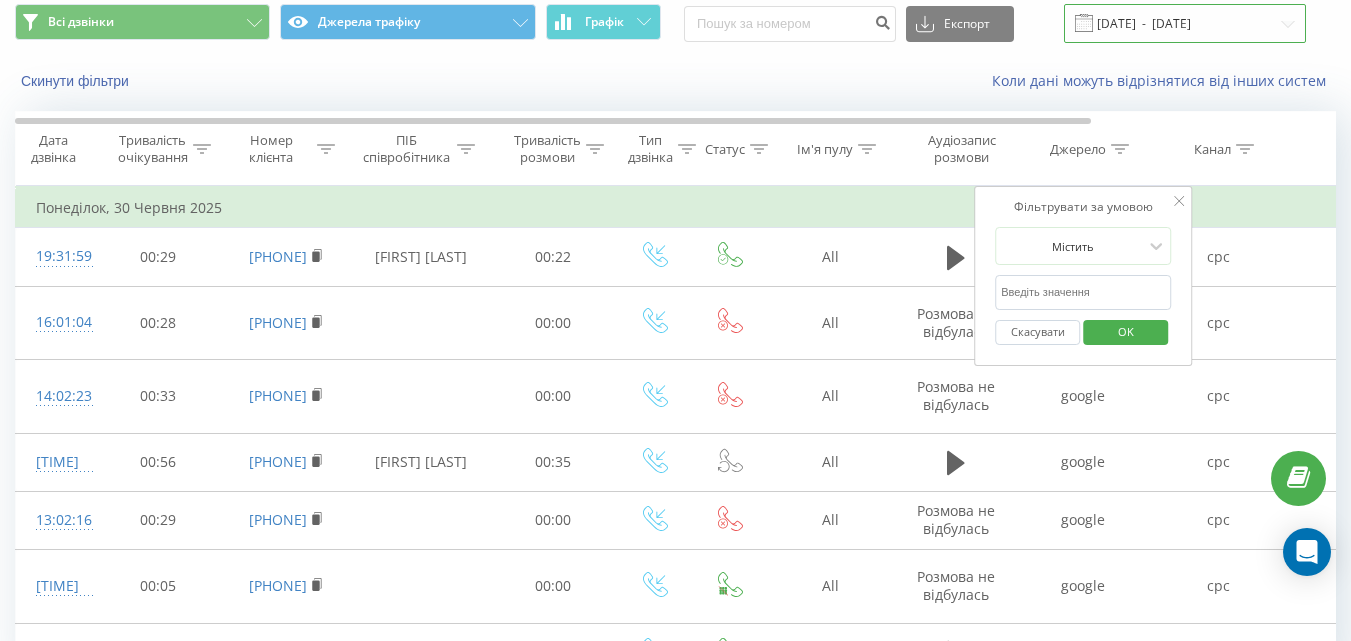 click on "[DATE]  -  [DATE]" at bounding box center [1185, 23] 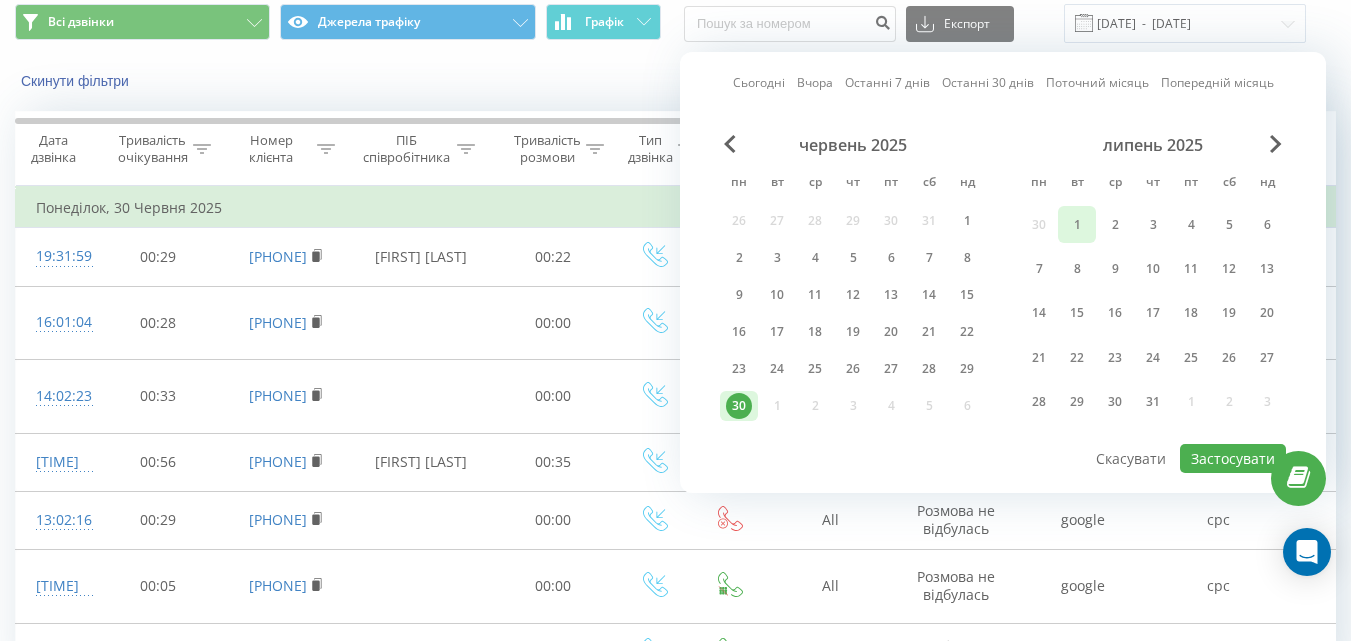 click on "1" at bounding box center (1077, 225) 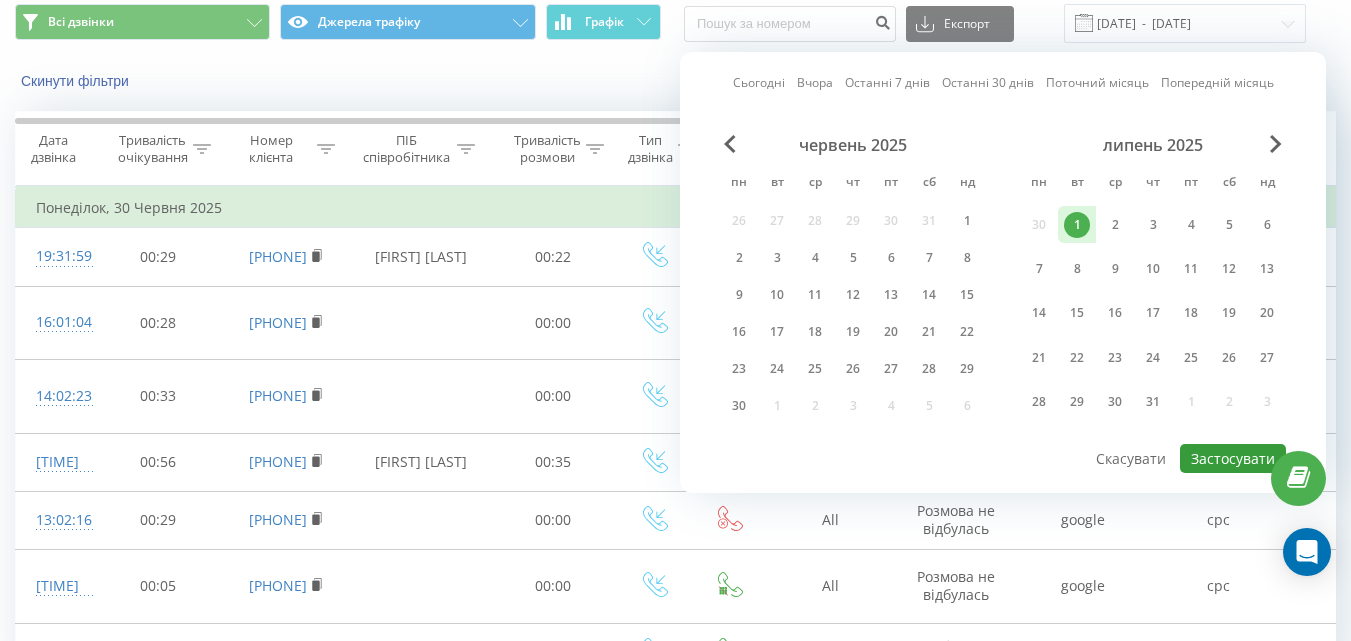 click on "Застосувати" at bounding box center (1233, 458) 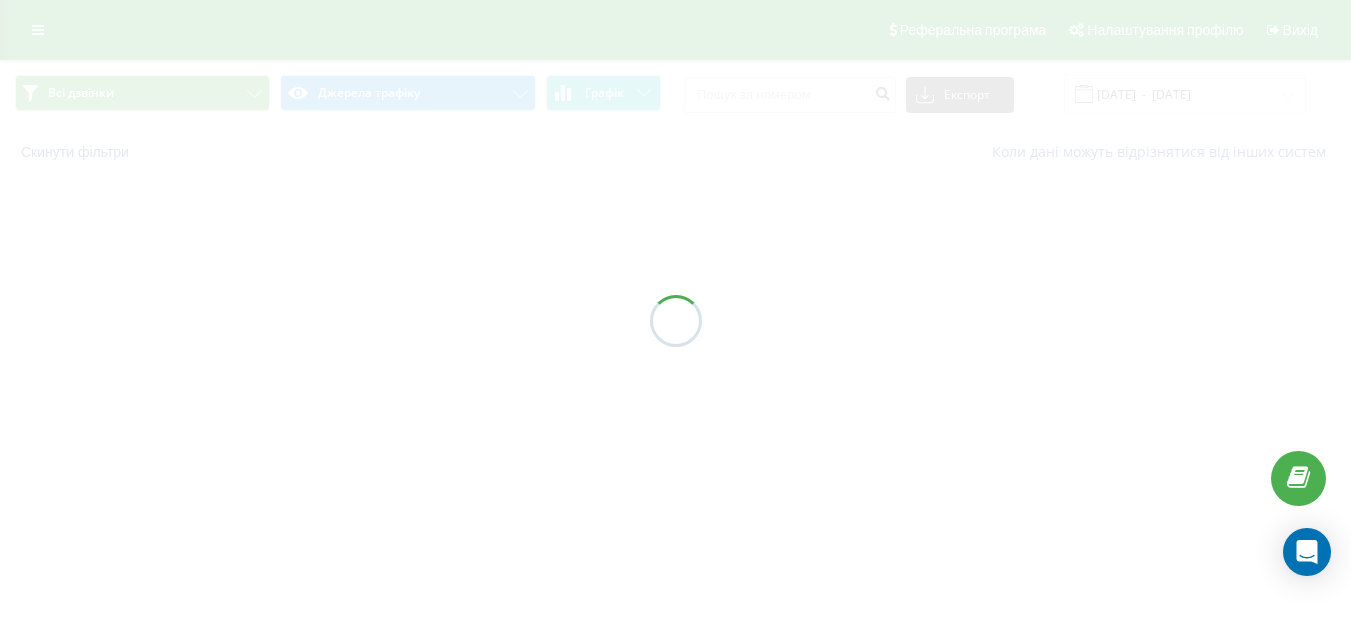scroll, scrollTop: 0, scrollLeft: 0, axis: both 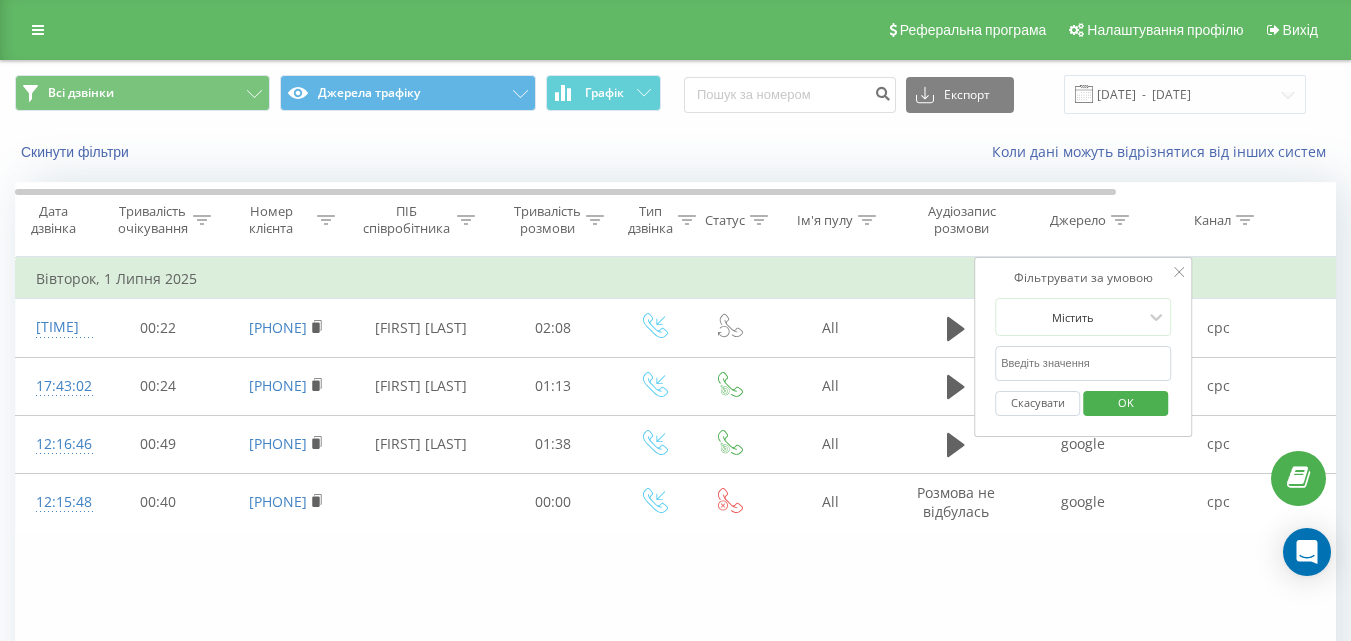 click on "Фільтрувати за умовою Містить Скасувати OK" at bounding box center (1083, 347) 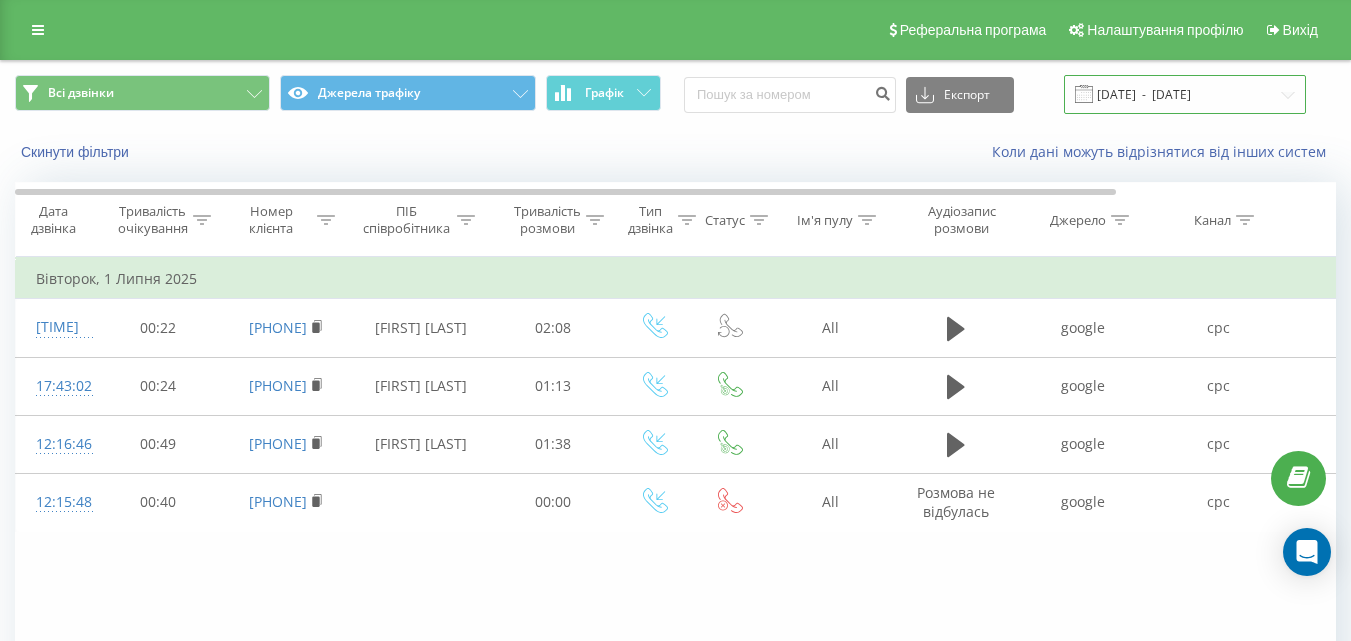 click on "01.07.2025  -  01.07.2025" at bounding box center (1185, 94) 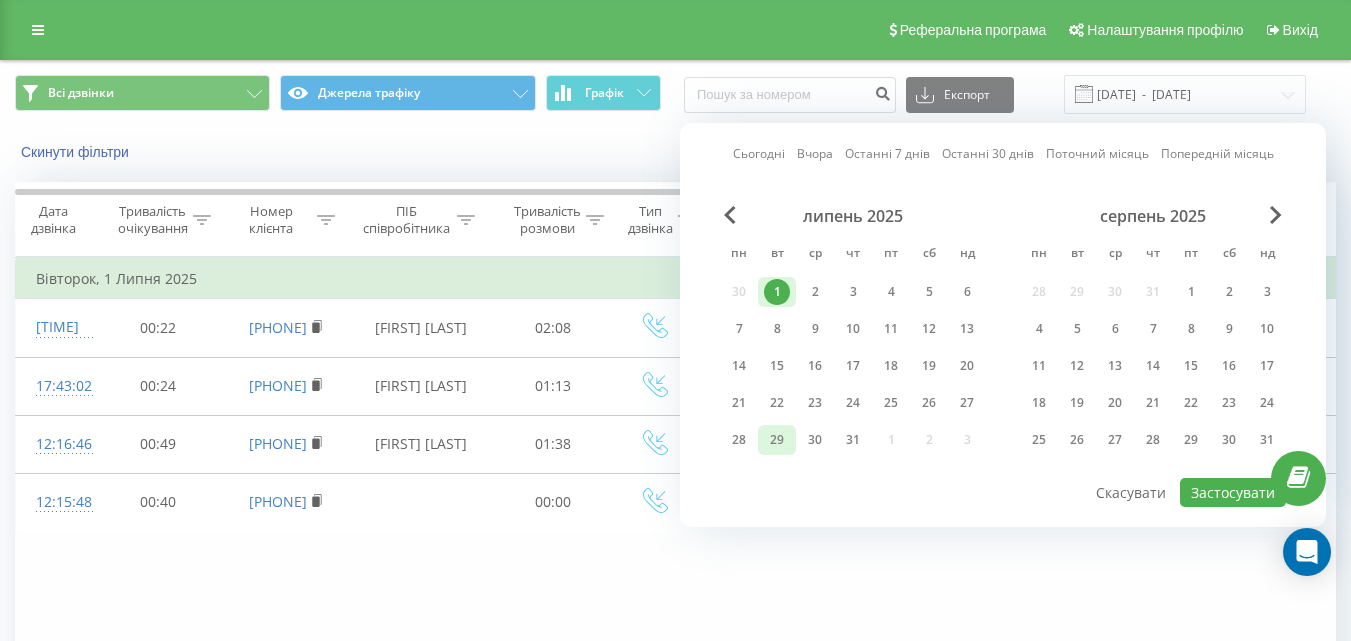 click on "29" at bounding box center [777, 440] 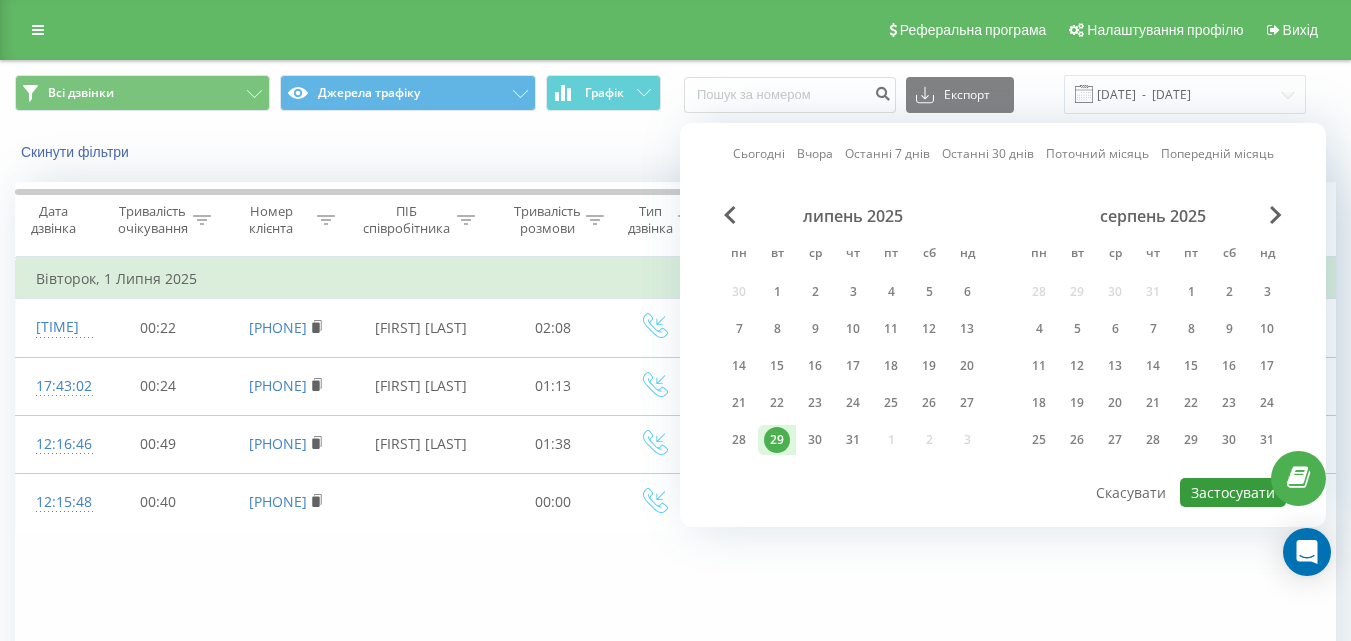 click on "Застосувати" at bounding box center (1233, 492) 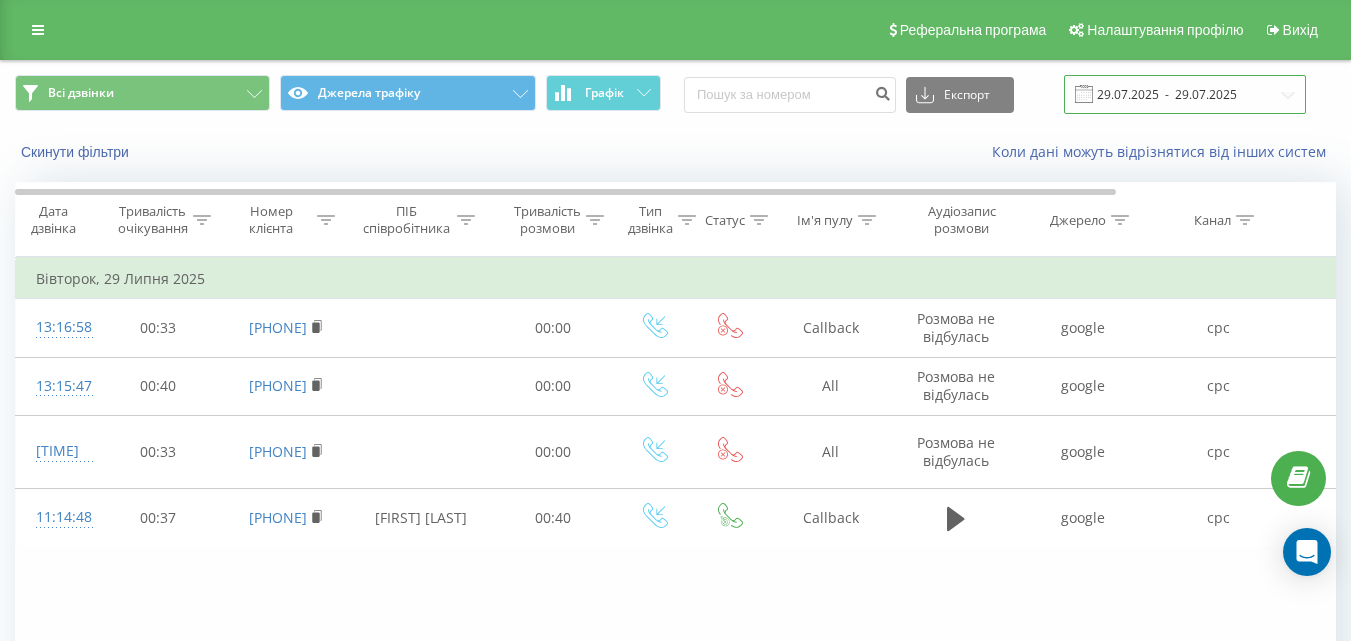 click on "29.07.2025  -  29.07.2025" at bounding box center (1185, 94) 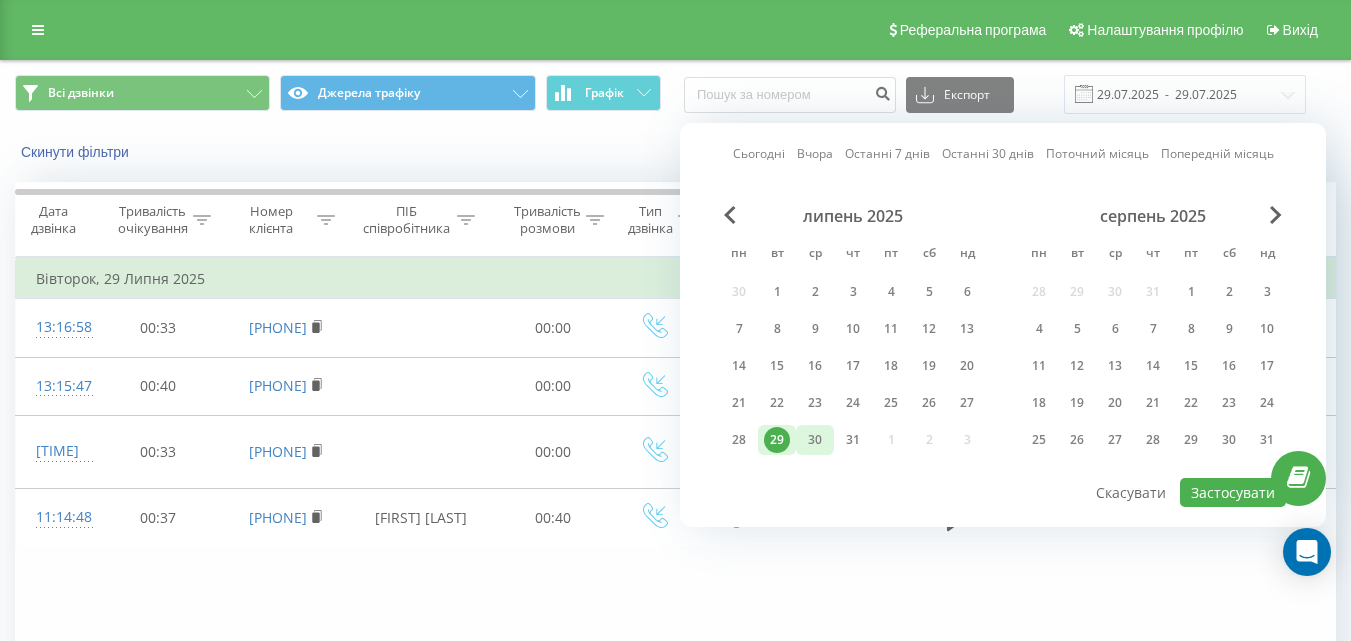 click on "30" at bounding box center [815, 440] 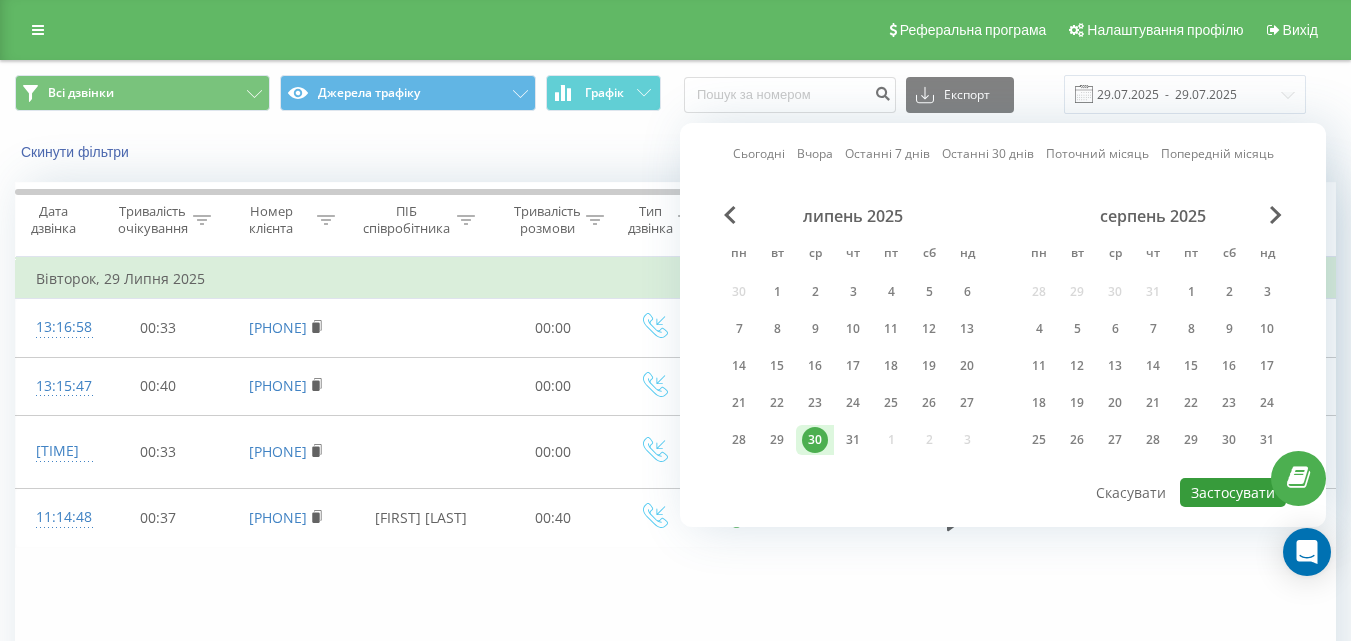 click on "Застосувати" at bounding box center [1233, 492] 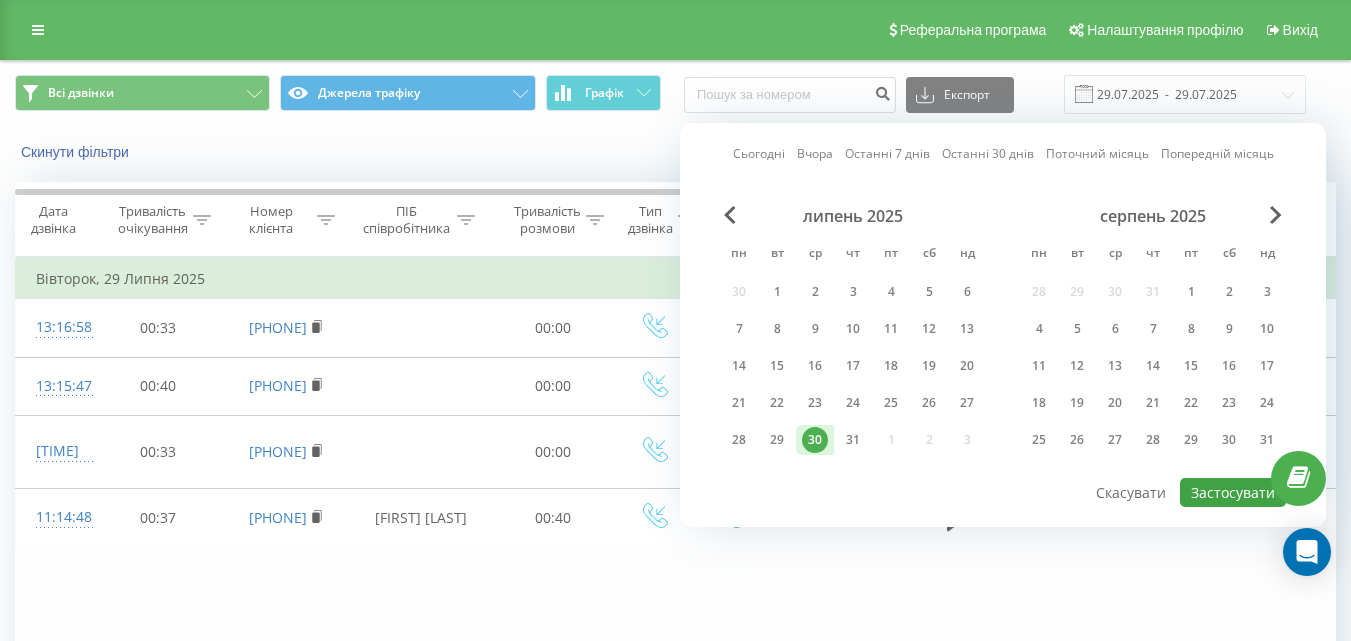 type on "30.07.2025  -  30.07.2025" 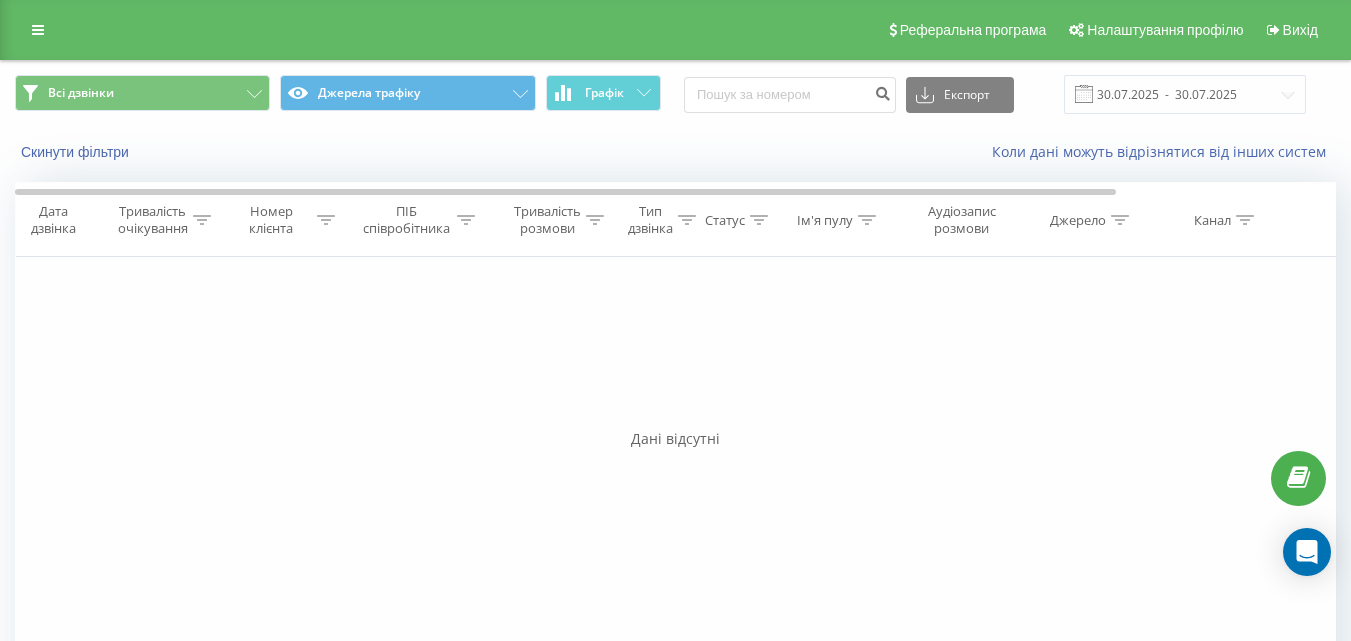 click 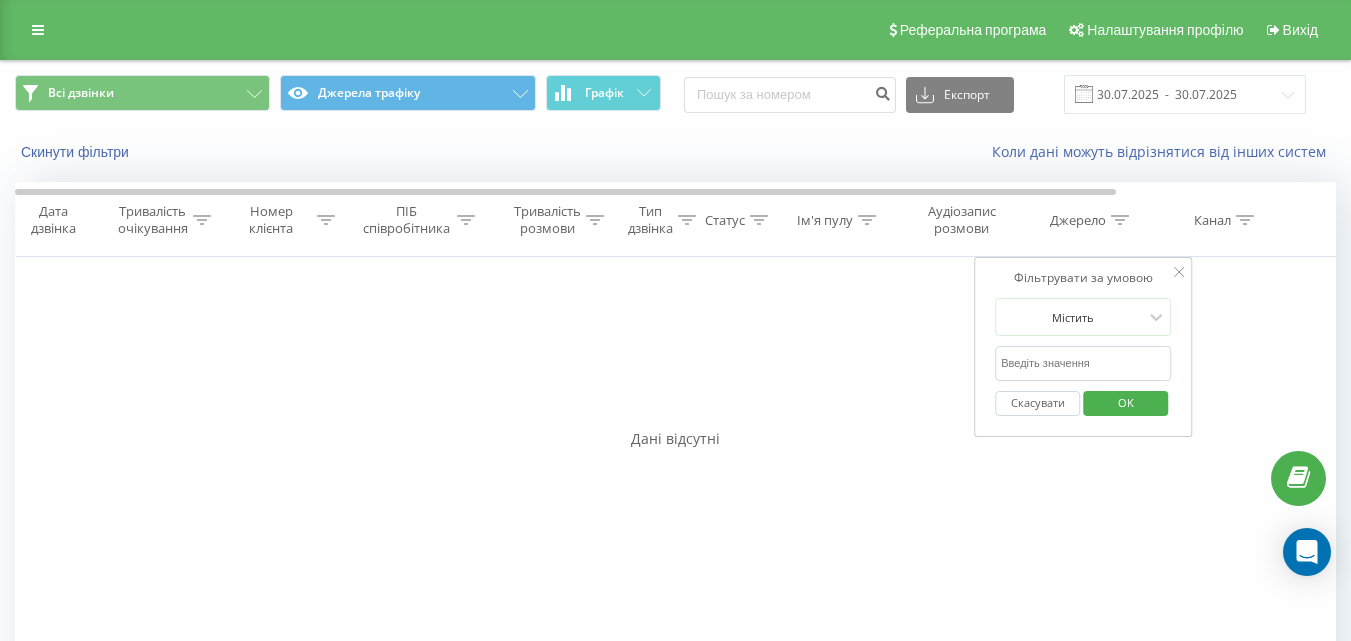 click at bounding box center [1083, 363] 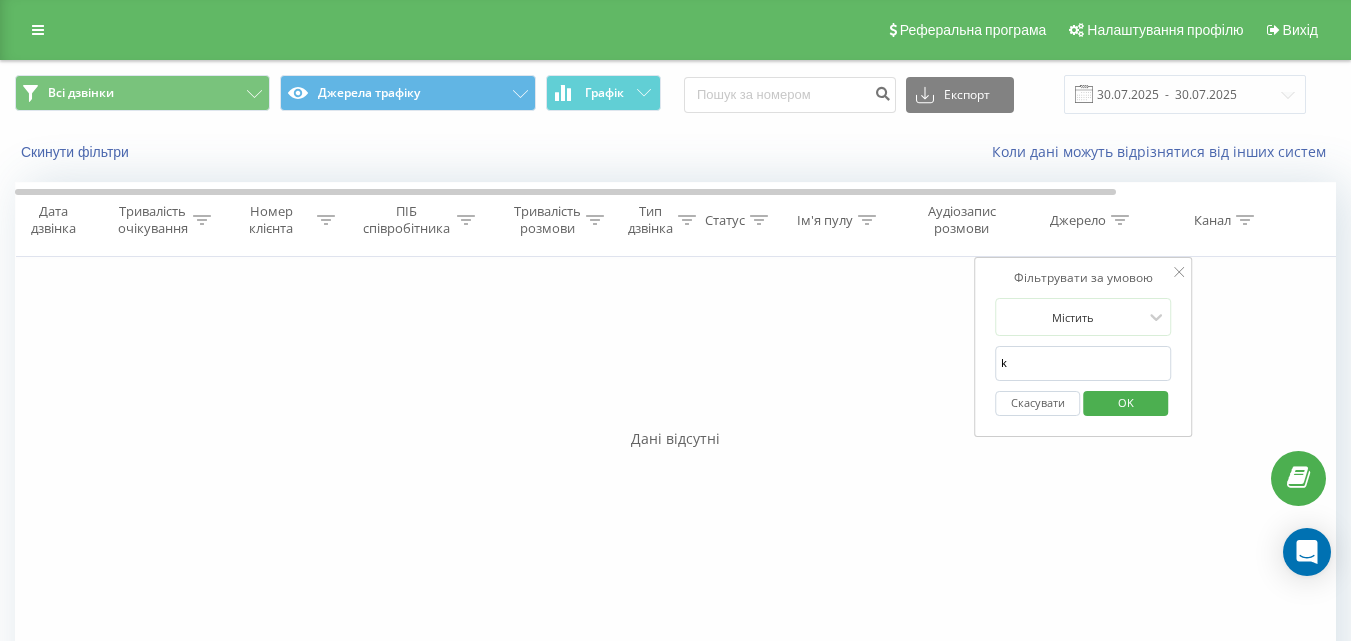 click on "OK" at bounding box center (1126, 402) 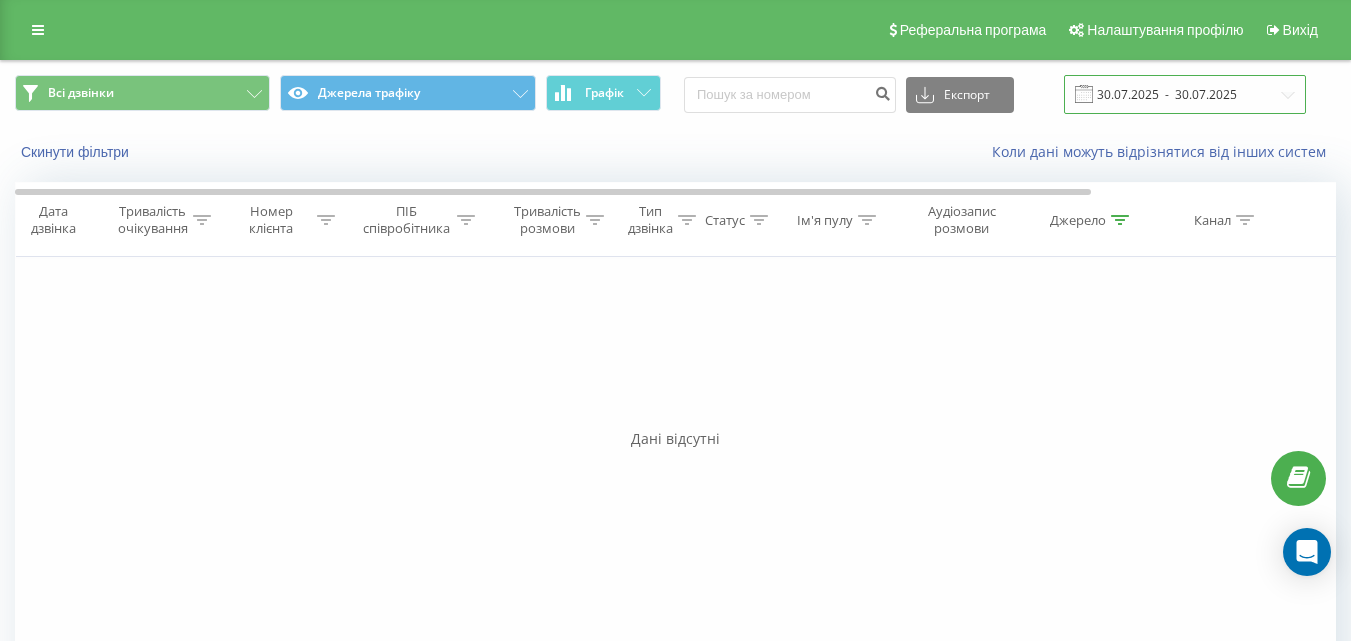 click on "30.07.2025  -  30.07.2025" at bounding box center [1185, 94] 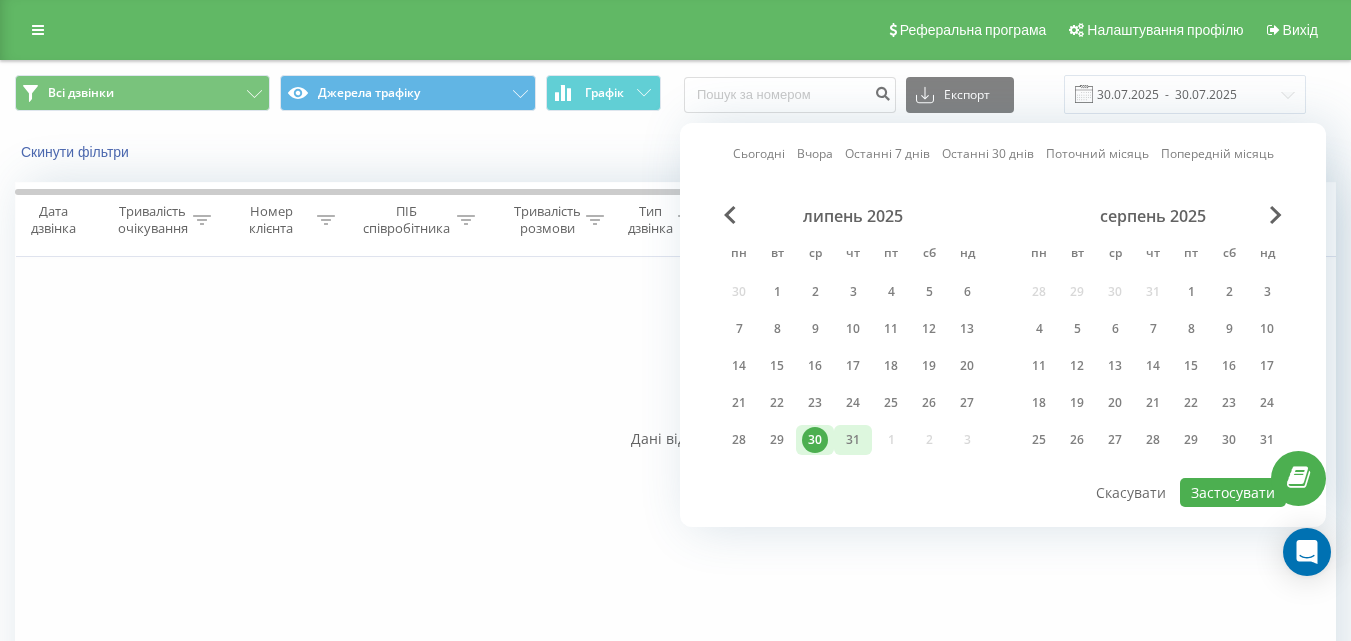 click on "31" at bounding box center (853, 440) 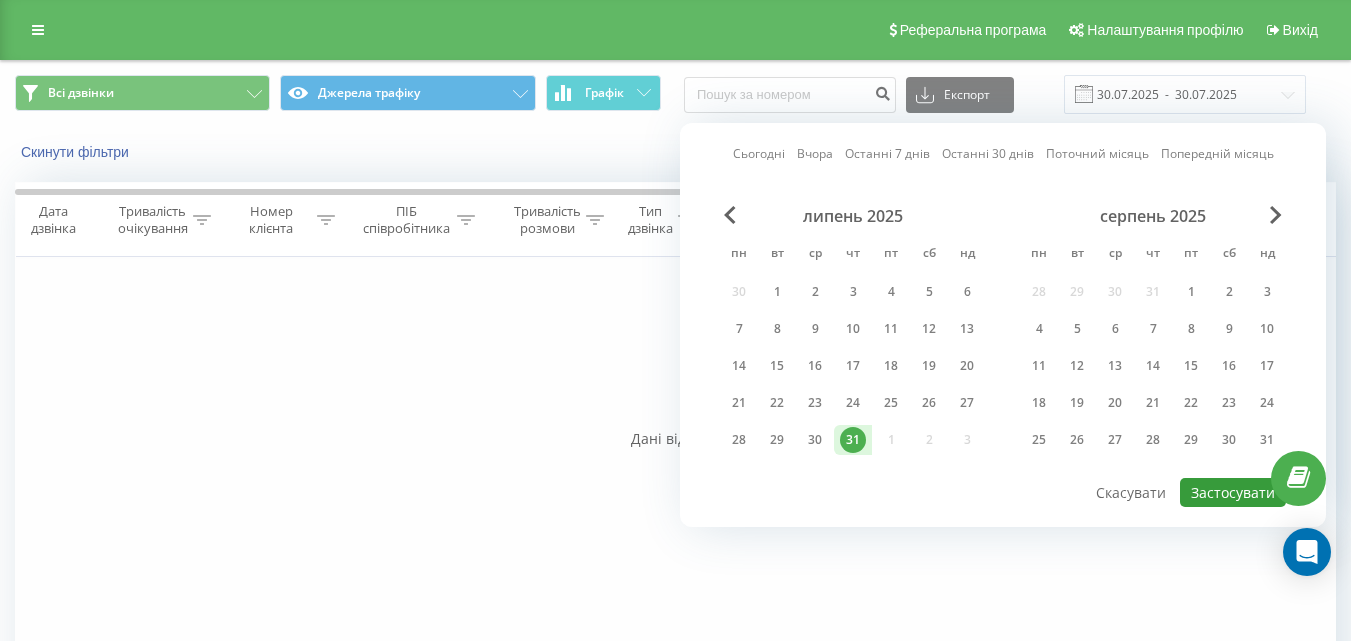 click on "Застосувати" at bounding box center (1233, 492) 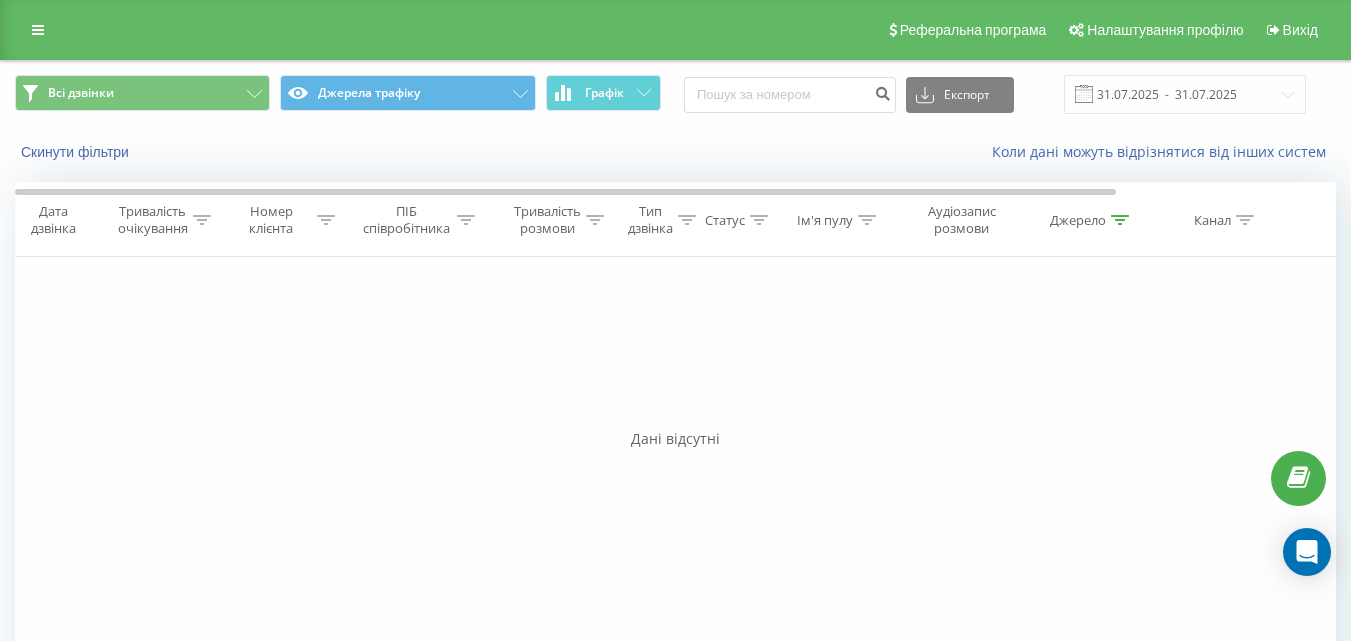 click 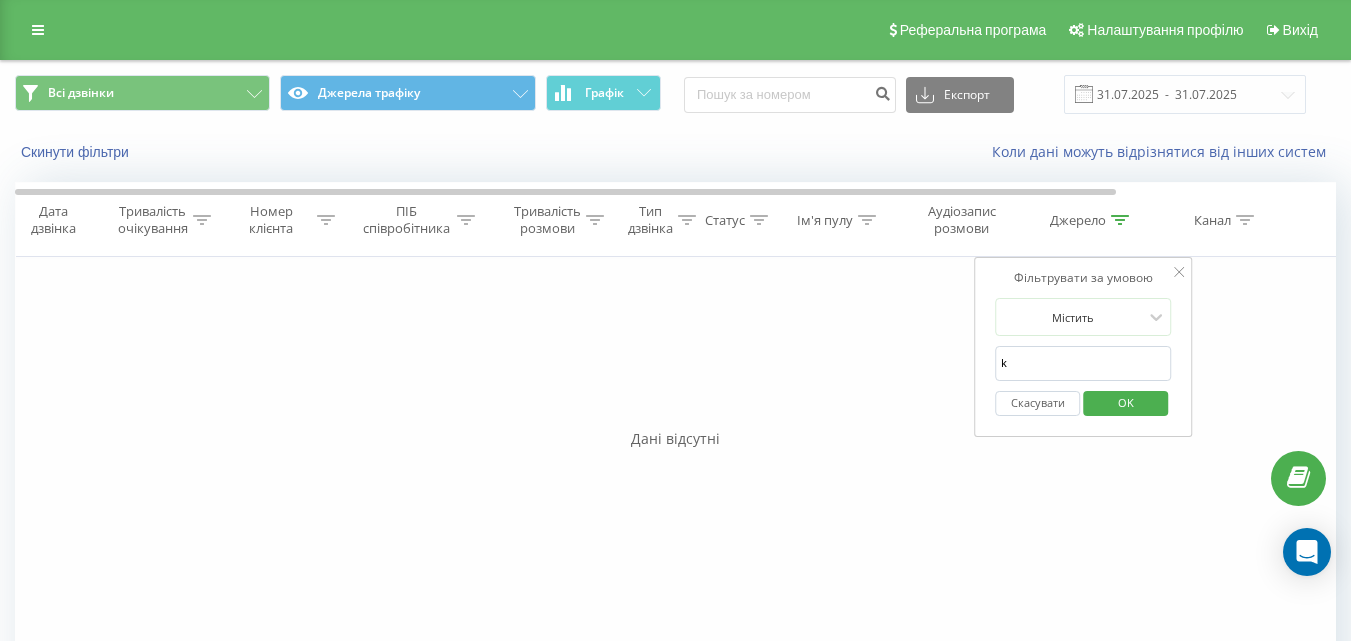 click on "OK" at bounding box center [1126, 402] 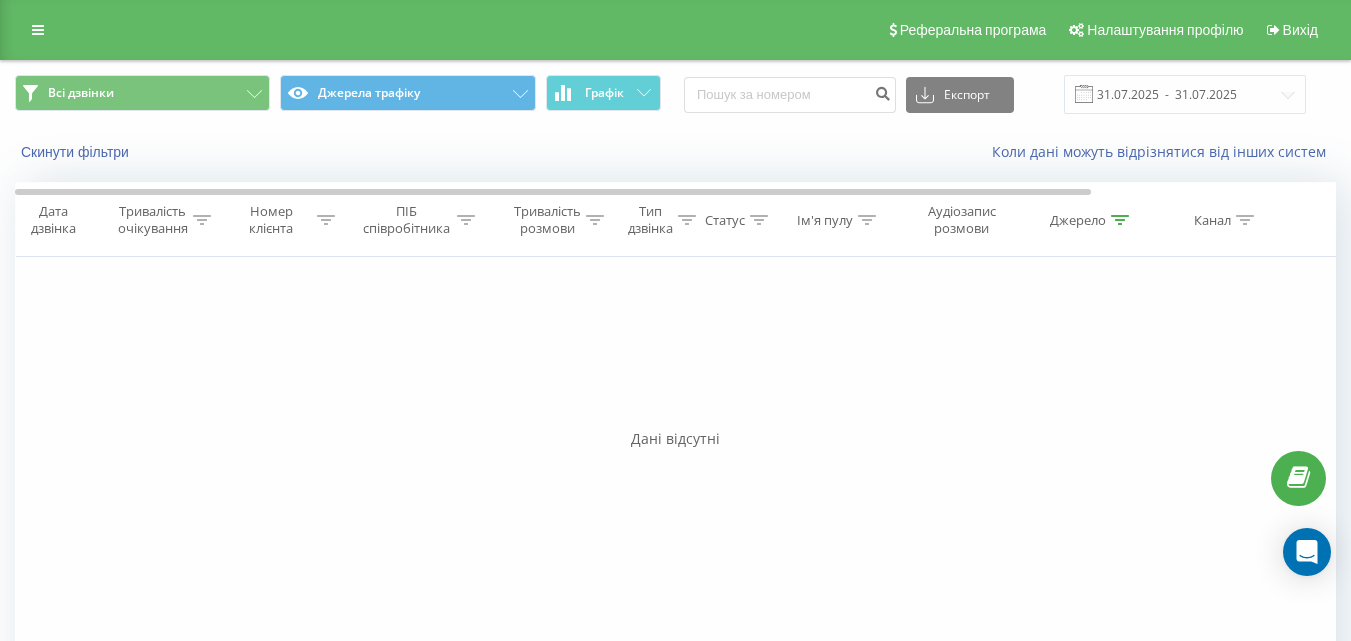 click 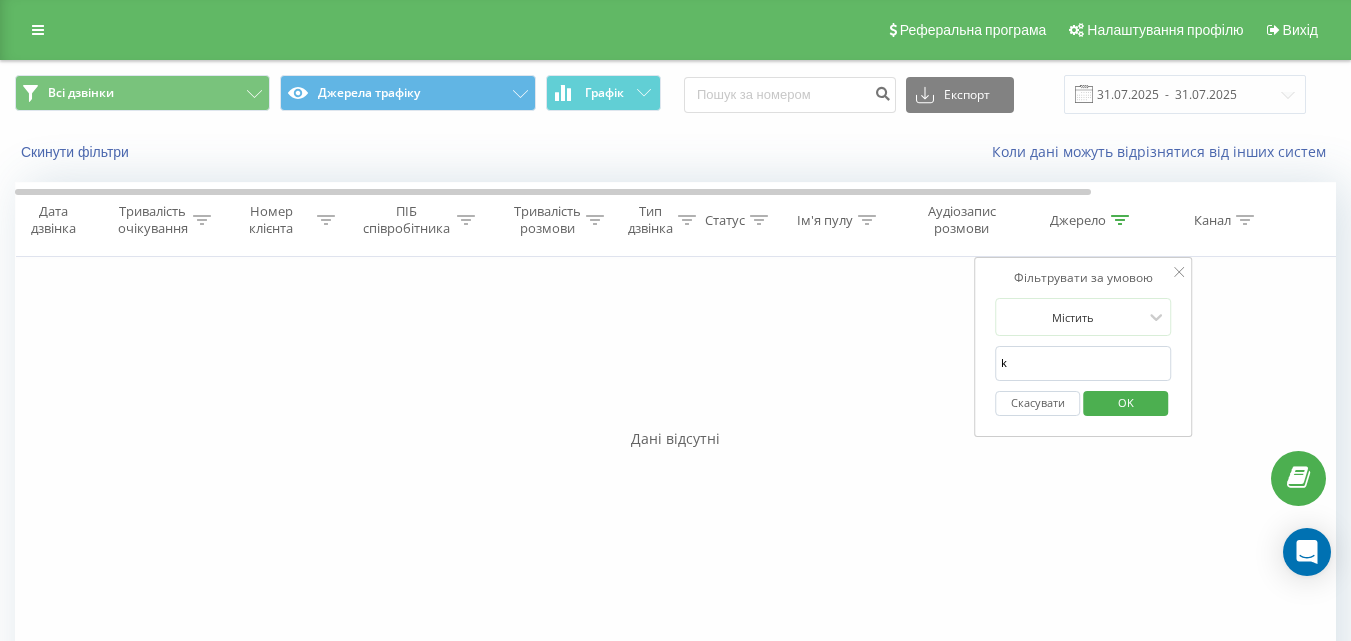 click on "OK" at bounding box center (1126, 402) 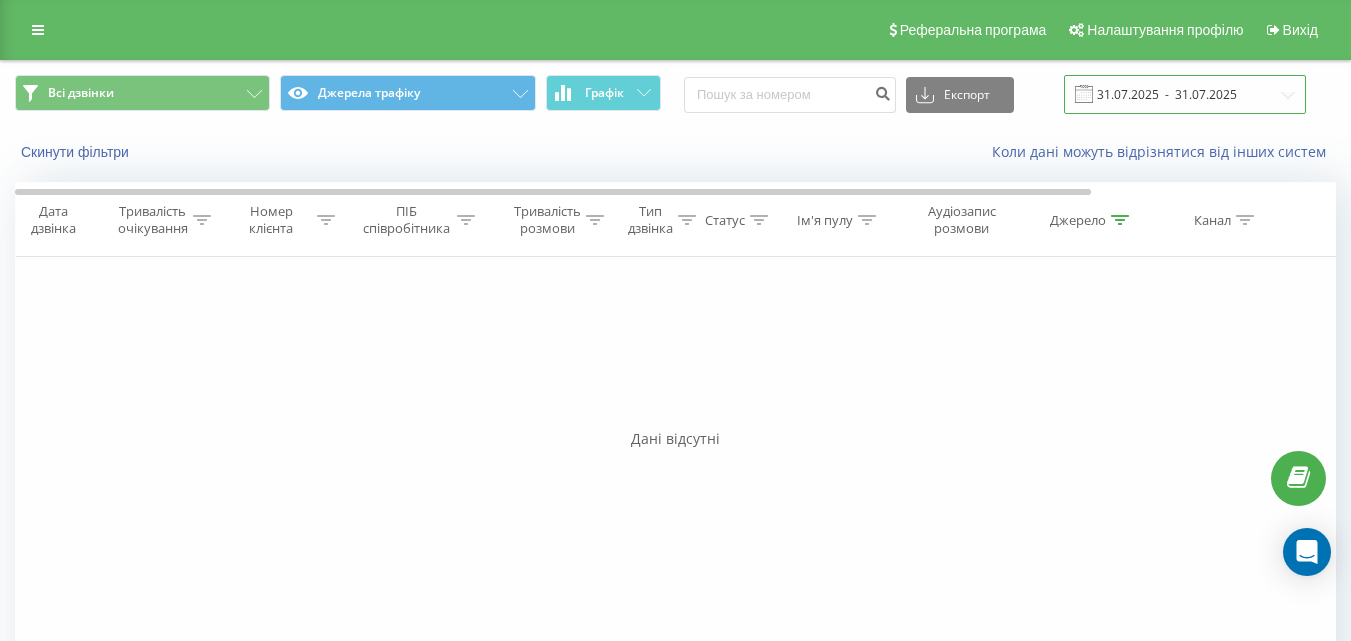 click on "31.07.2025  -  31.07.2025" at bounding box center (1185, 94) 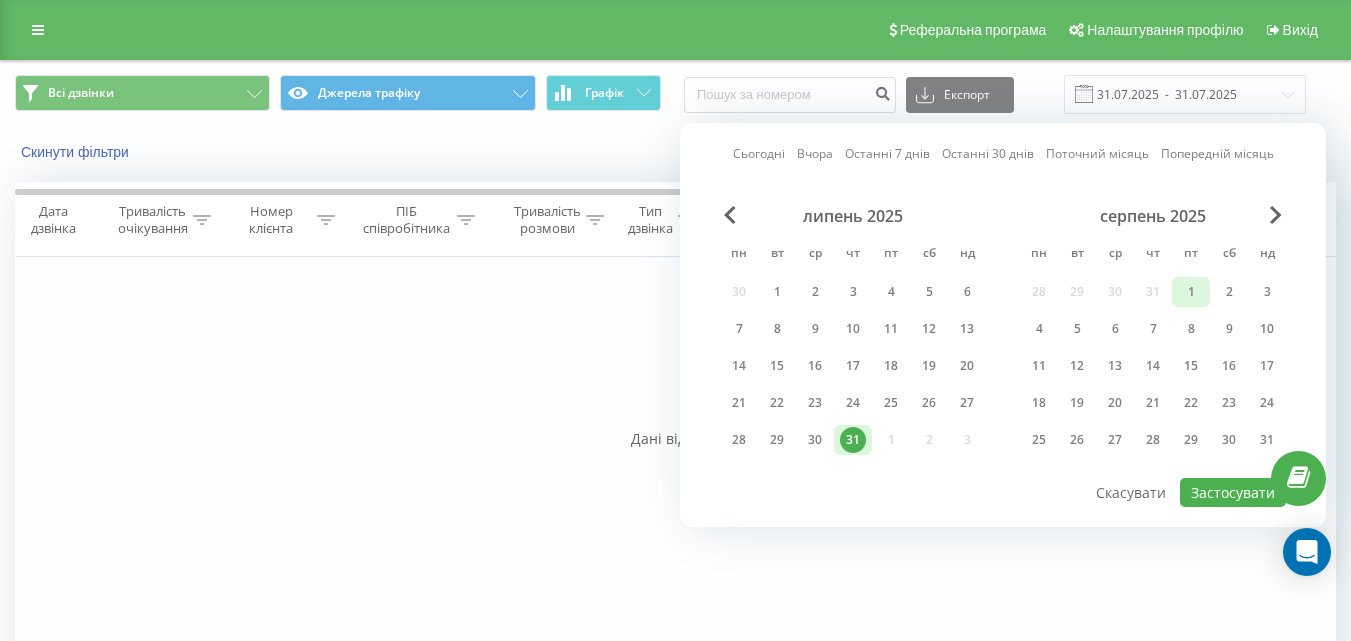 click on "1" at bounding box center [1191, 292] 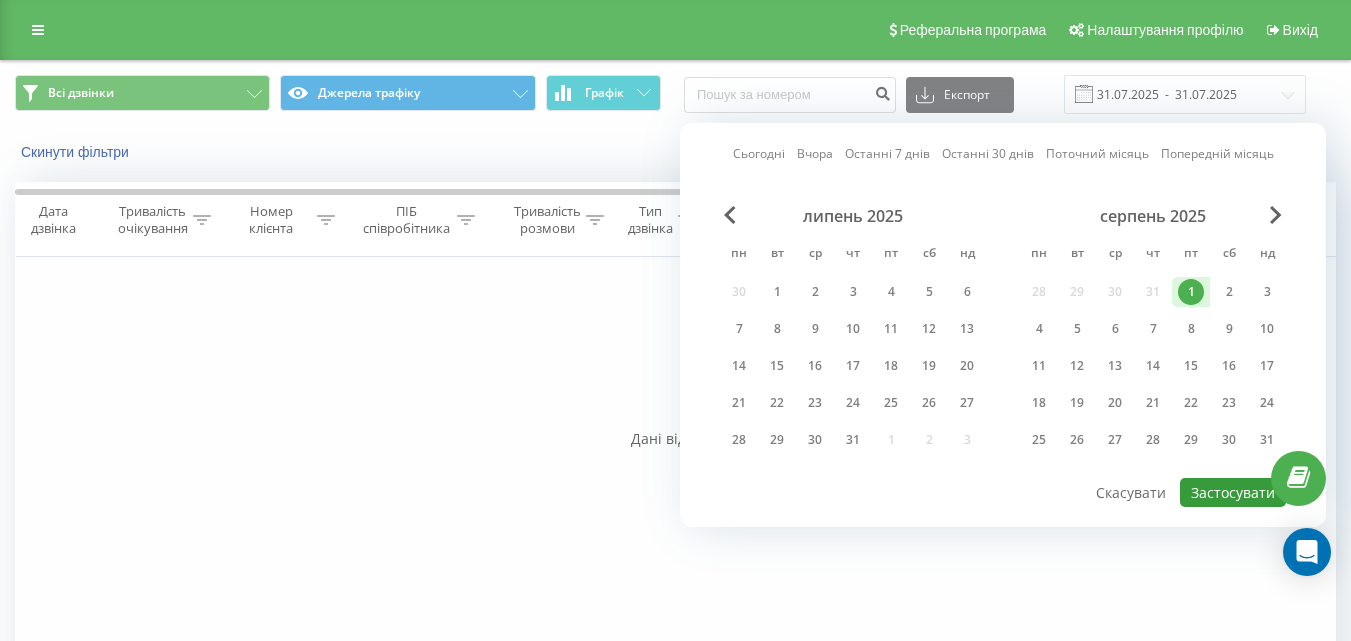 click on "Застосувати" at bounding box center [1233, 492] 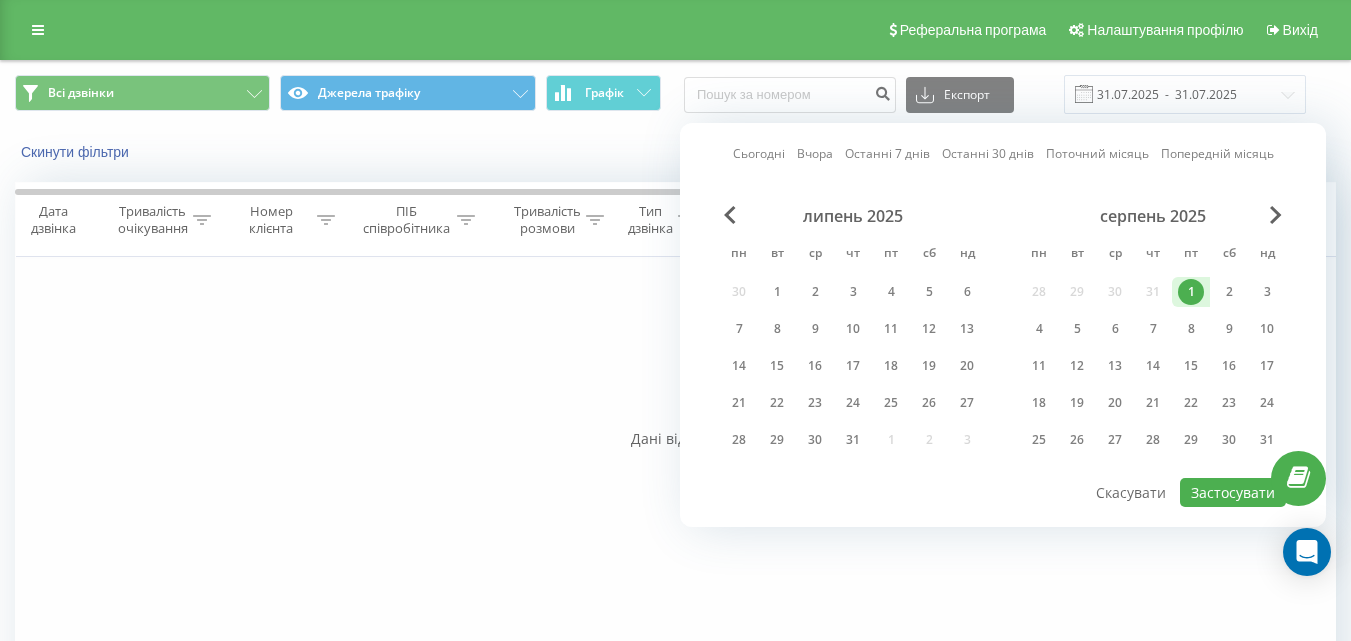type on "01.08.2025  -  01.08.2025" 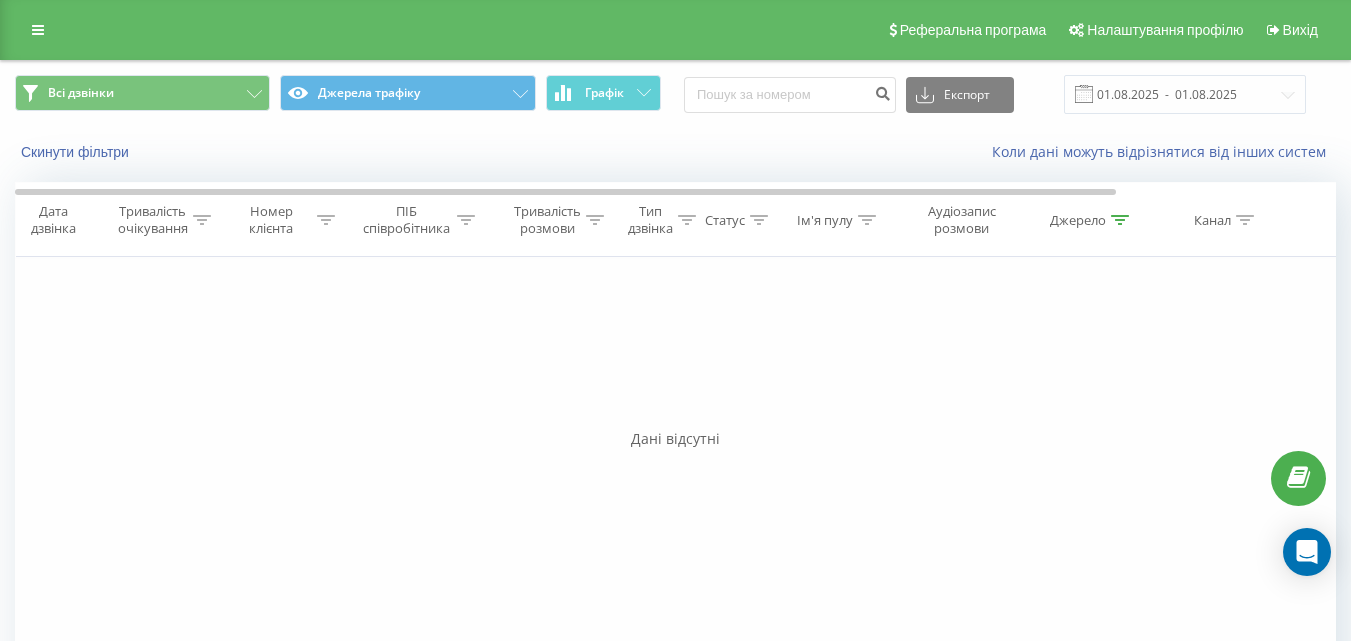 click 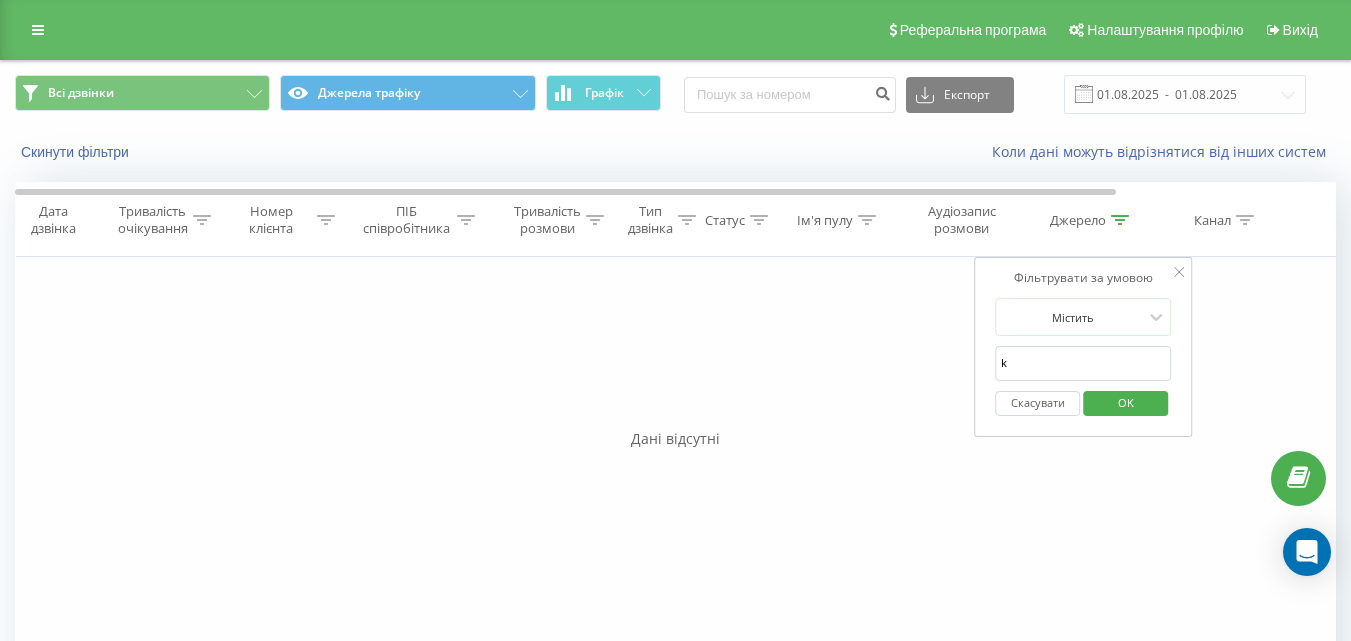 click on "OK" at bounding box center (1126, 402) 